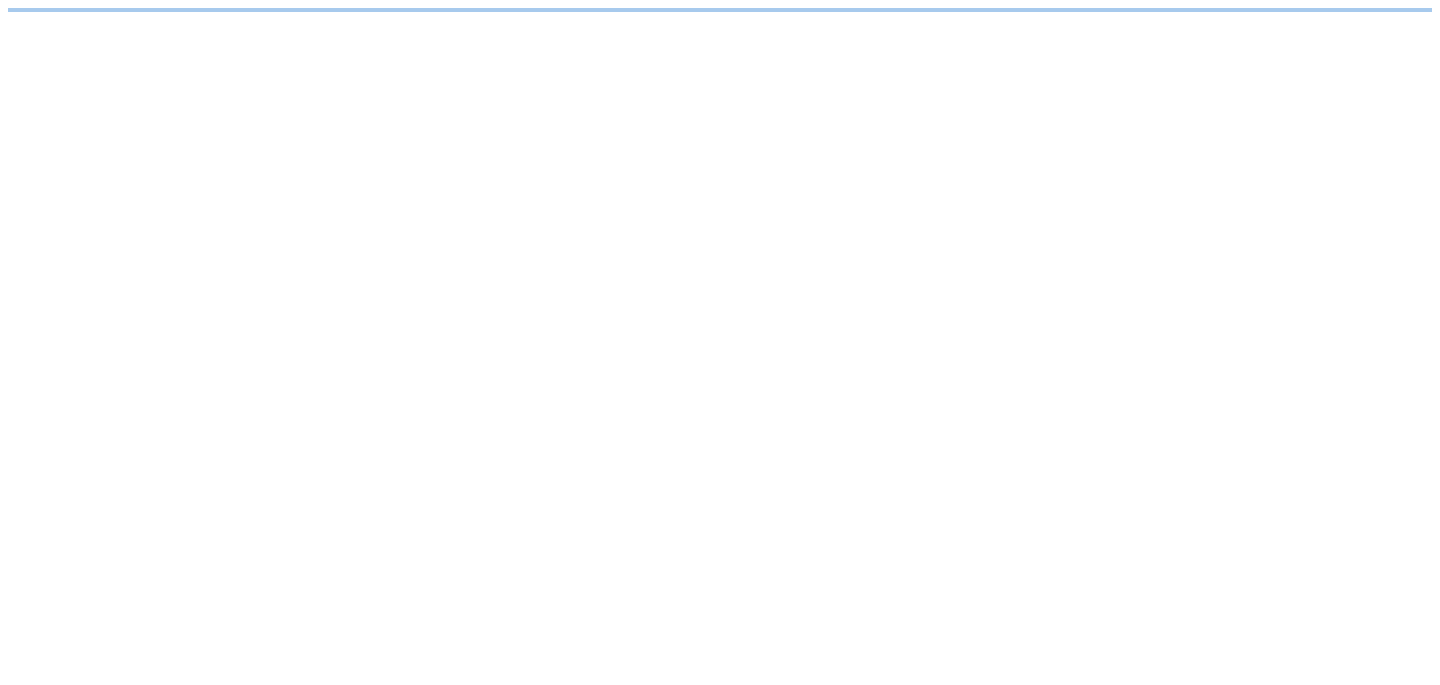 scroll, scrollTop: 0, scrollLeft: 0, axis: both 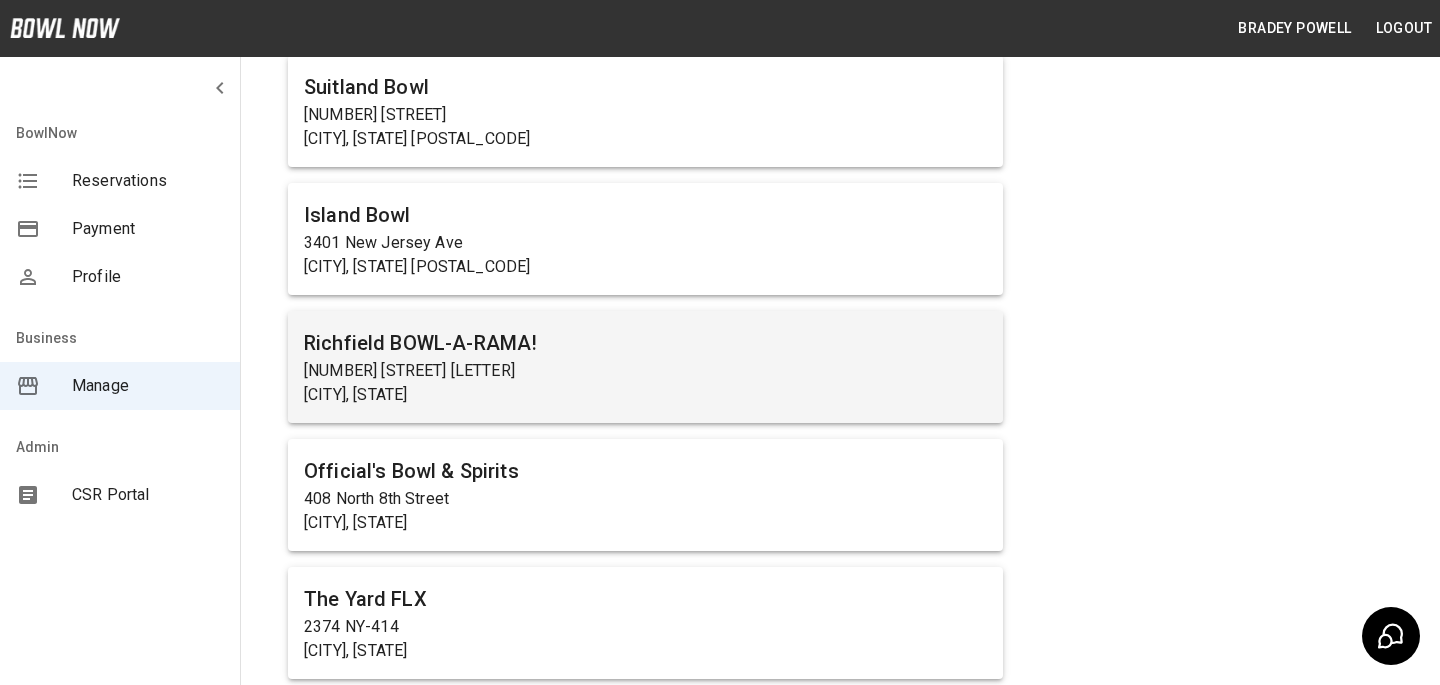 click on "[CITY], [STATE]" at bounding box center (645, 395) 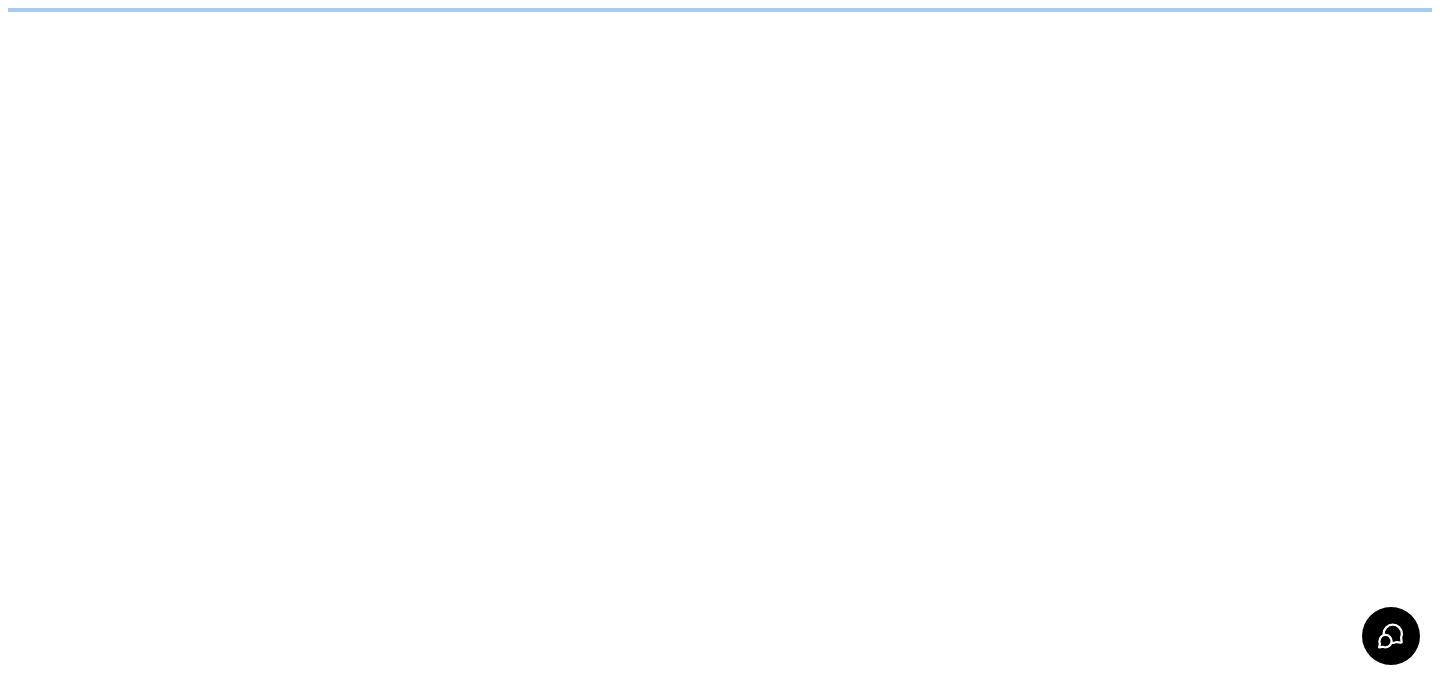 scroll, scrollTop: 0, scrollLeft: 0, axis: both 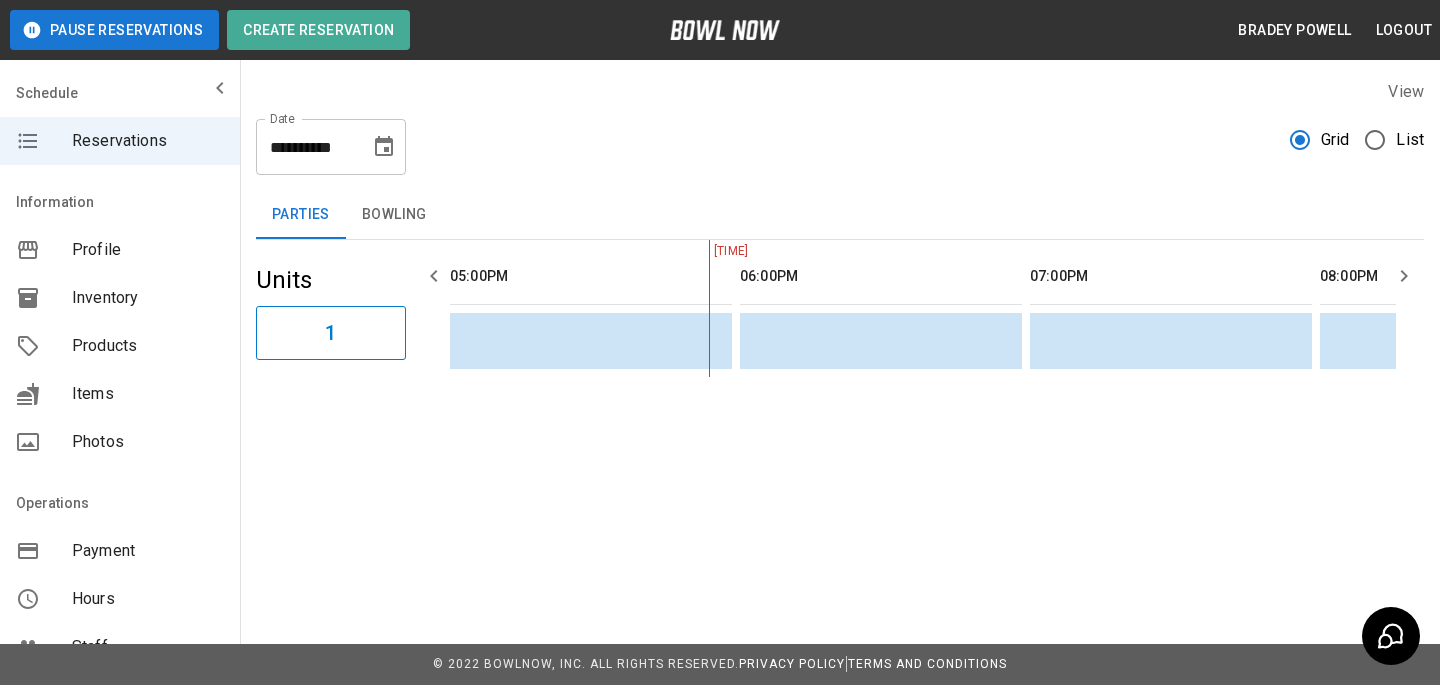 click on "Hours" at bounding box center (148, 599) 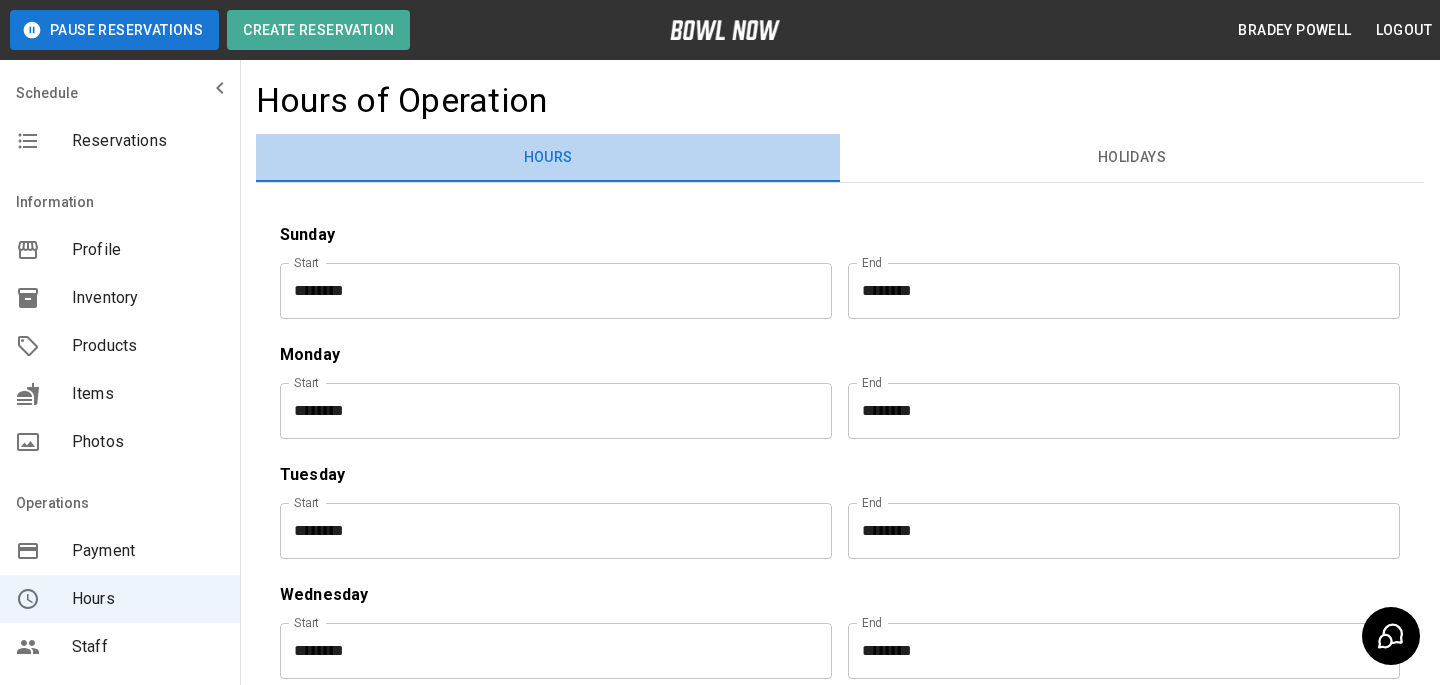 click on "Hours" at bounding box center (548, 158) 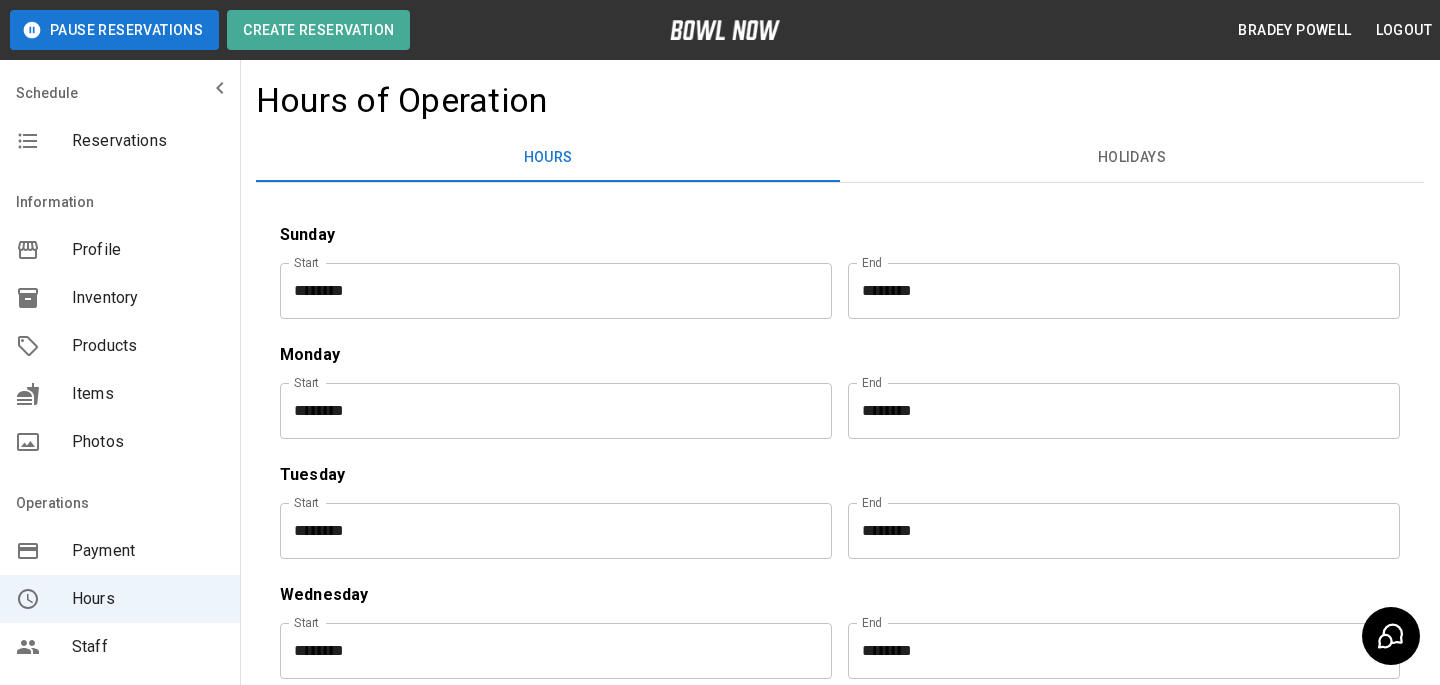 click on "********" at bounding box center (549, 411) 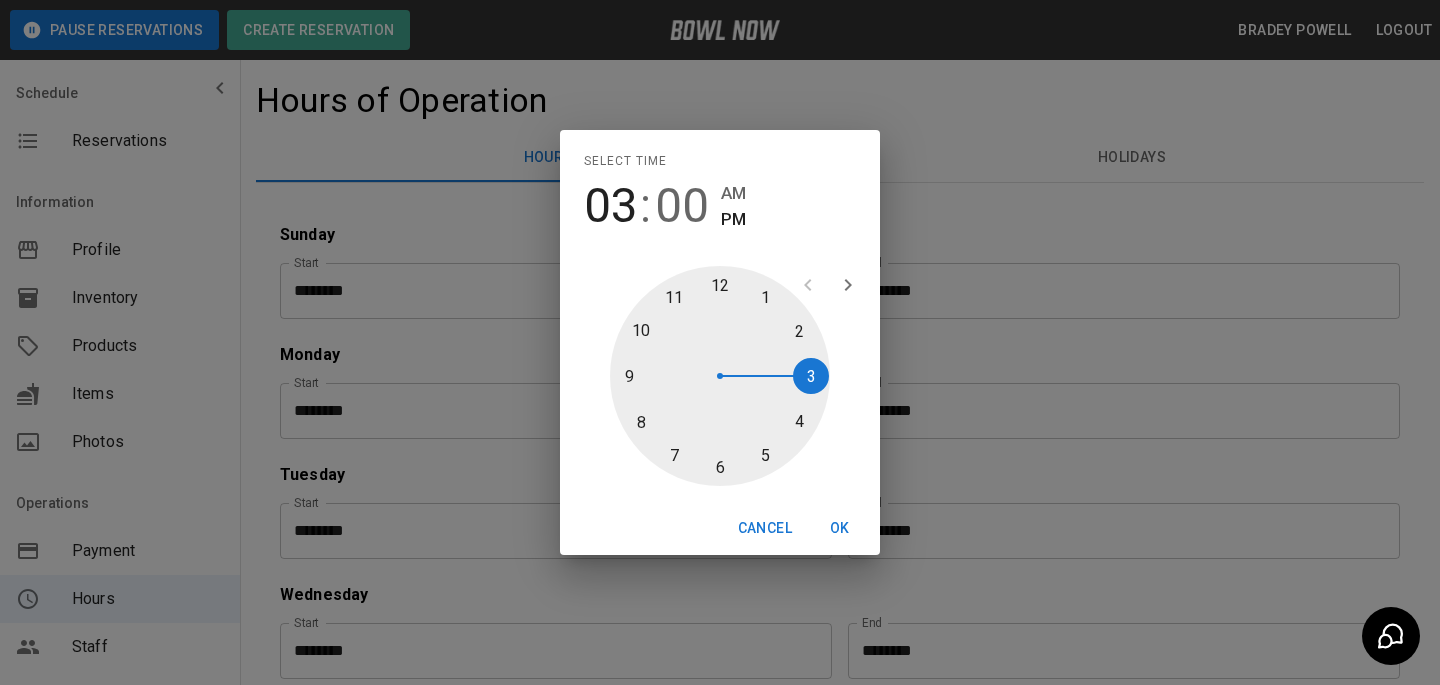 type on "********" 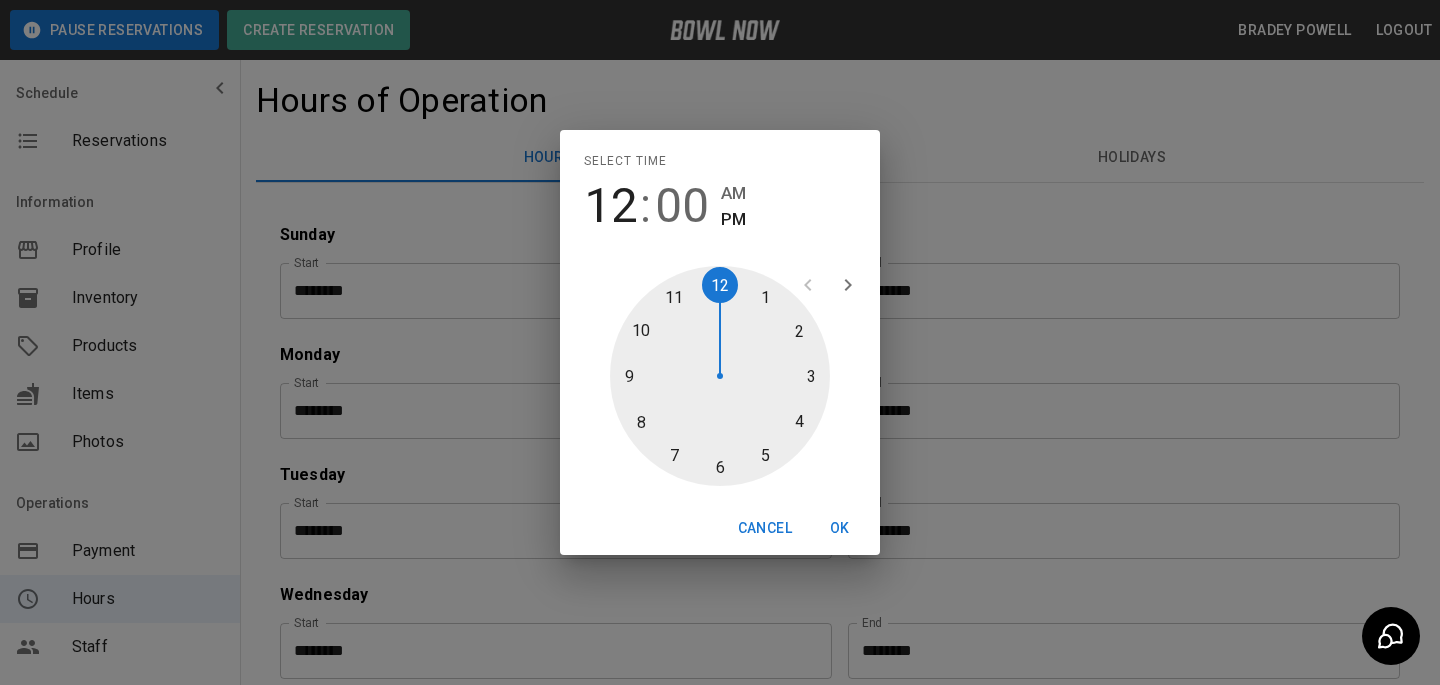 click at bounding box center (720, 376) 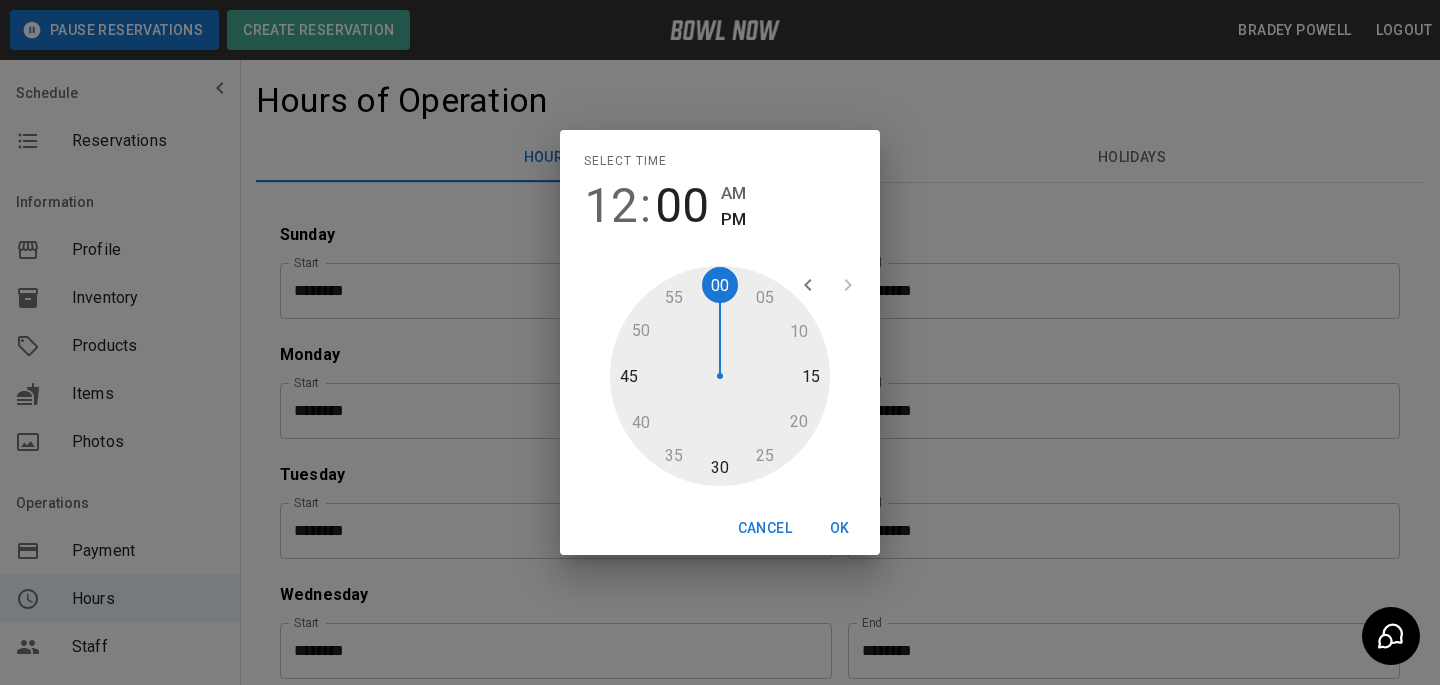 click on "OK" at bounding box center [840, 528] 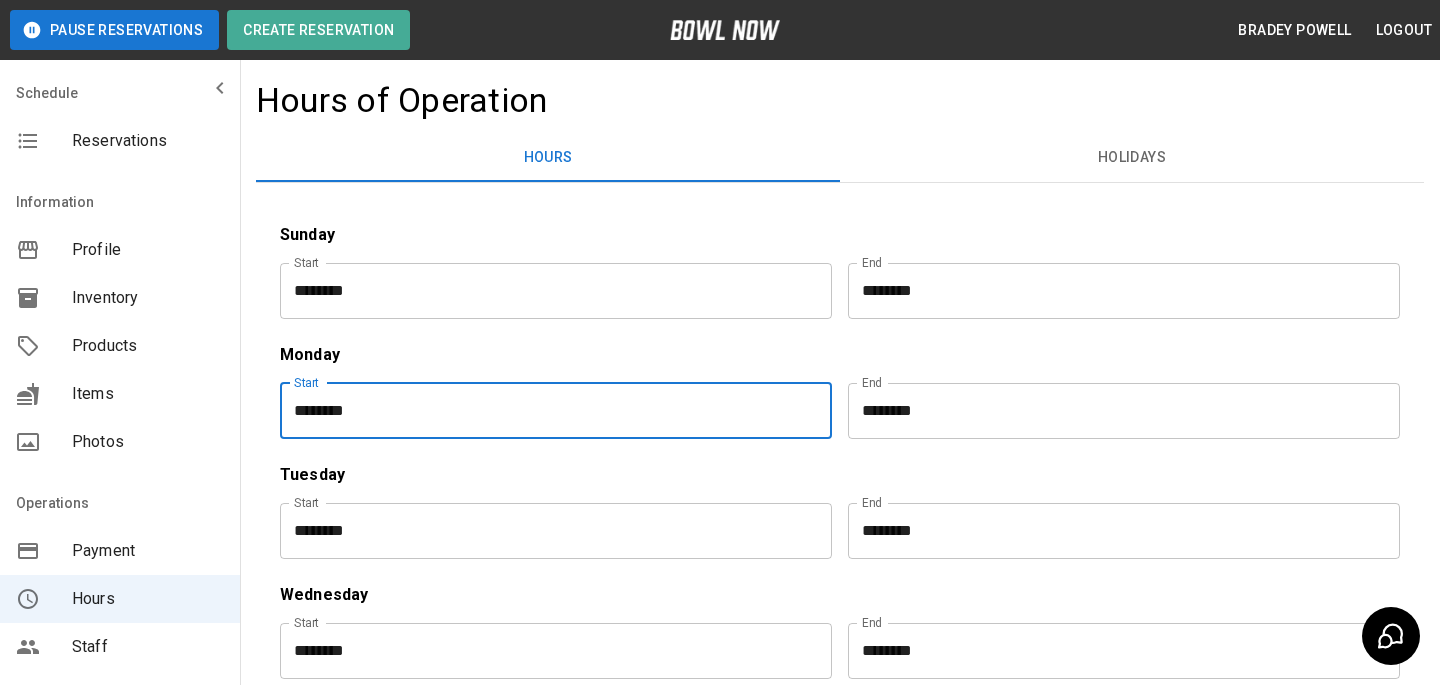 click on "********" at bounding box center [1117, 411] 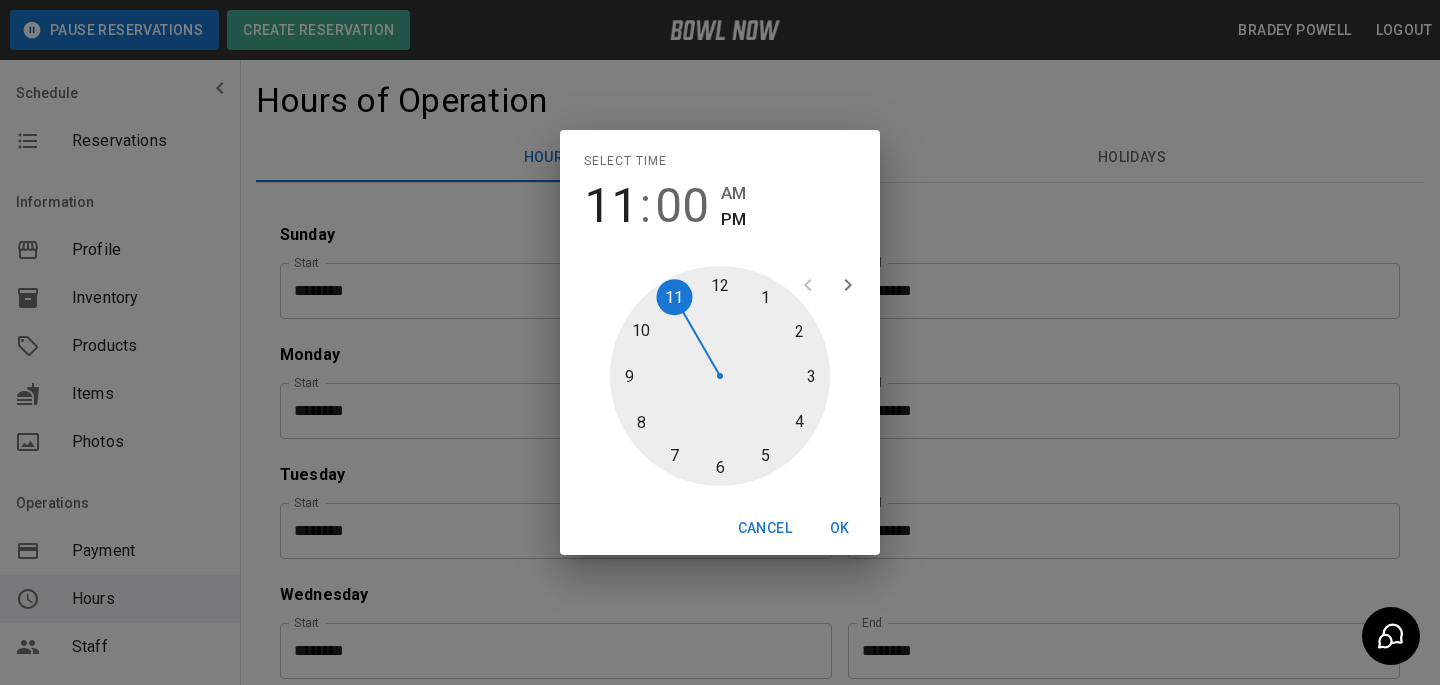 click at bounding box center [720, 376] 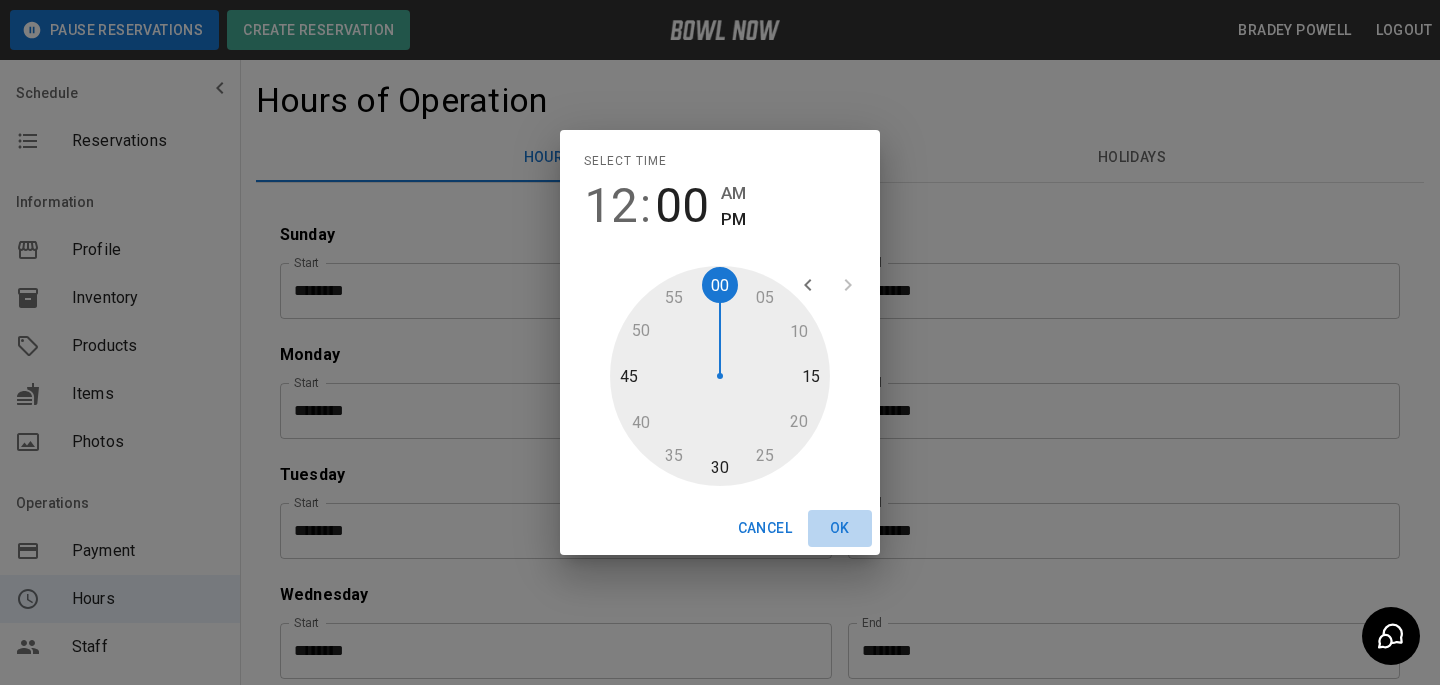 click on "OK" at bounding box center [840, 528] 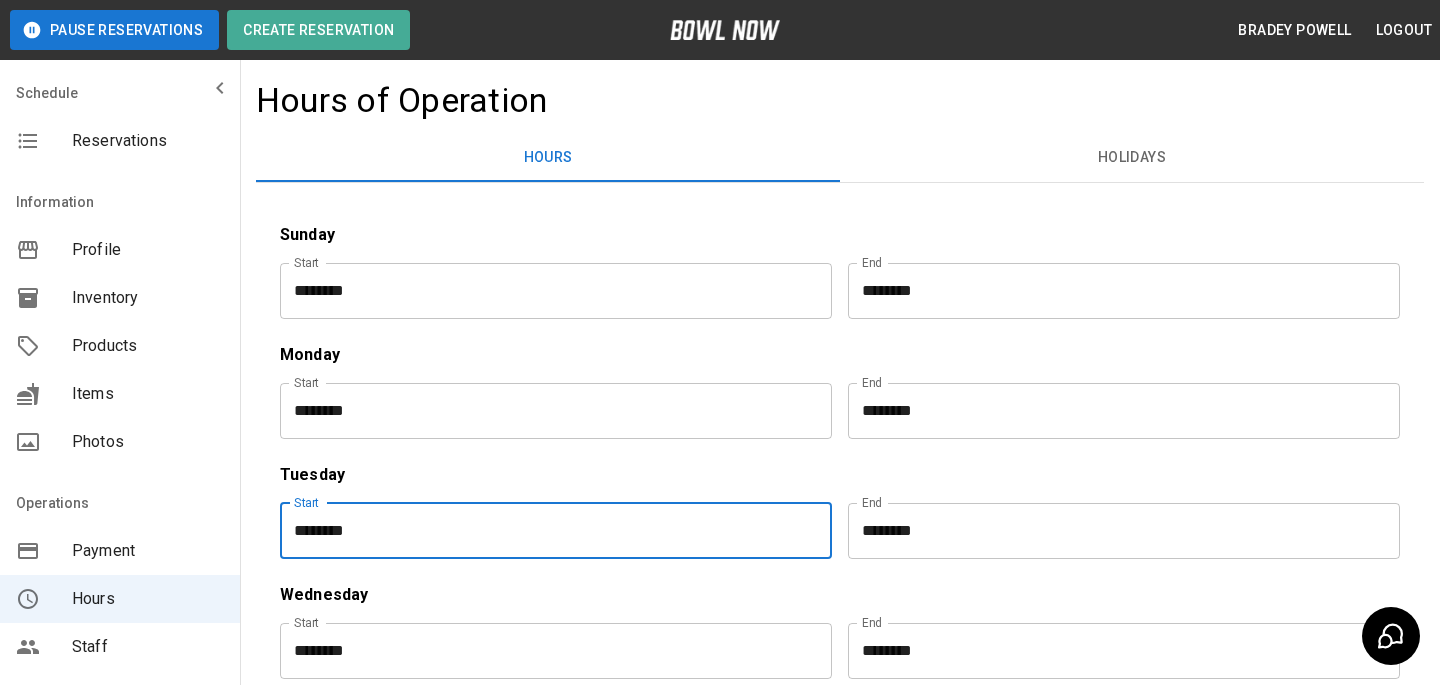 click on "********" at bounding box center [549, 531] 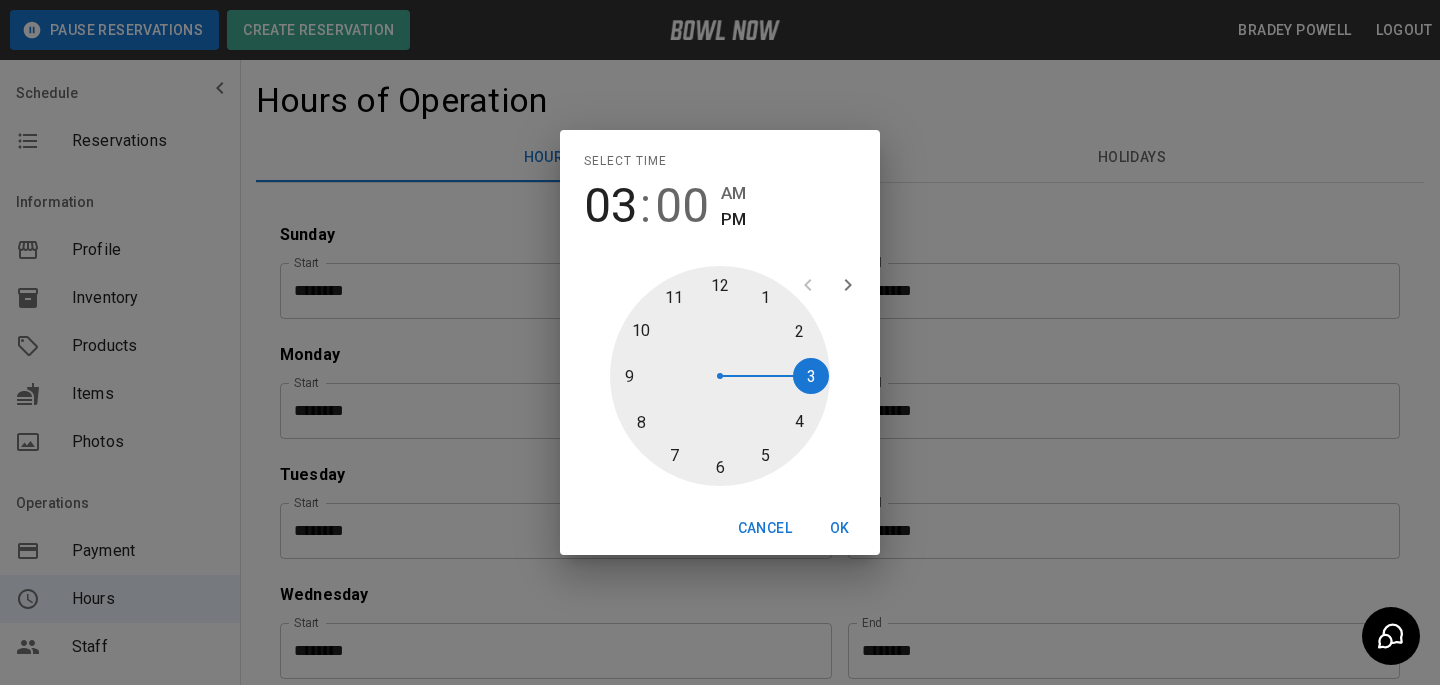 click at bounding box center [720, 376] 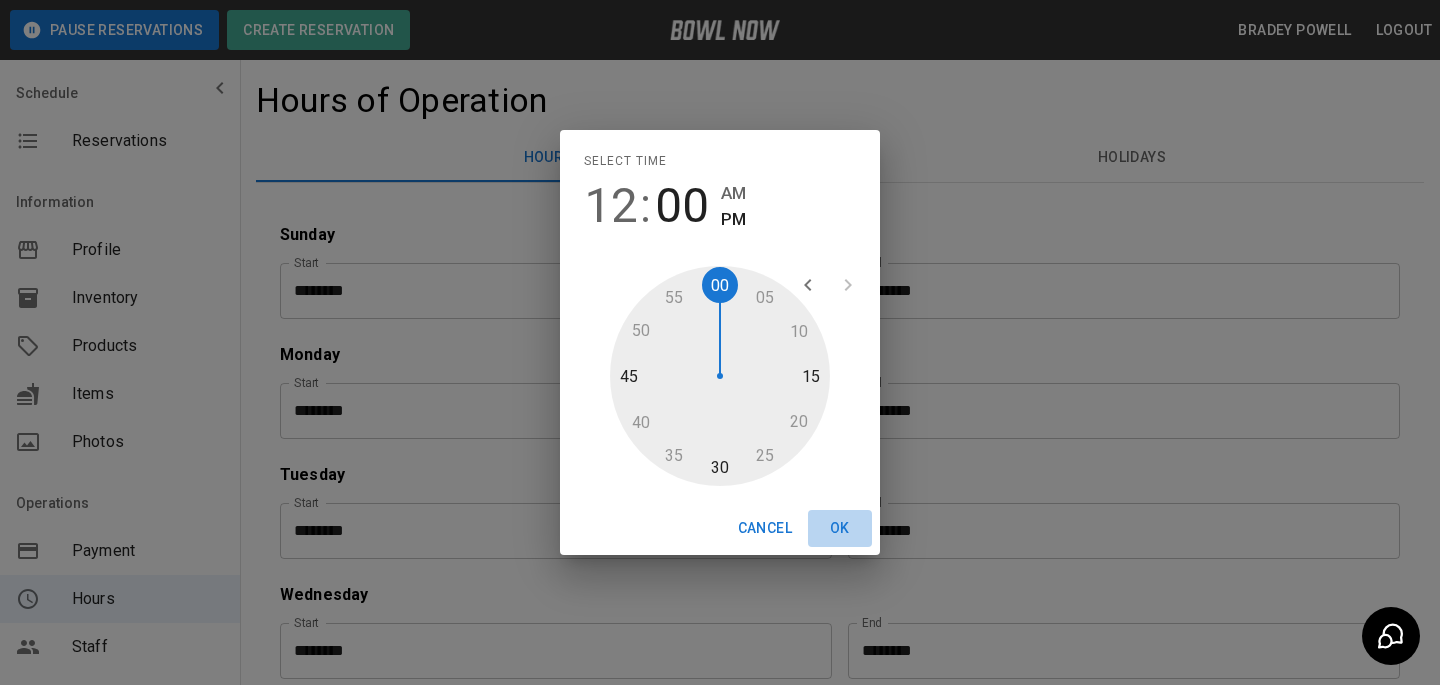 click on "OK" at bounding box center [840, 528] 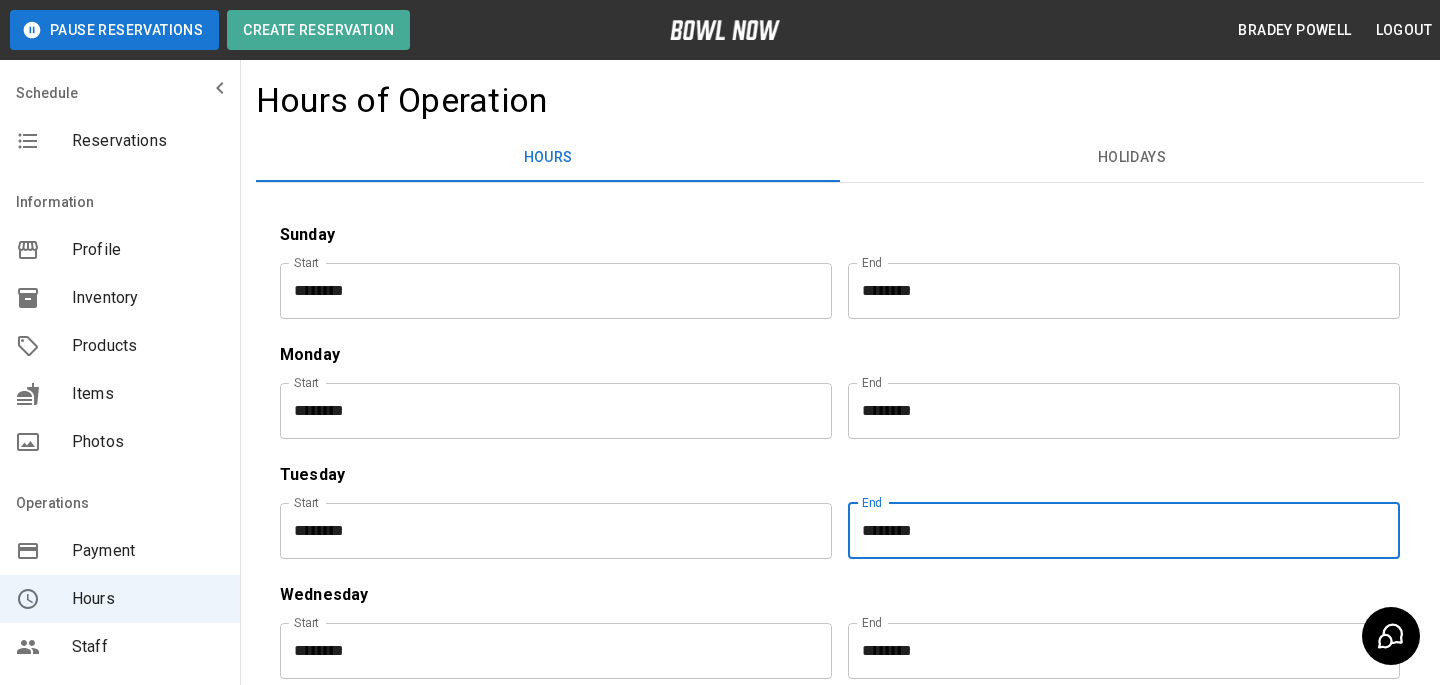 click on "********" at bounding box center [1117, 531] 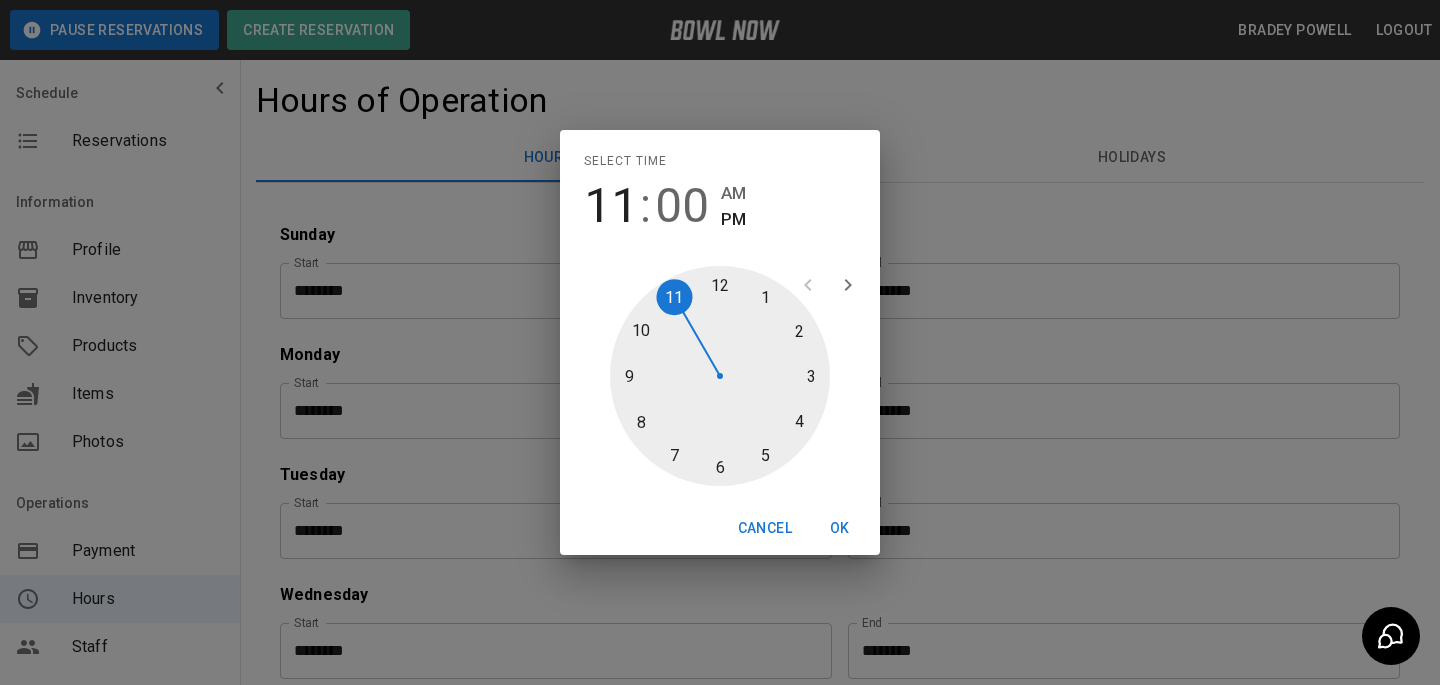 type on "********" 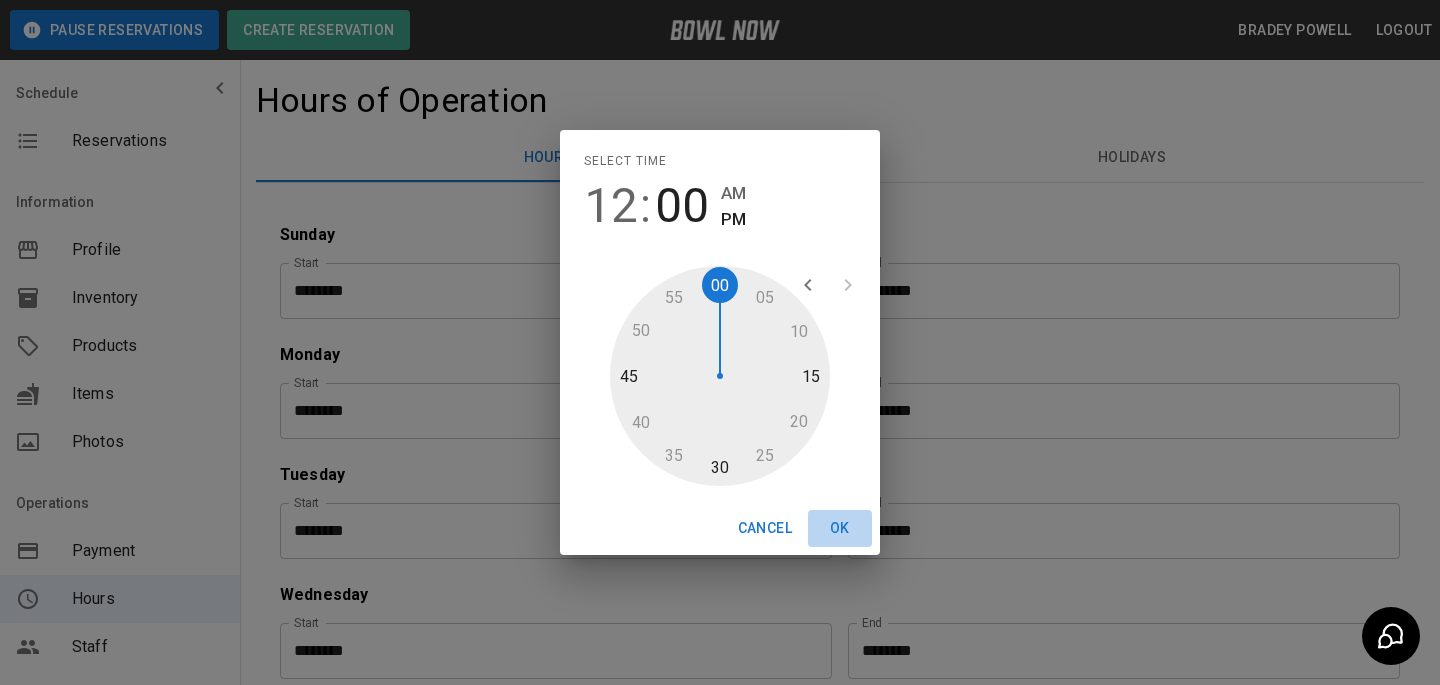 click on "OK" at bounding box center (840, 528) 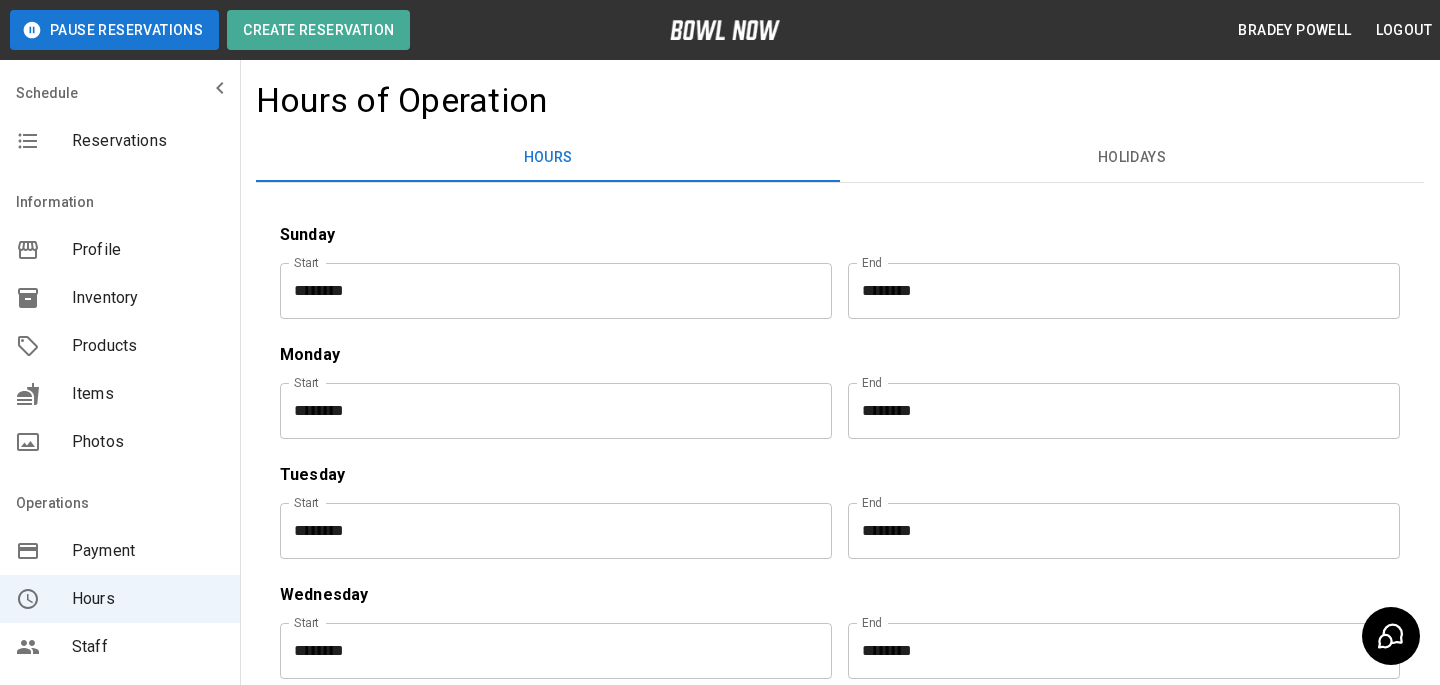 click on "End ******** End" at bounding box center [1116, 523] 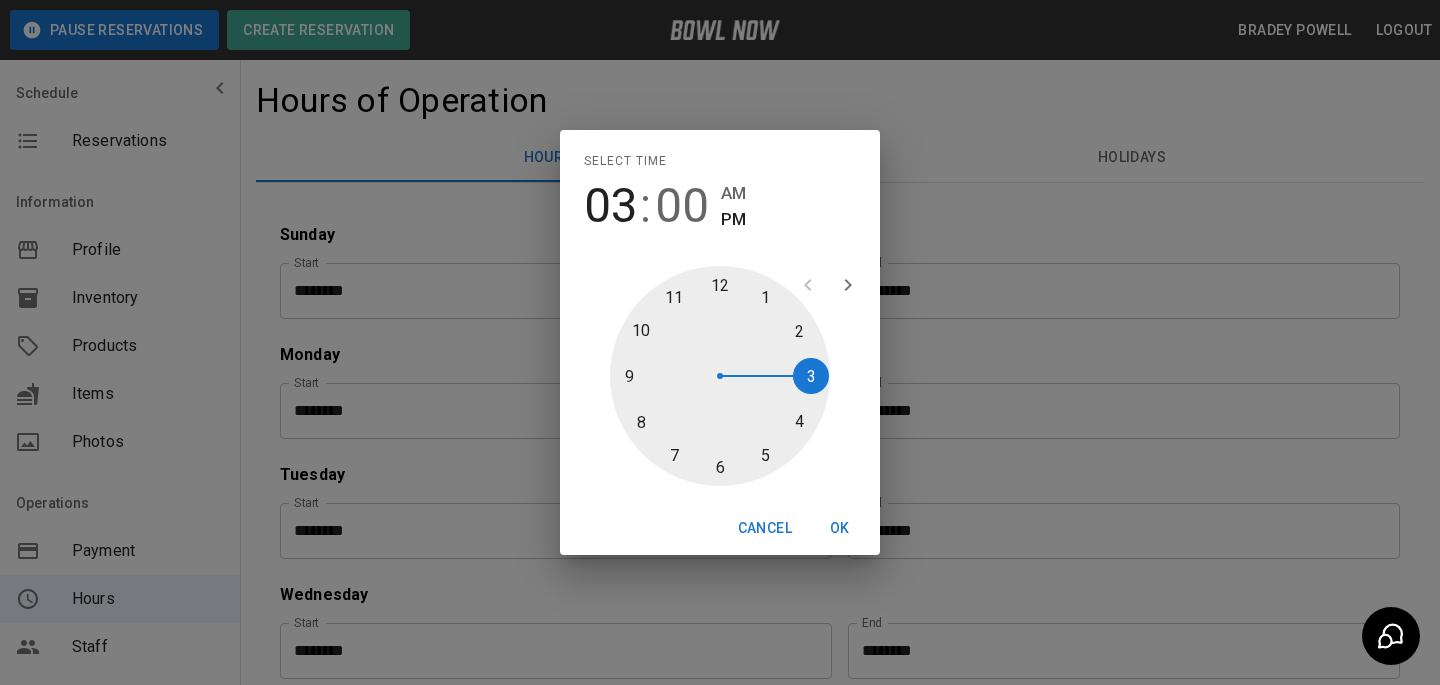 click at bounding box center (720, 376) 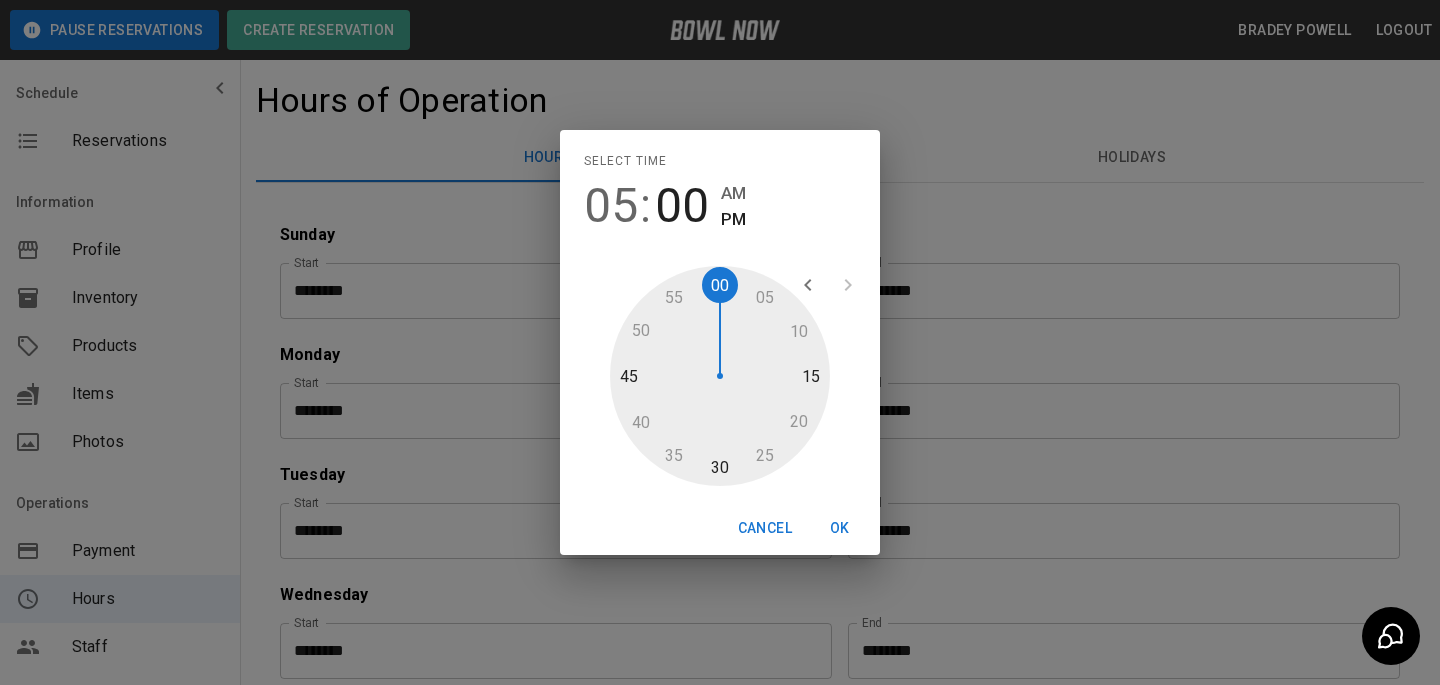 click on "OK" at bounding box center (840, 528) 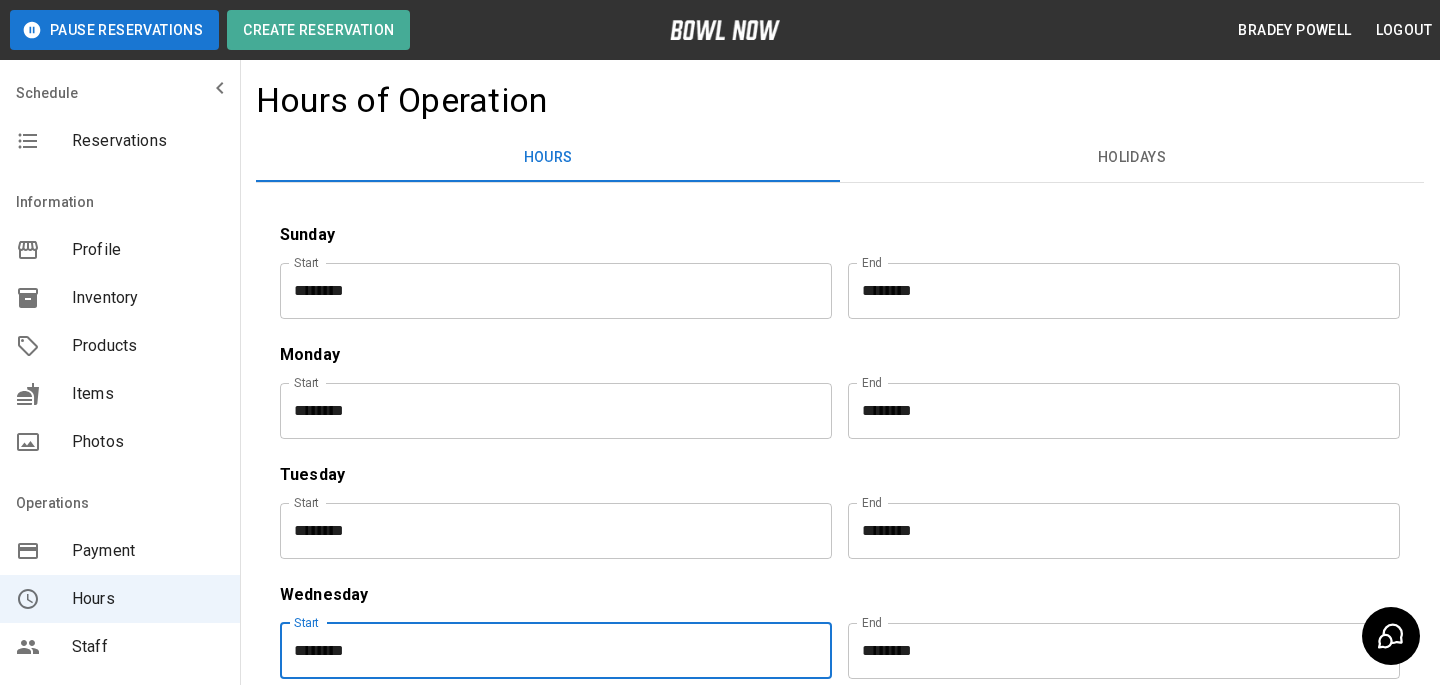 click on "End ******** End" at bounding box center (1116, 643) 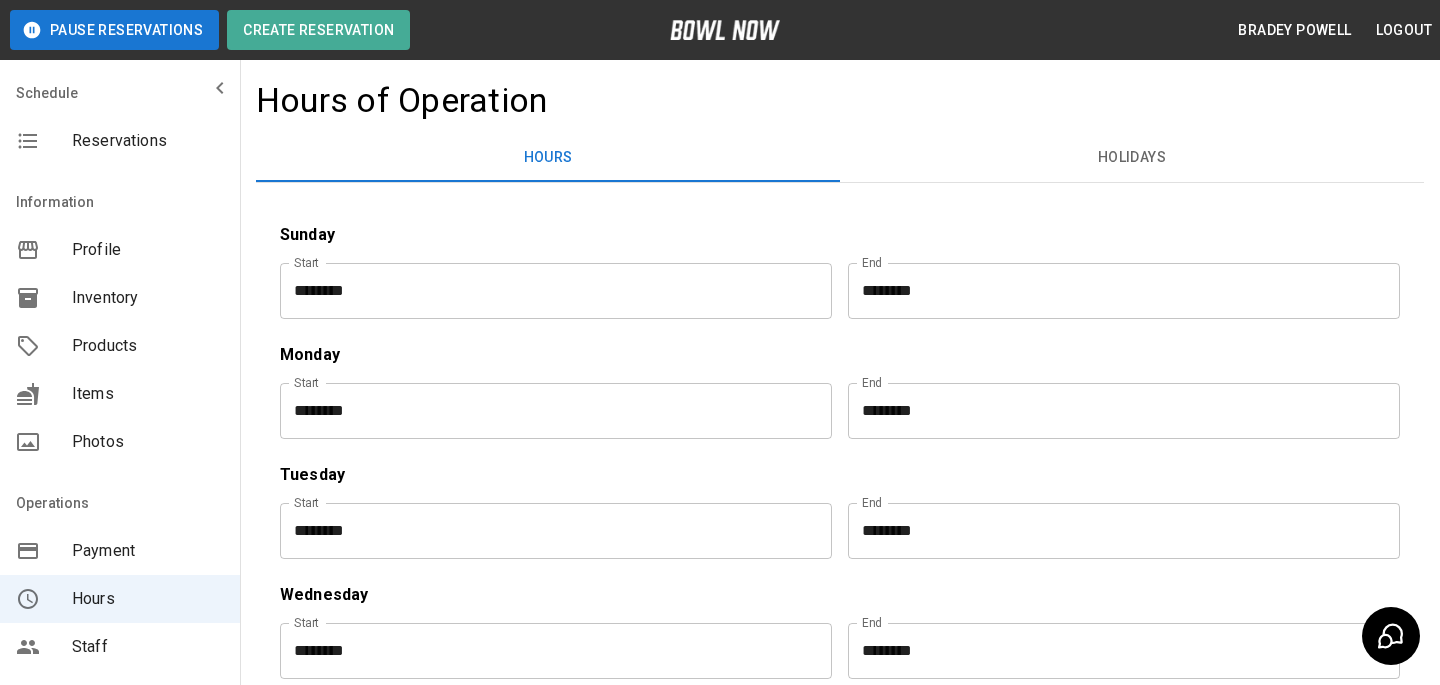 click on "********" at bounding box center [1117, 651] 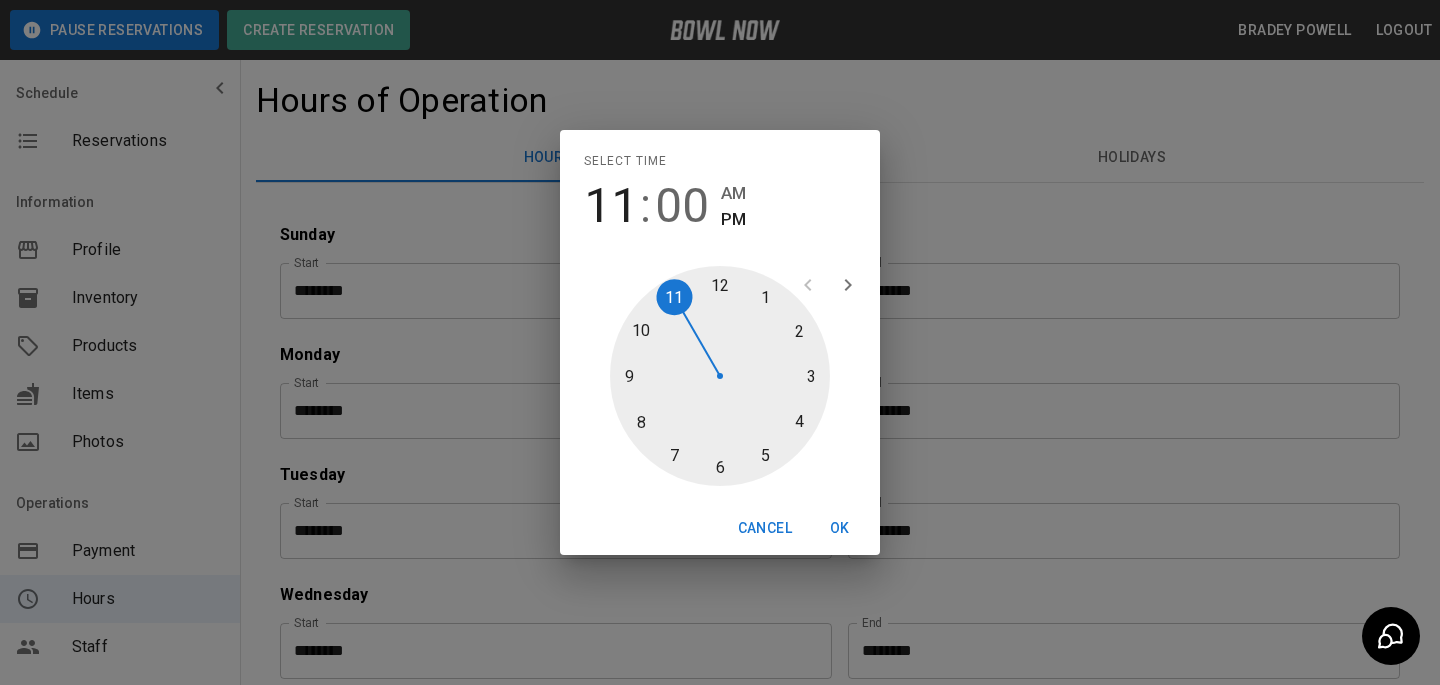 click at bounding box center (720, 376) 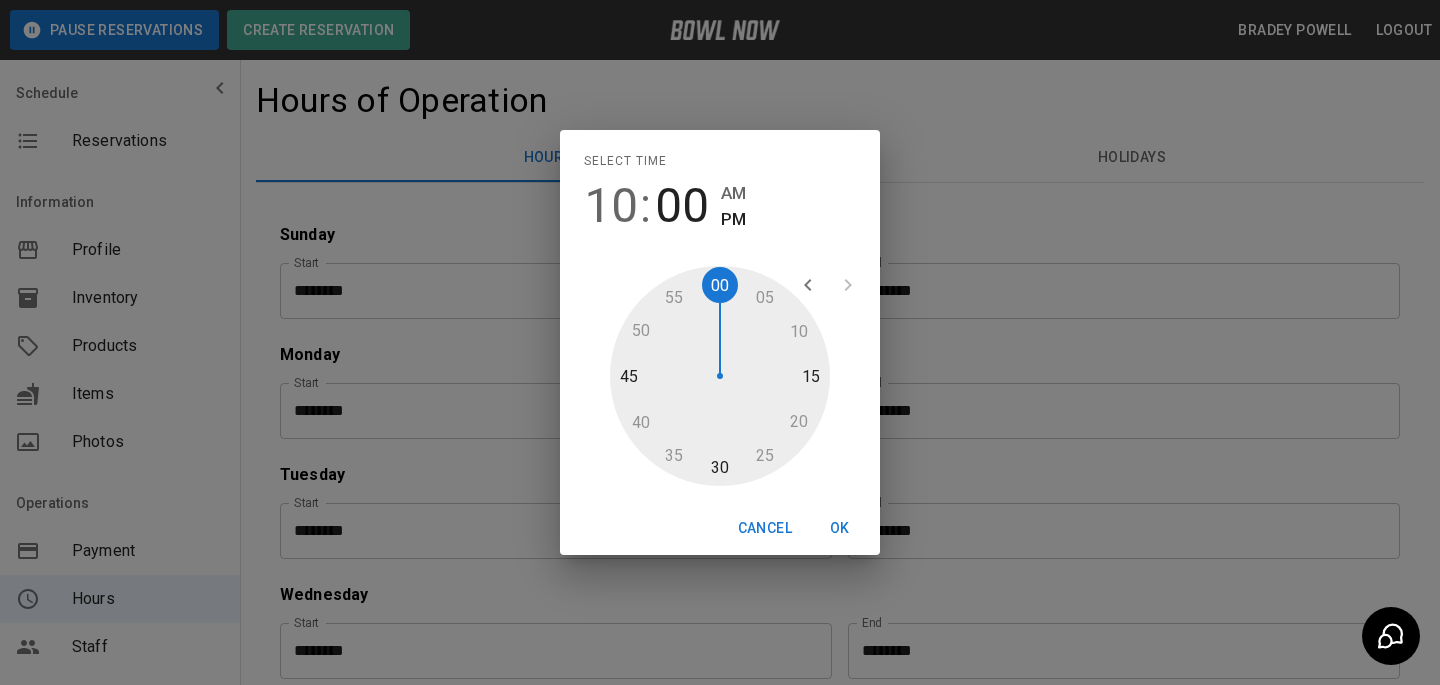 click on "OK" at bounding box center [840, 528] 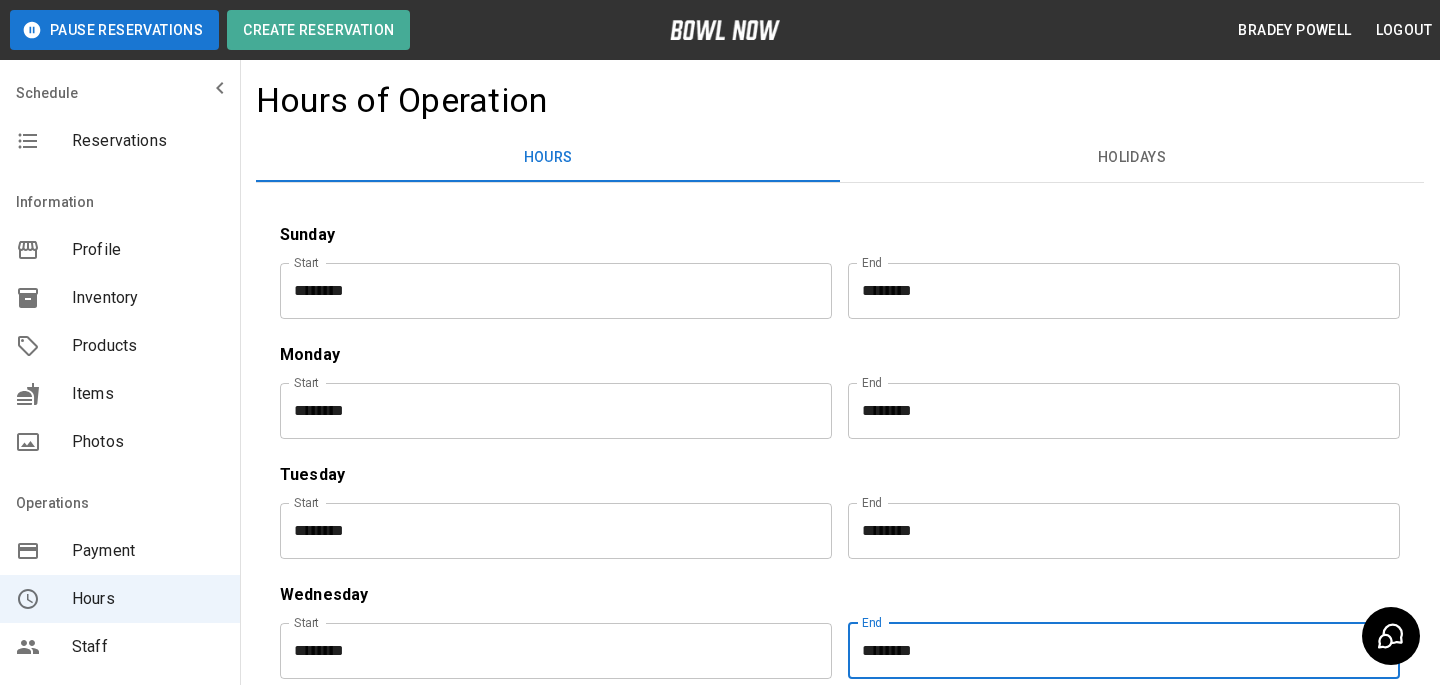 click on "Wednesday" at bounding box center (840, 595) 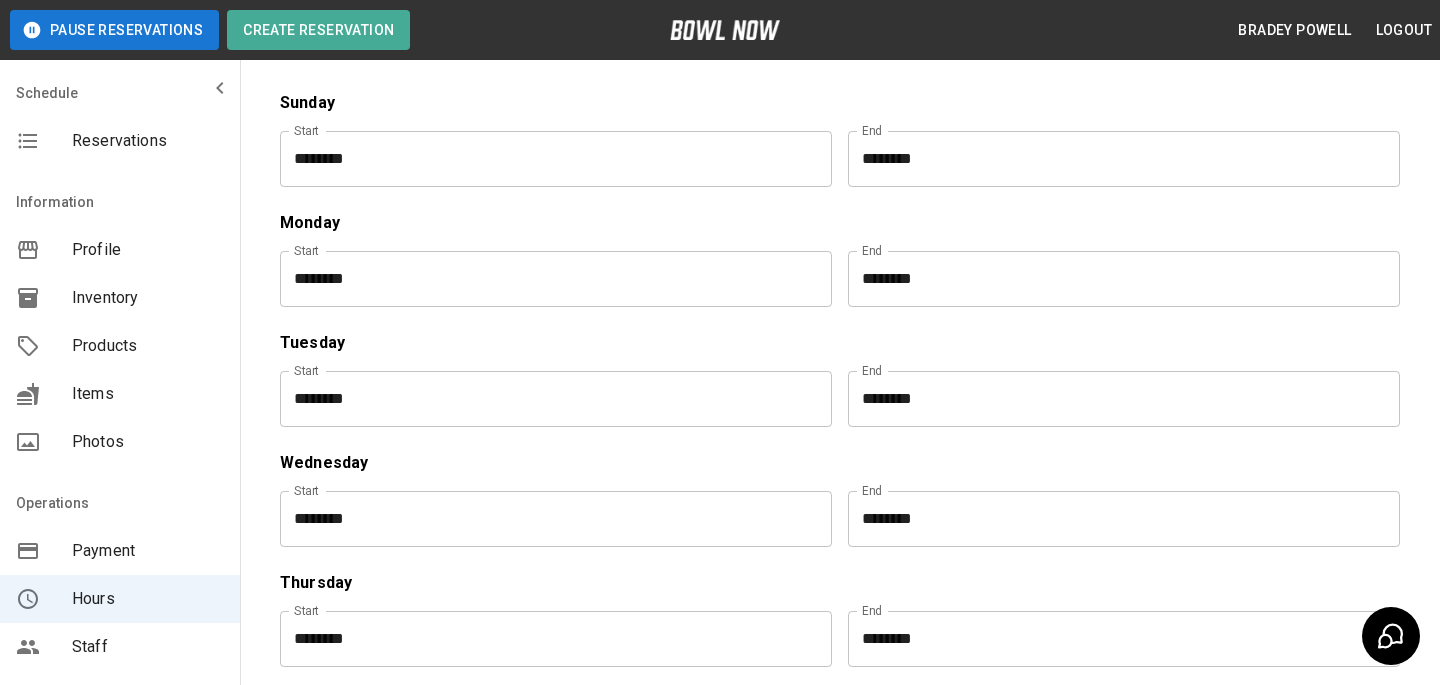 scroll, scrollTop: 133, scrollLeft: 0, axis: vertical 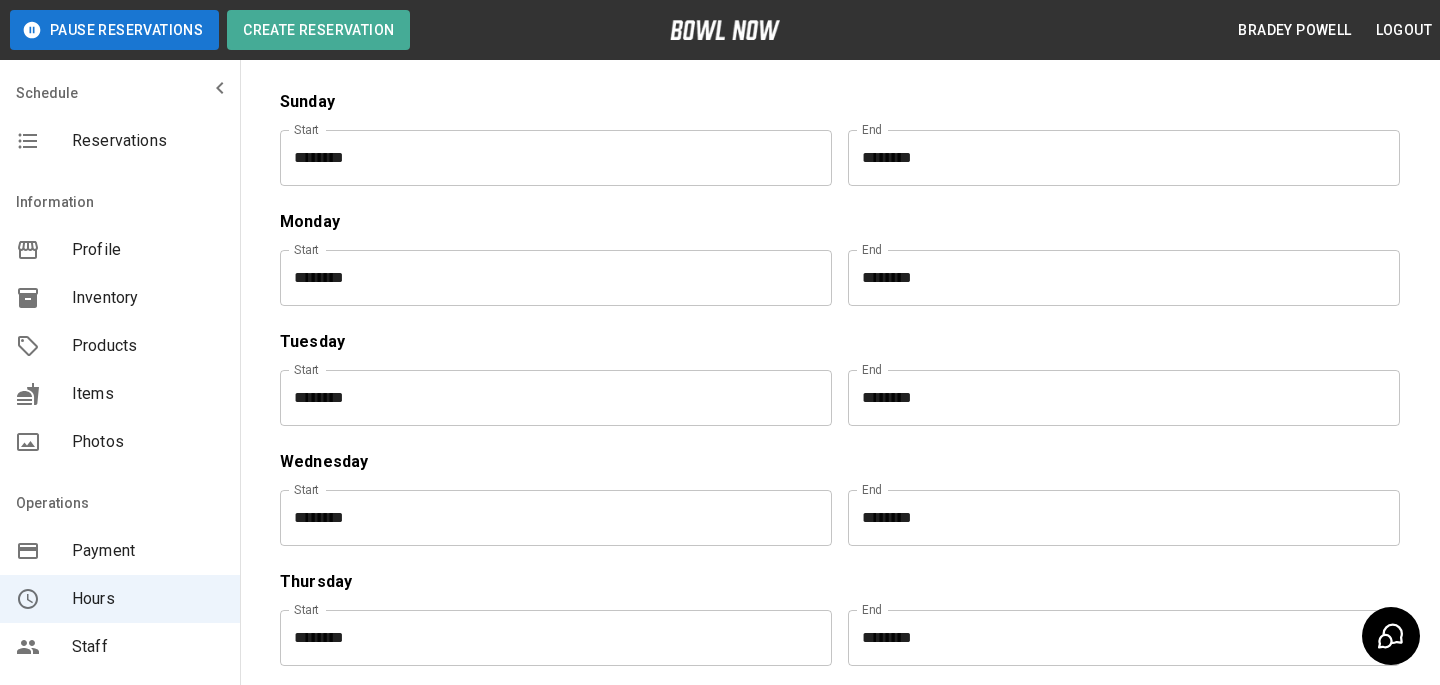 click on "********" at bounding box center [549, 638] 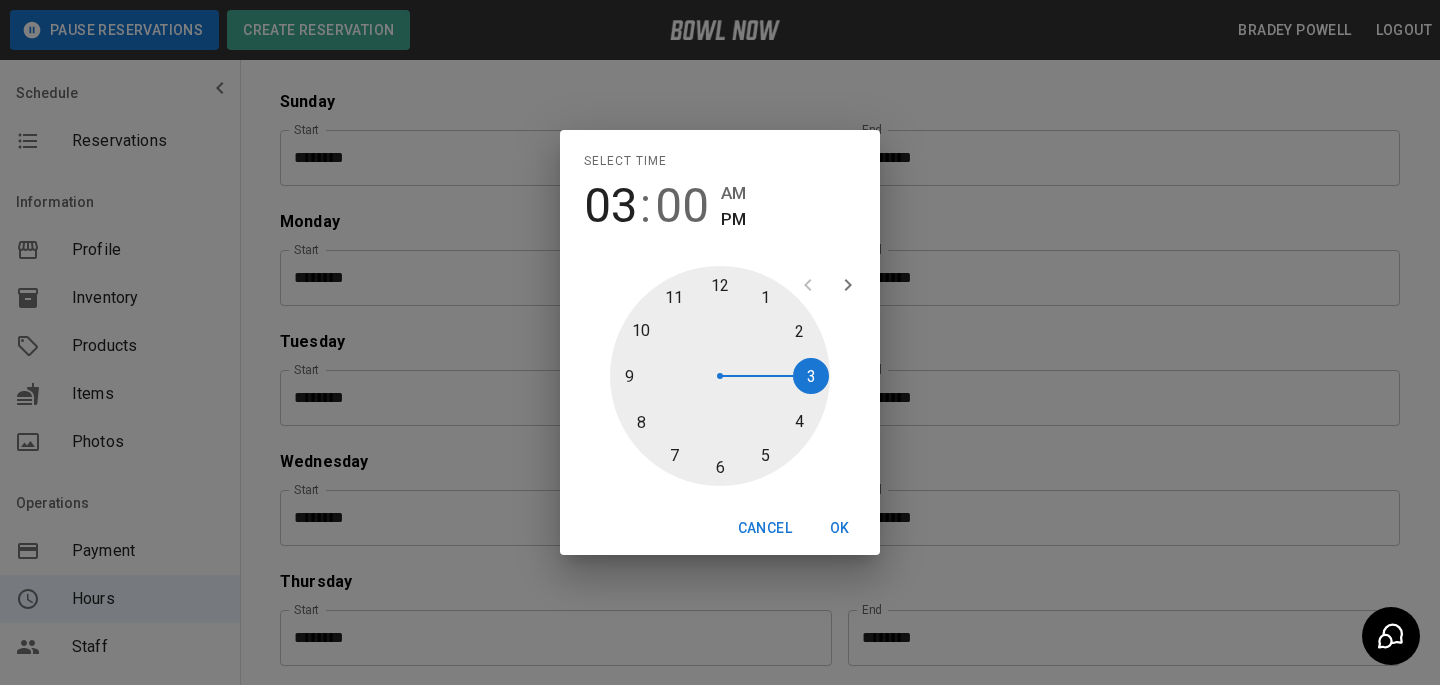 click at bounding box center [720, 376] 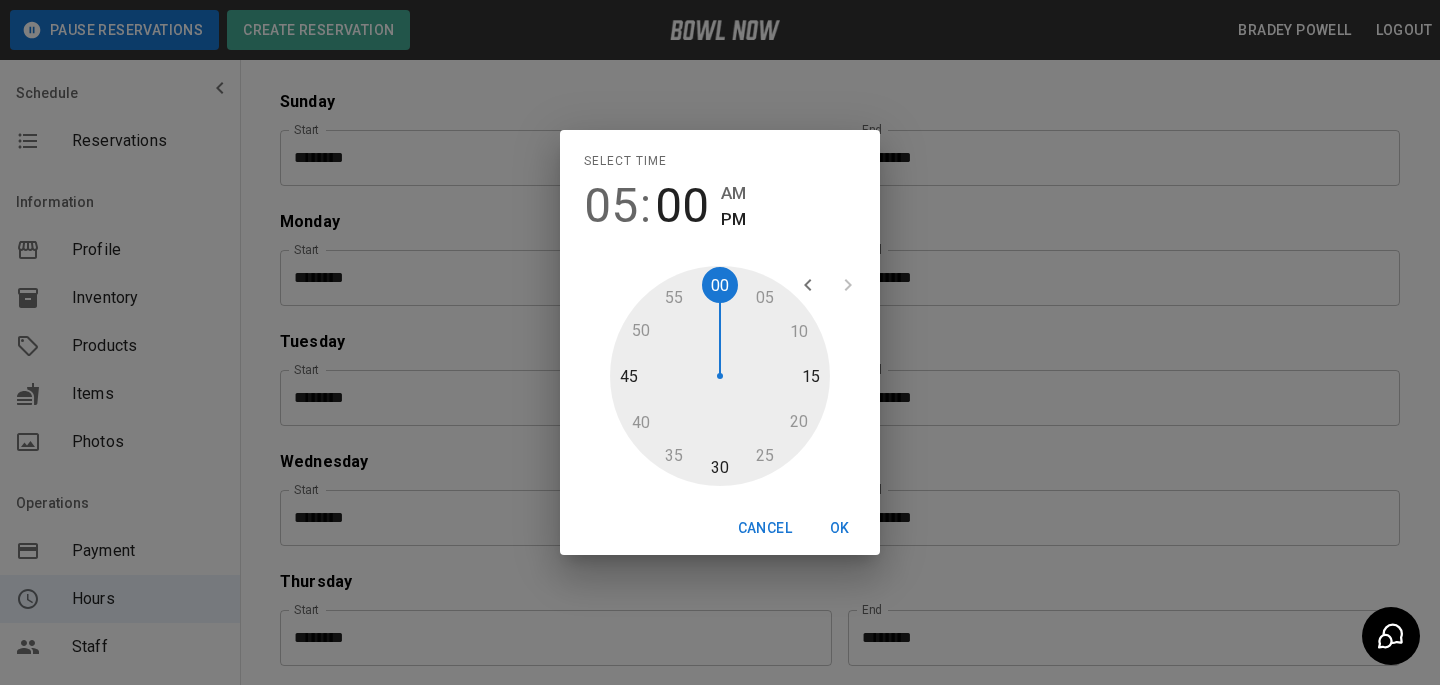 click on "OK" at bounding box center [840, 528] 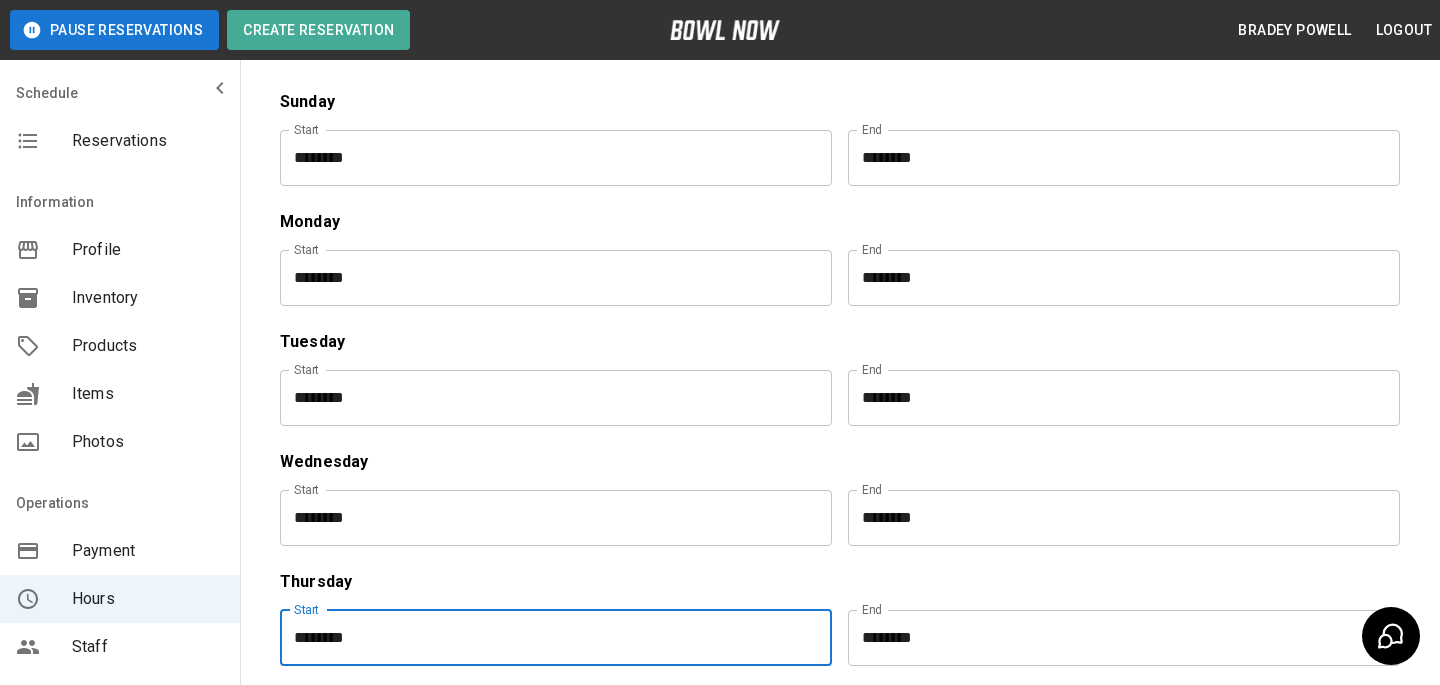click on "********" at bounding box center (1117, 638) 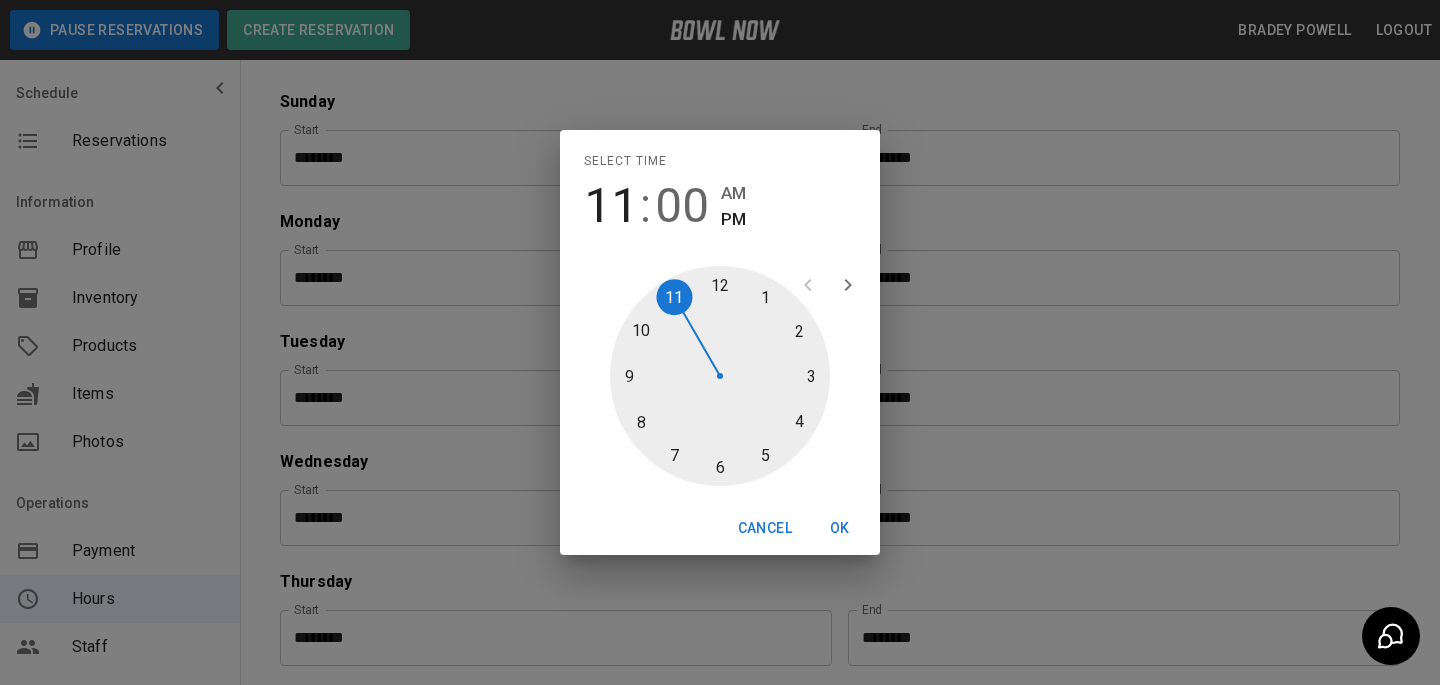 click at bounding box center [720, 376] 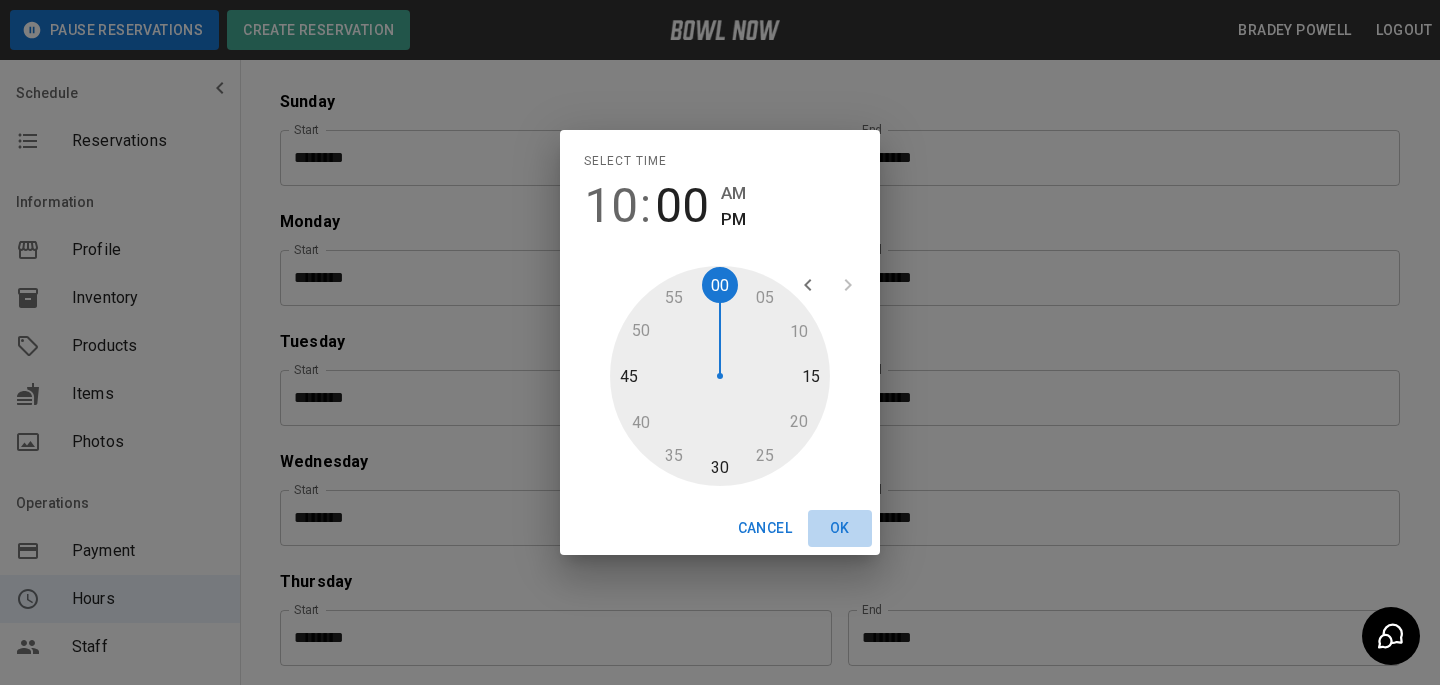 click on "OK" at bounding box center [840, 528] 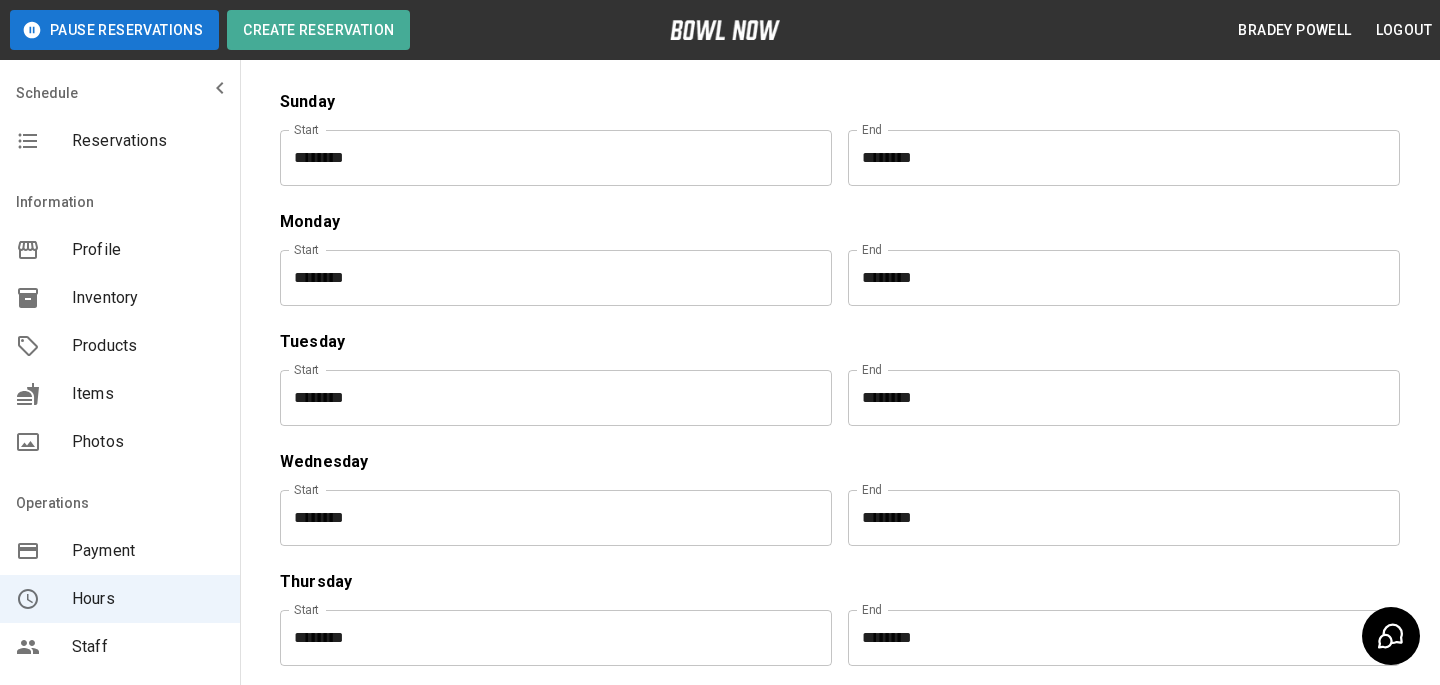 click on "Thursday" at bounding box center (832, 570) 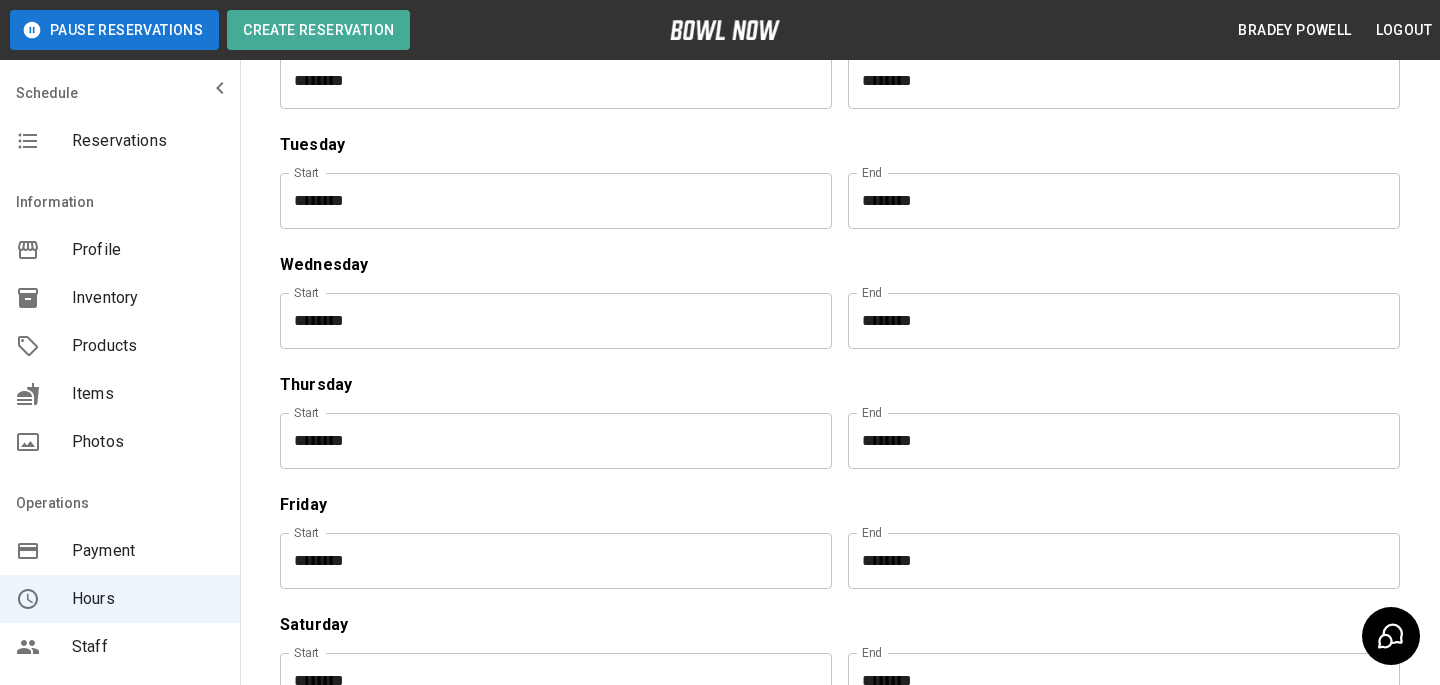 scroll, scrollTop: 343, scrollLeft: 0, axis: vertical 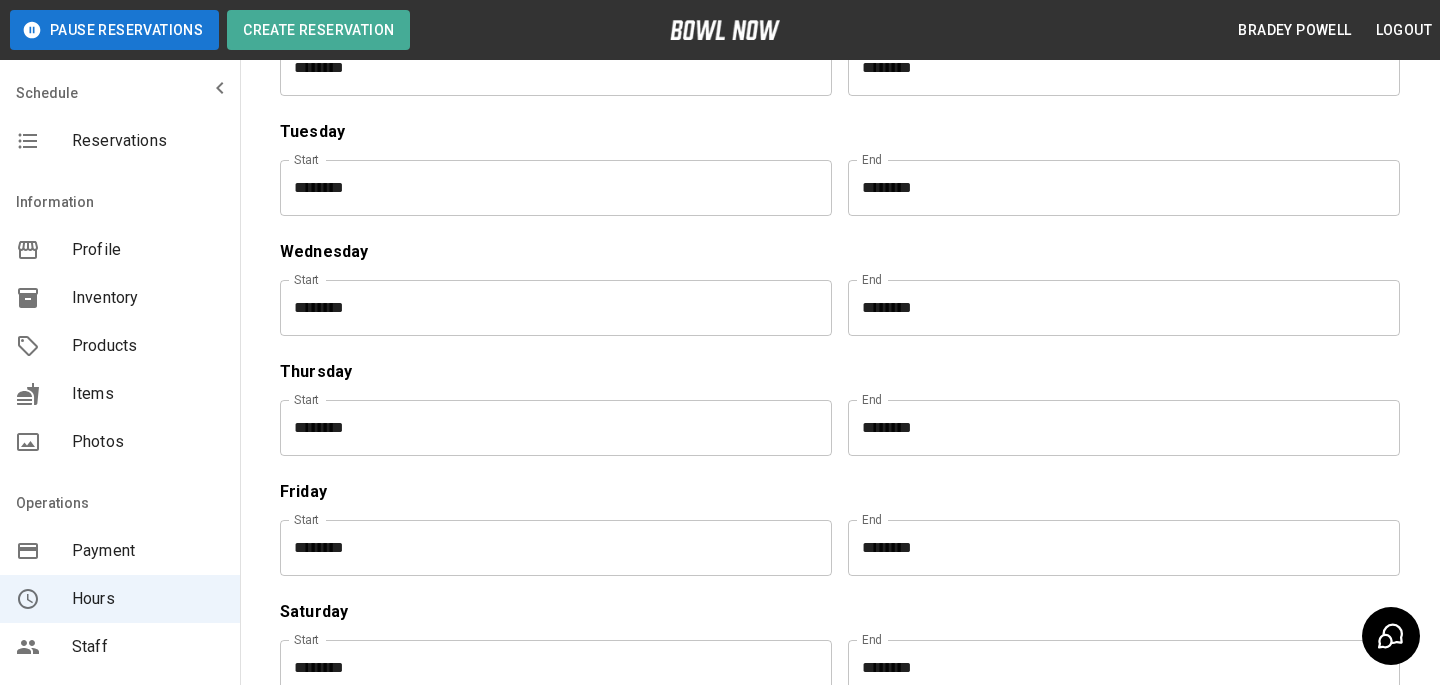 click on "********" at bounding box center [549, 548] 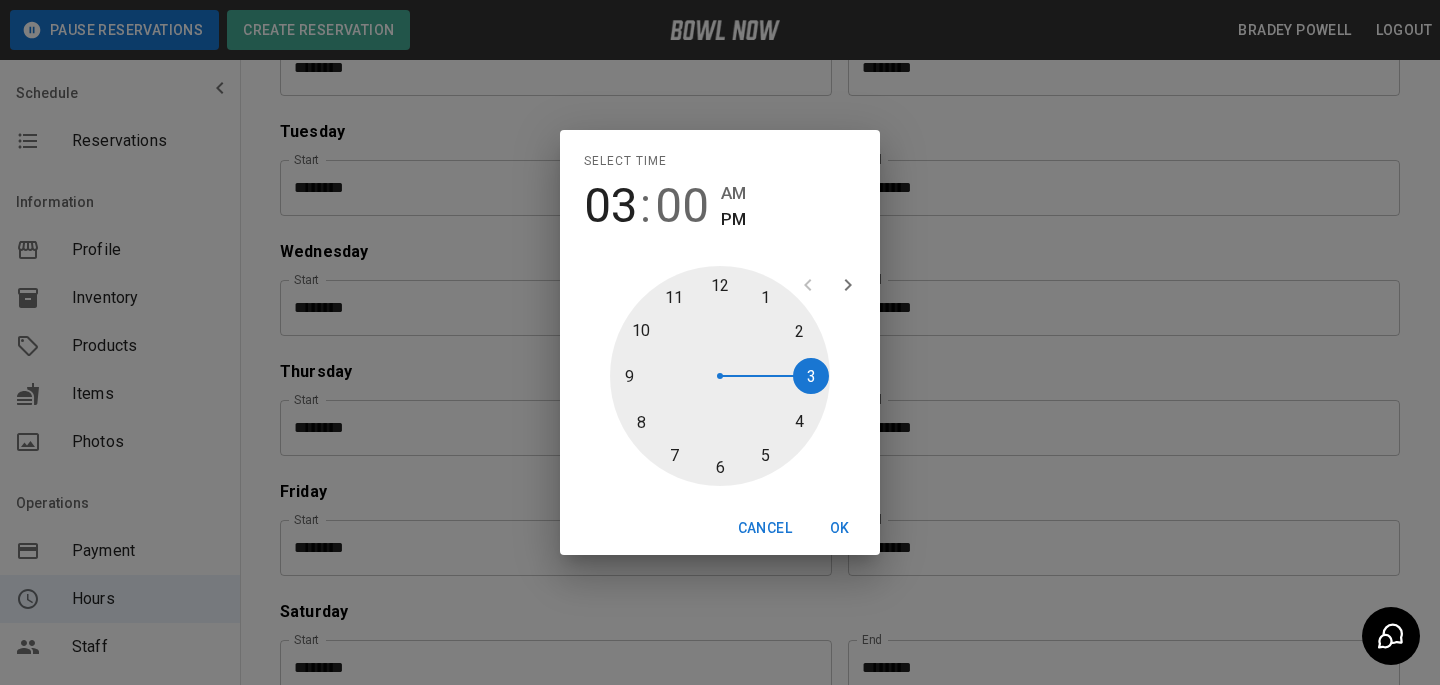 type on "********" 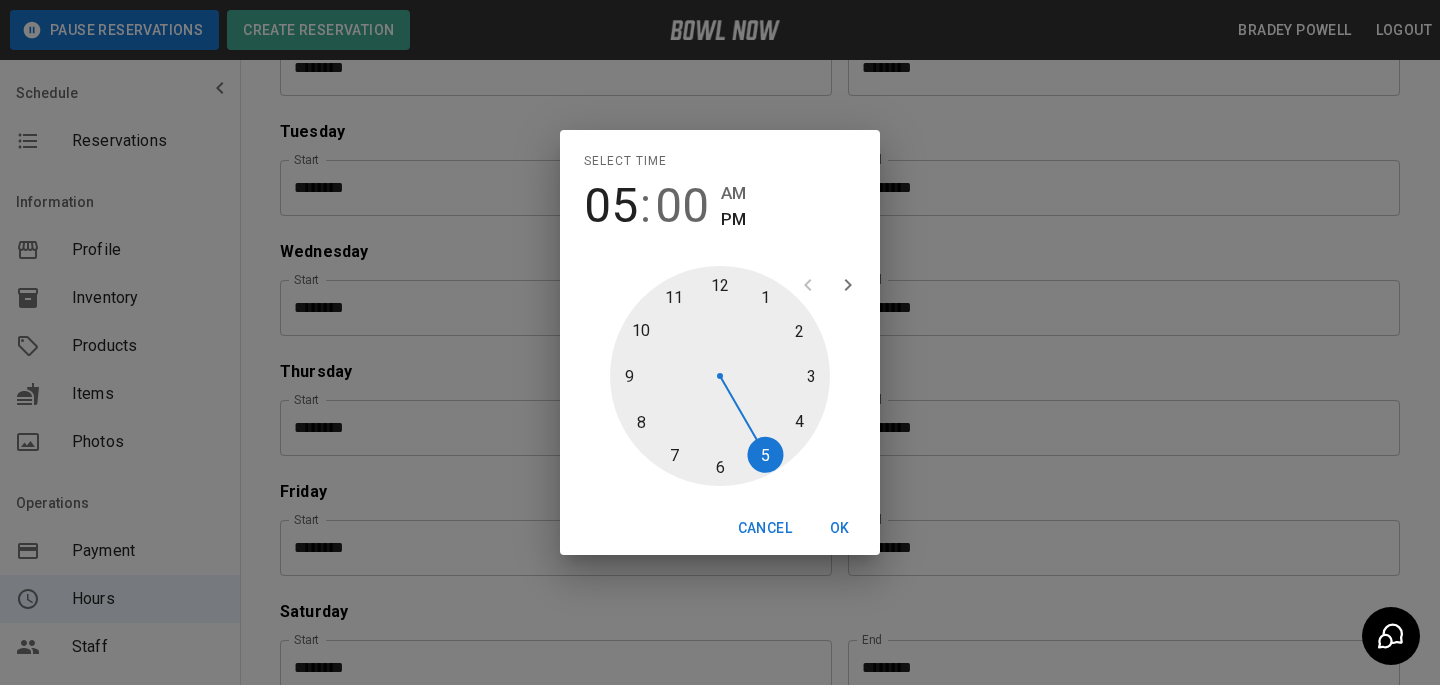 click at bounding box center [720, 376] 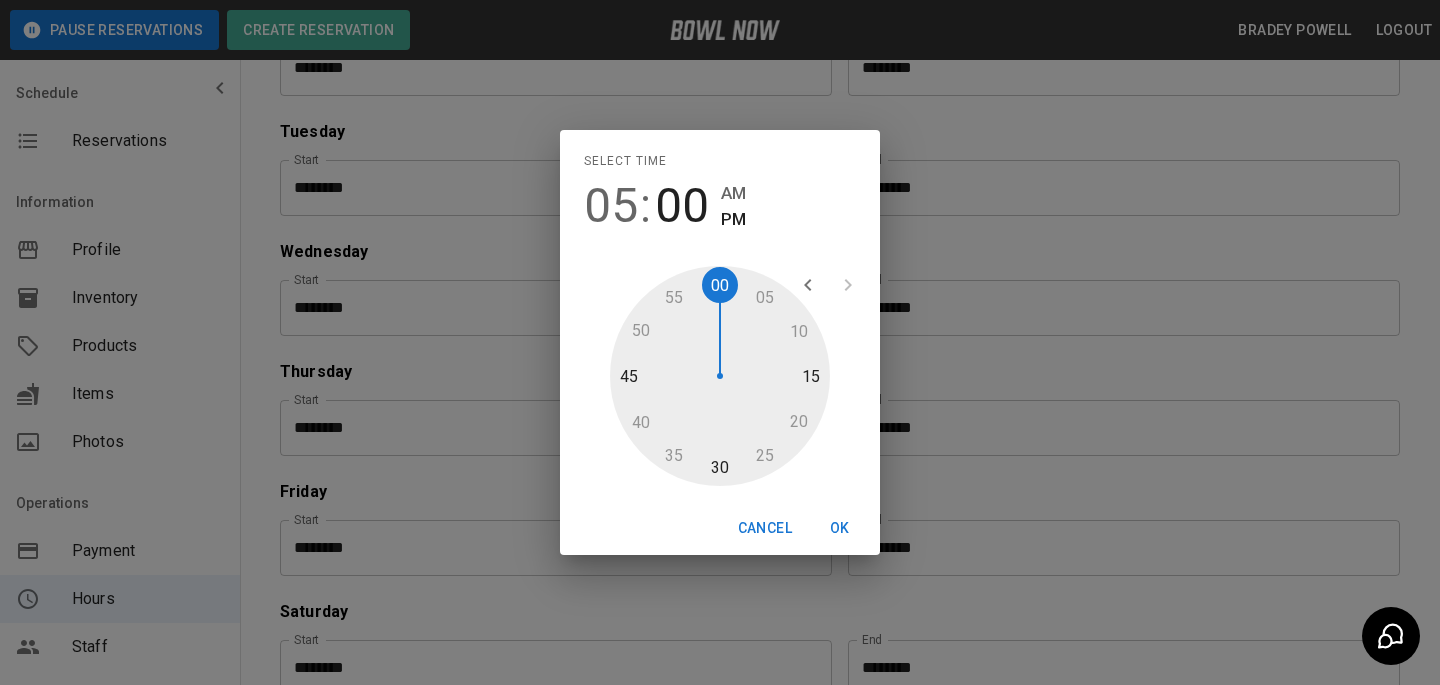 click on "OK" at bounding box center (840, 528) 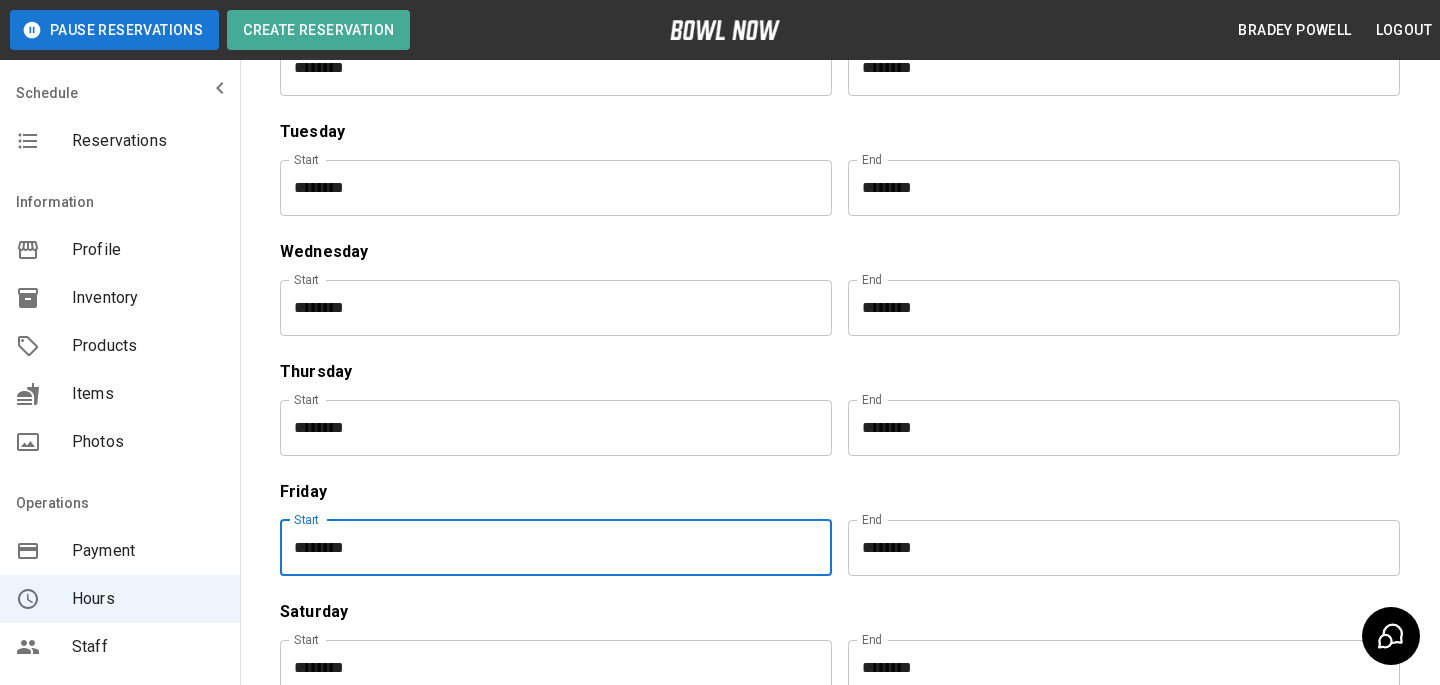 click on "********" at bounding box center (1117, 548) 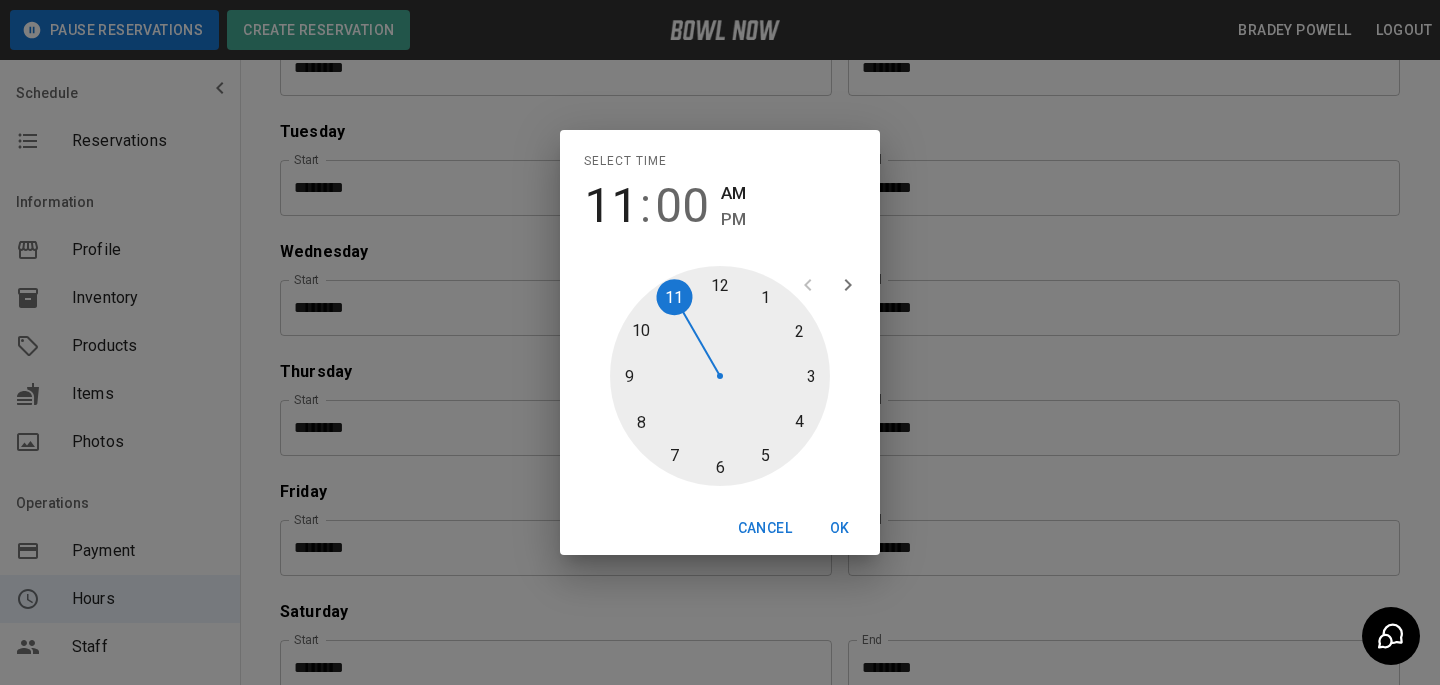 click at bounding box center (720, 376) 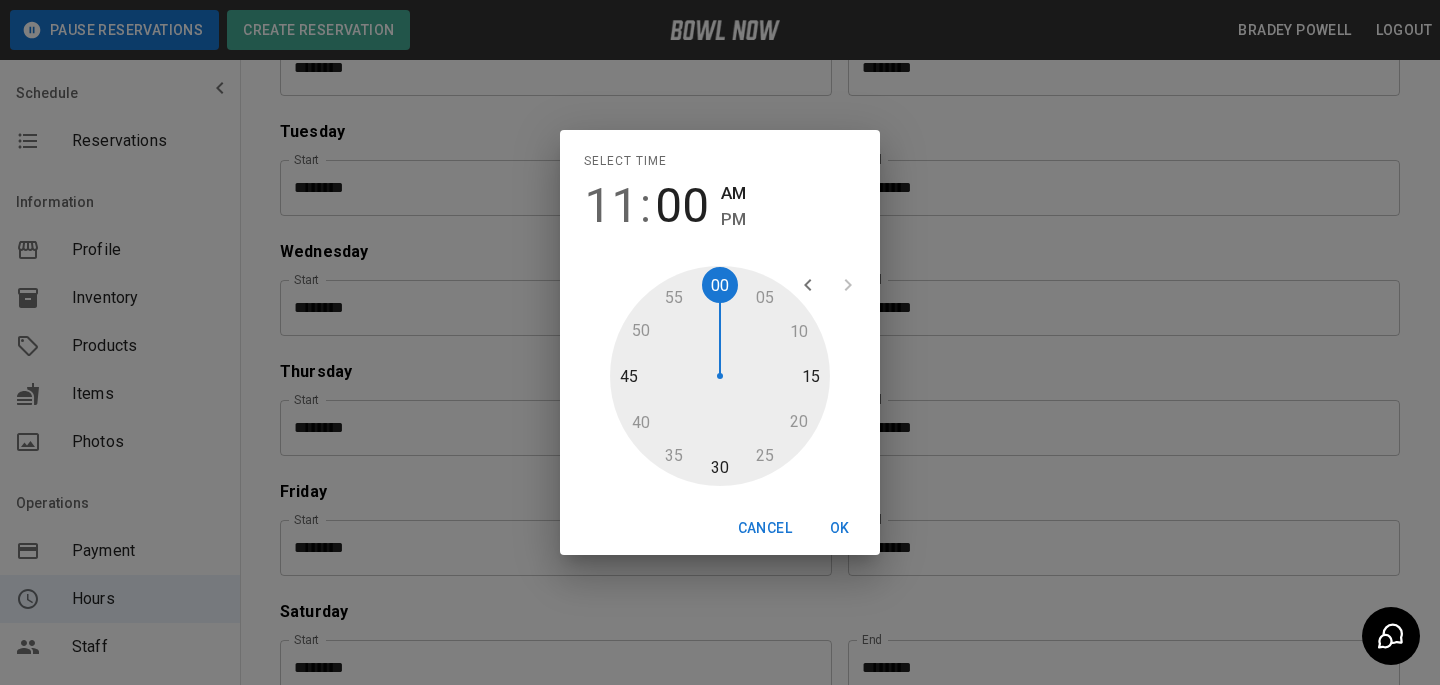 click on "PM" at bounding box center (733, 219) 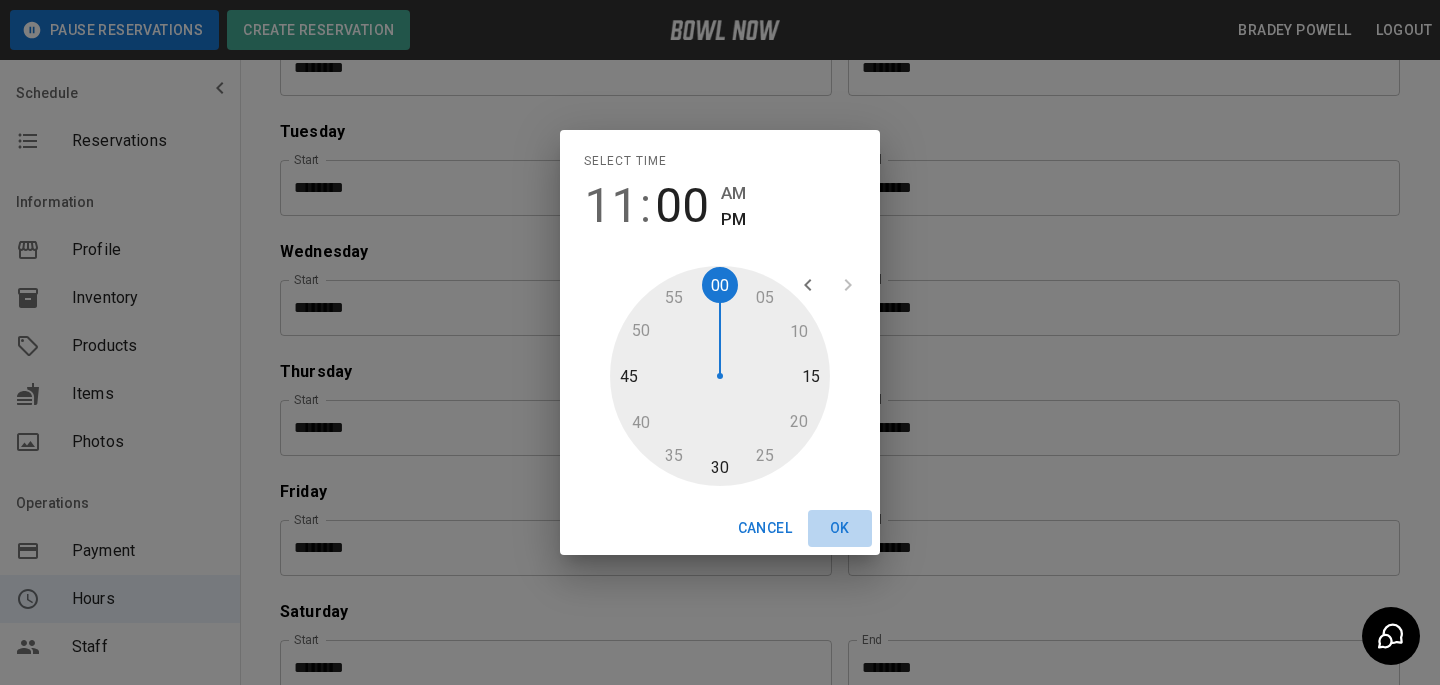 click on "OK" at bounding box center (840, 528) 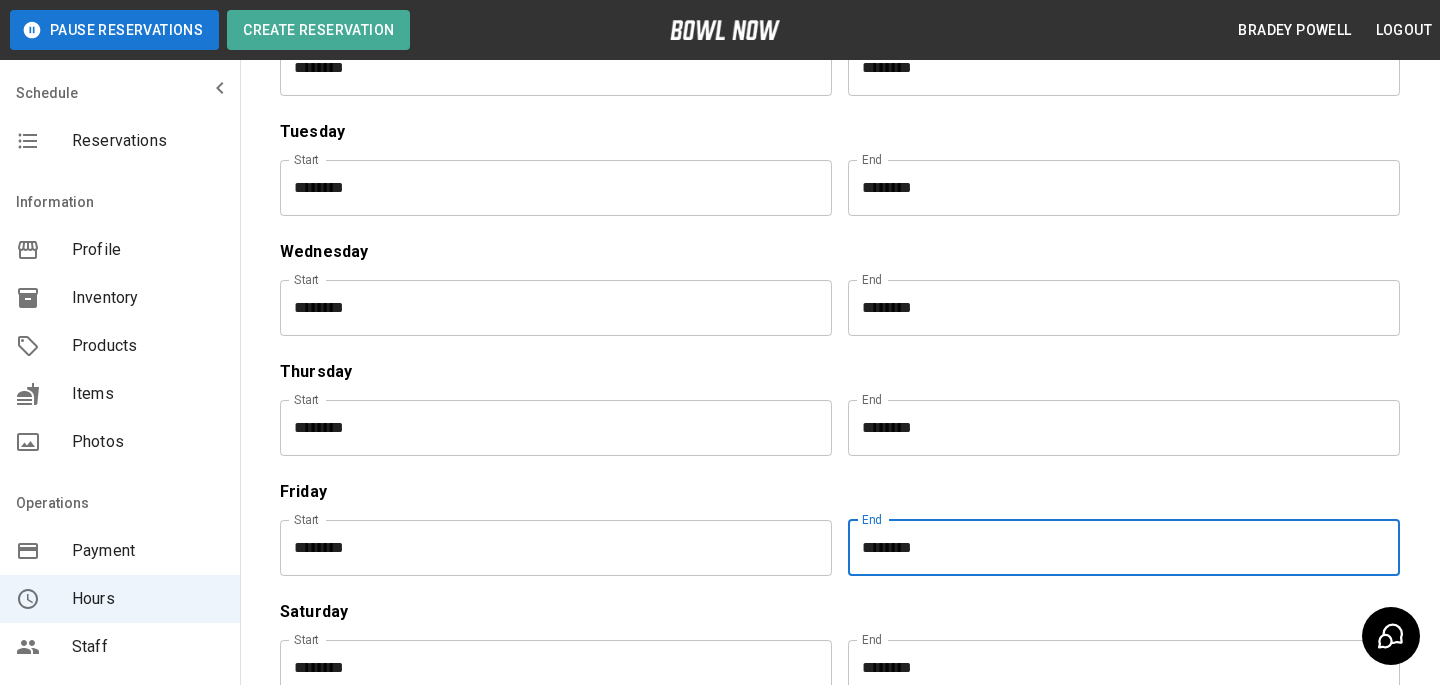 click on "******** Start" at bounding box center [556, 548] 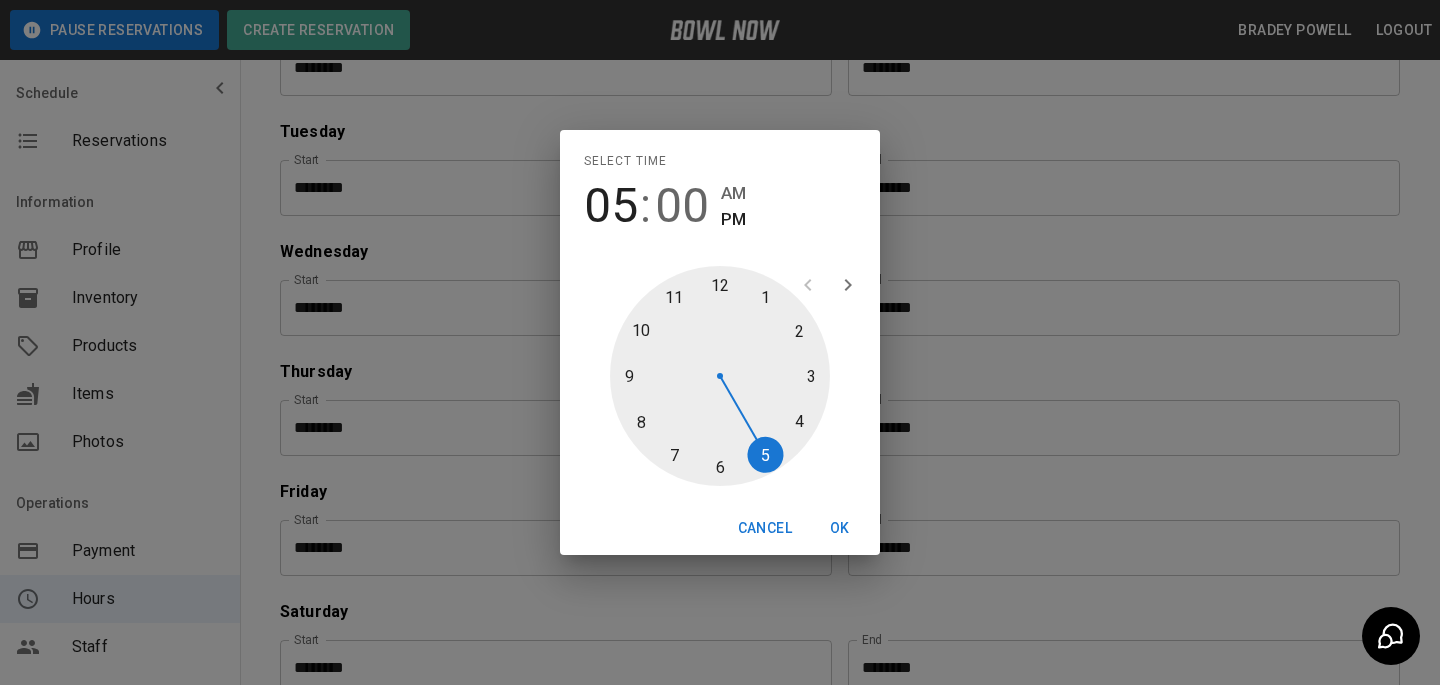 click on "Cancel" at bounding box center (765, 528) 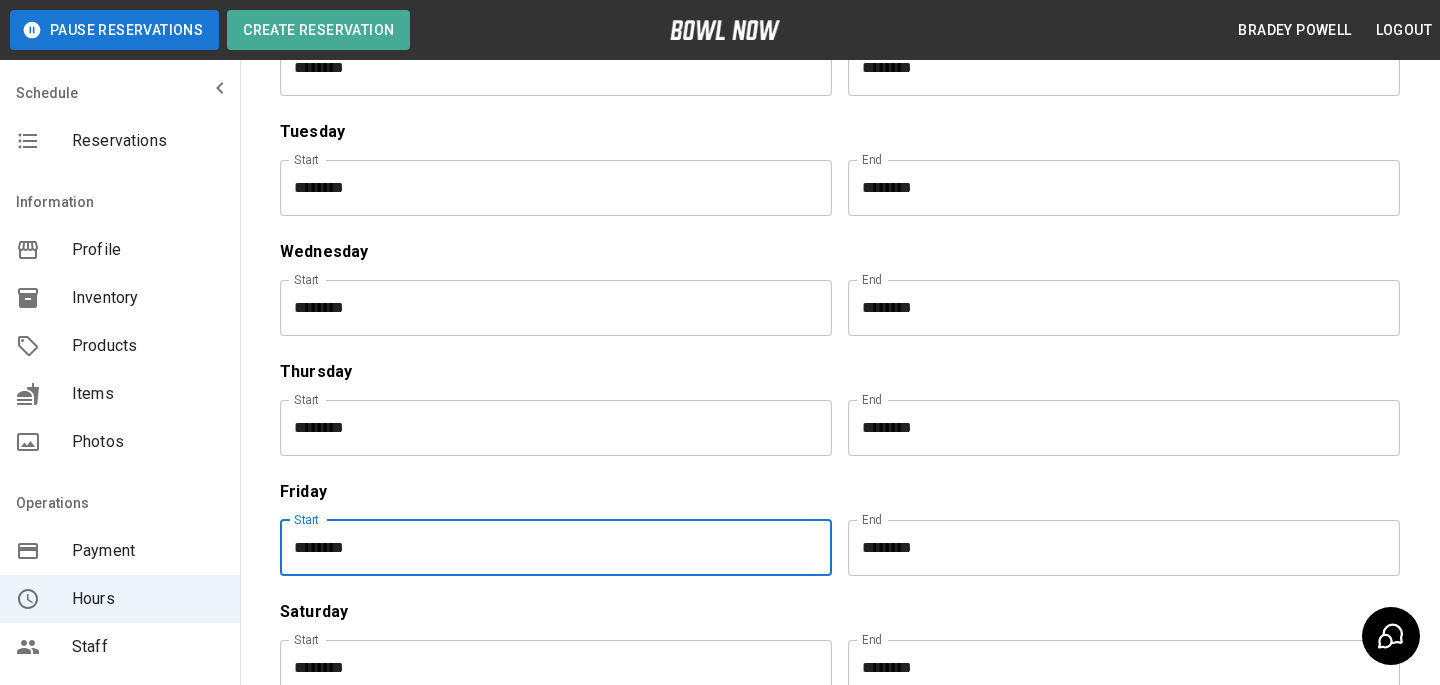 scroll, scrollTop: 487, scrollLeft: 0, axis: vertical 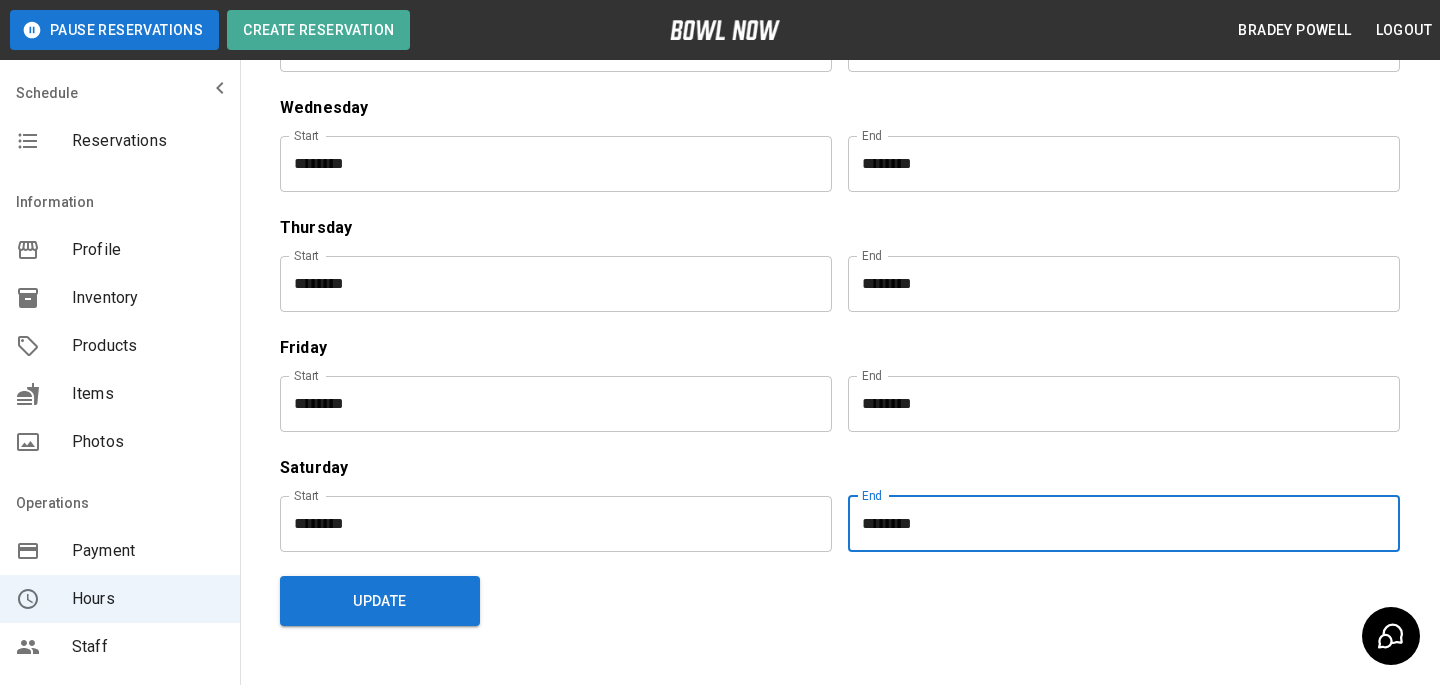 click on "********" at bounding box center [1117, 524] 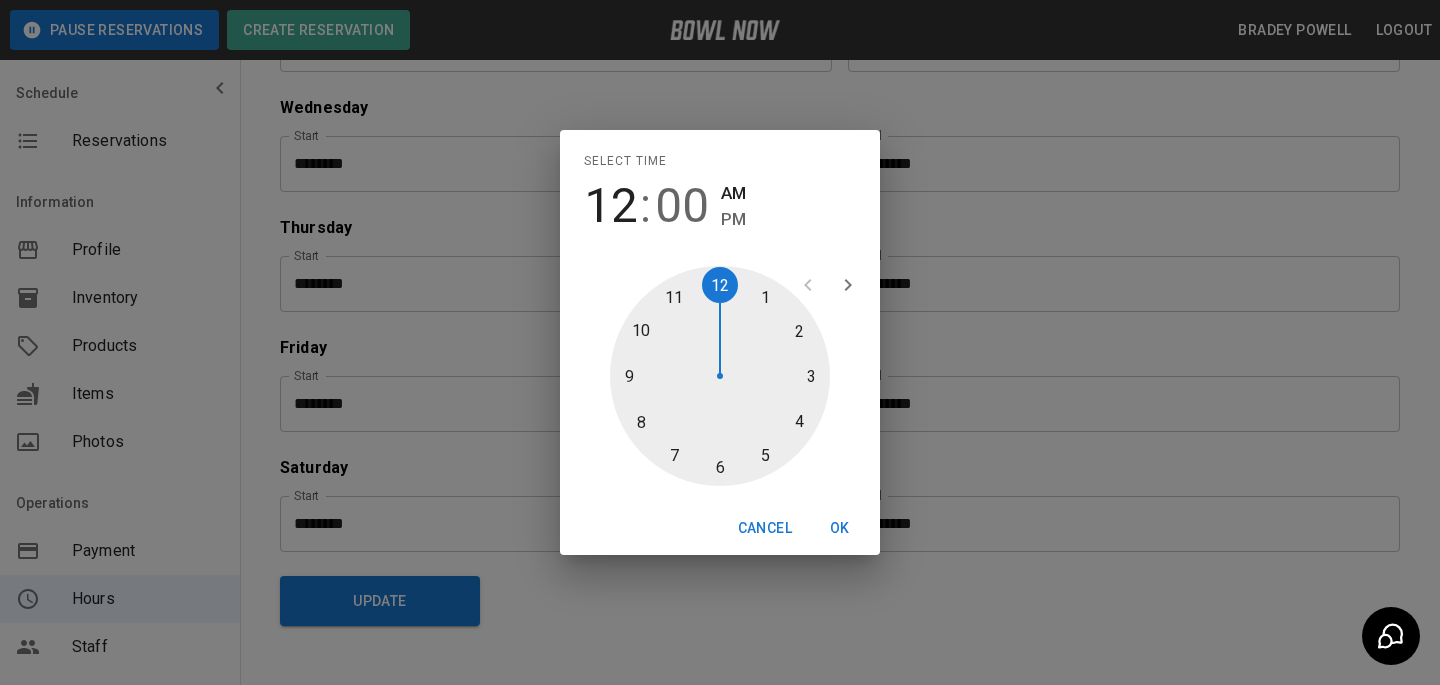 click at bounding box center [720, 376] 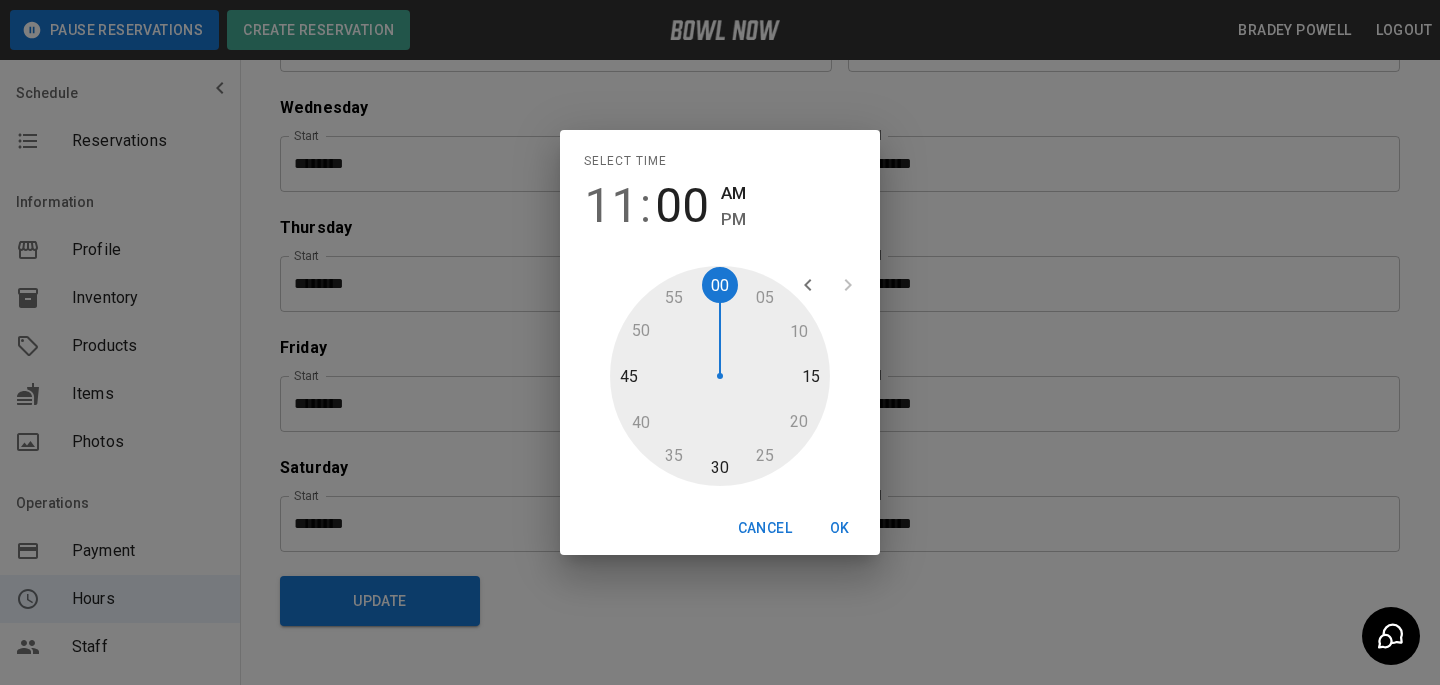 click on "PM" at bounding box center [733, 219] 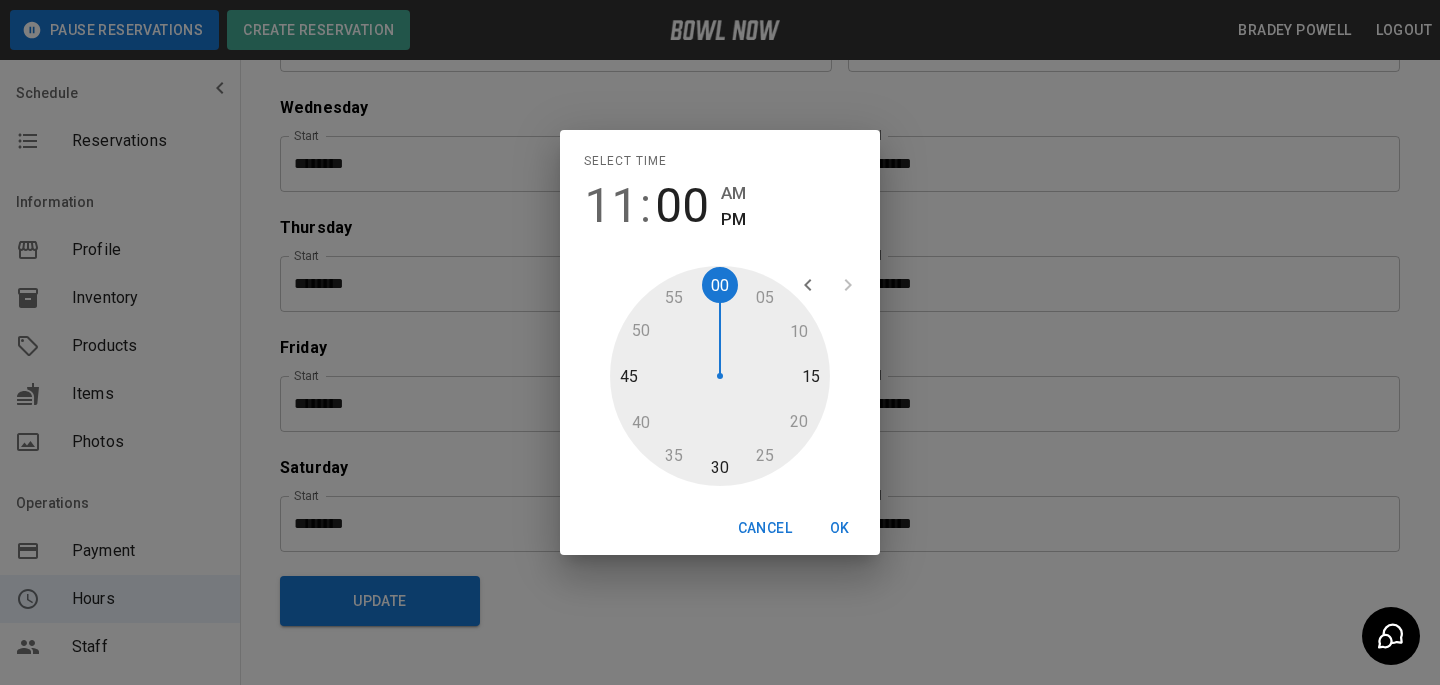 click on "OK" at bounding box center (840, 528) 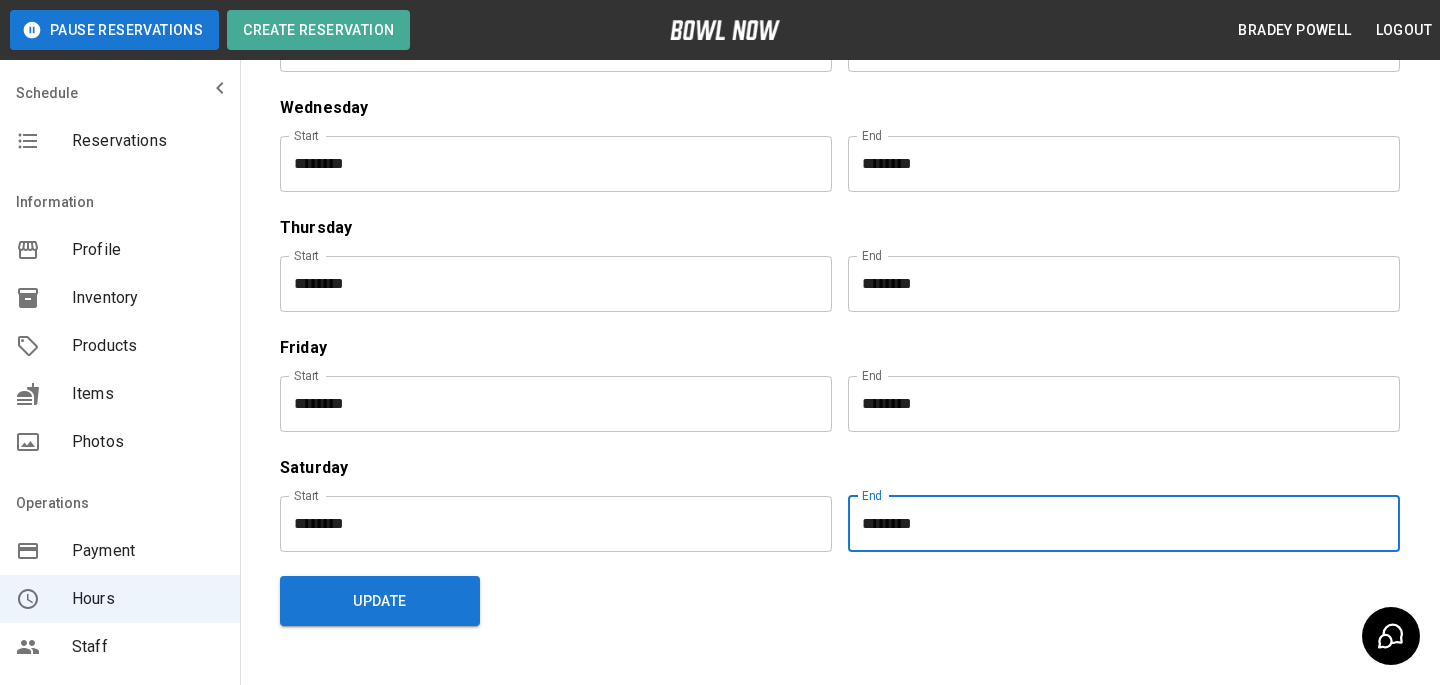 click on "Saturday" at bounding box center (840, 468) 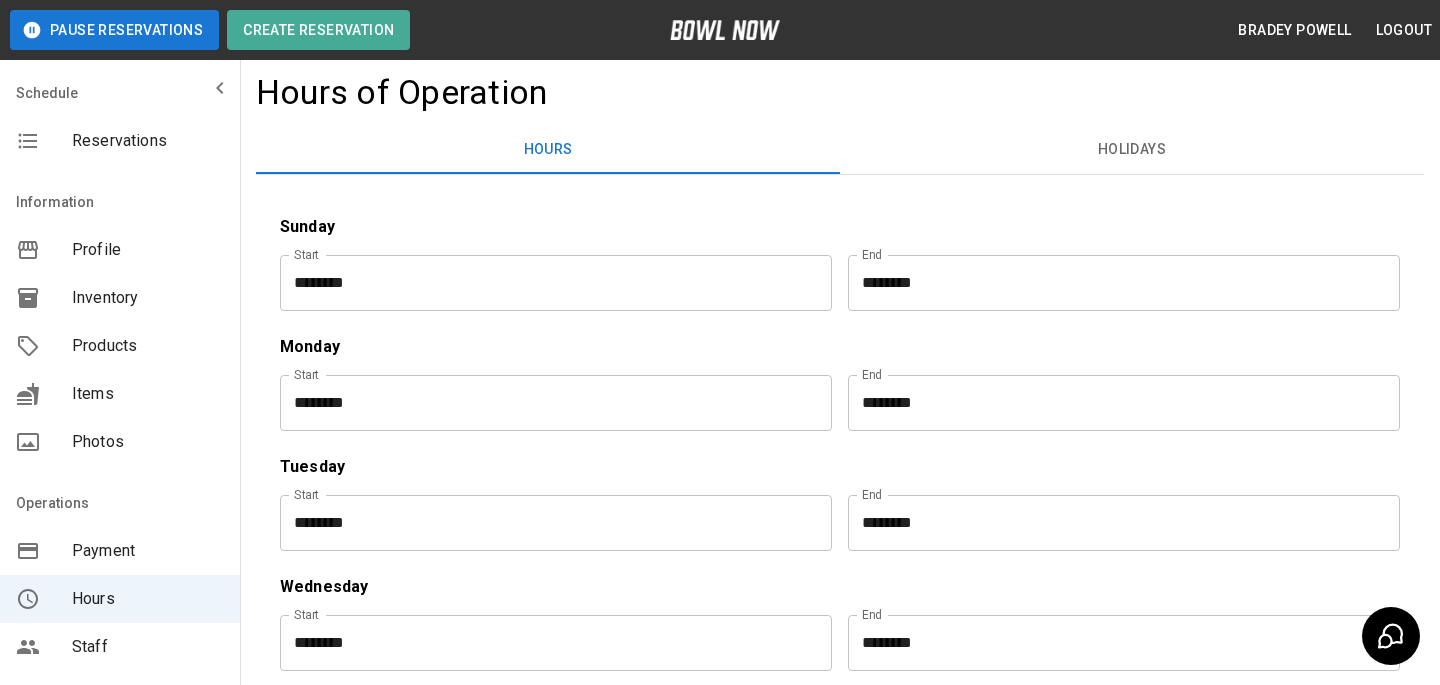 scroll, scrollTop: 0, scrollLeft: 0, axis: both 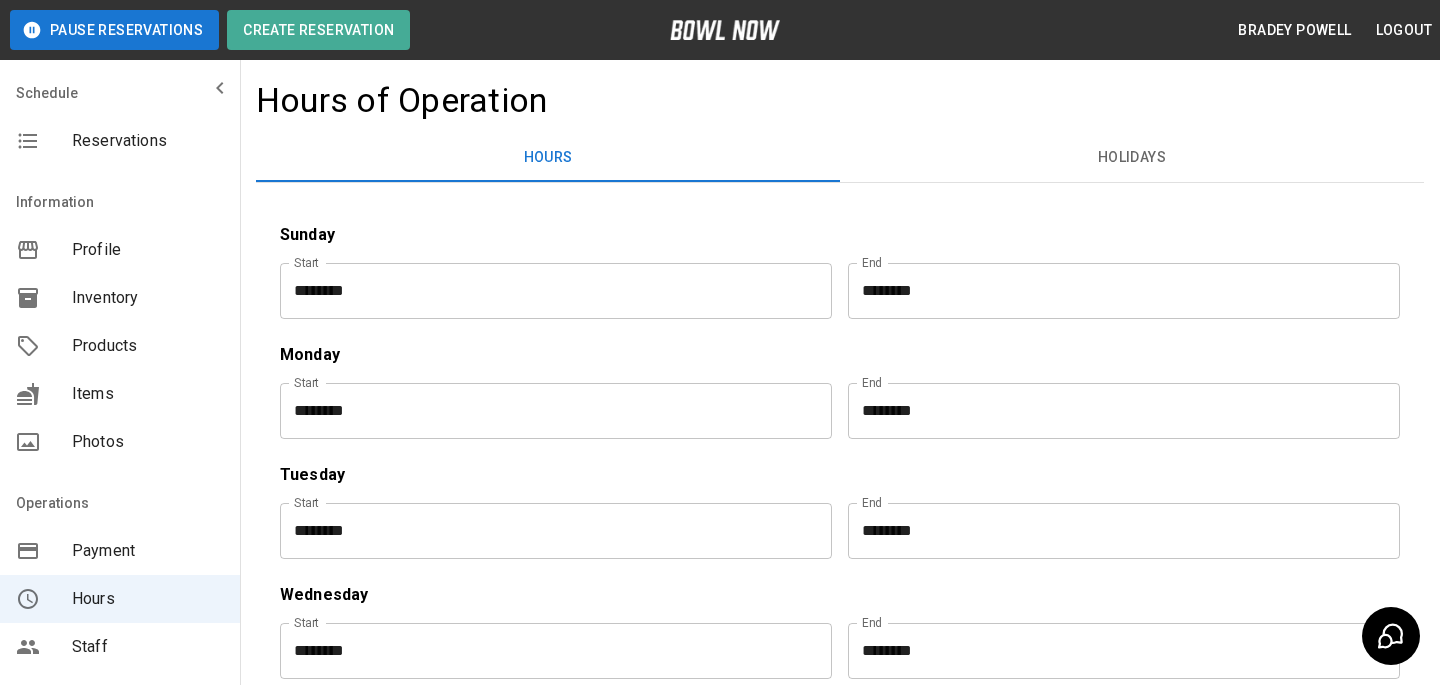 click on "********" at bounding box center (549, 411) 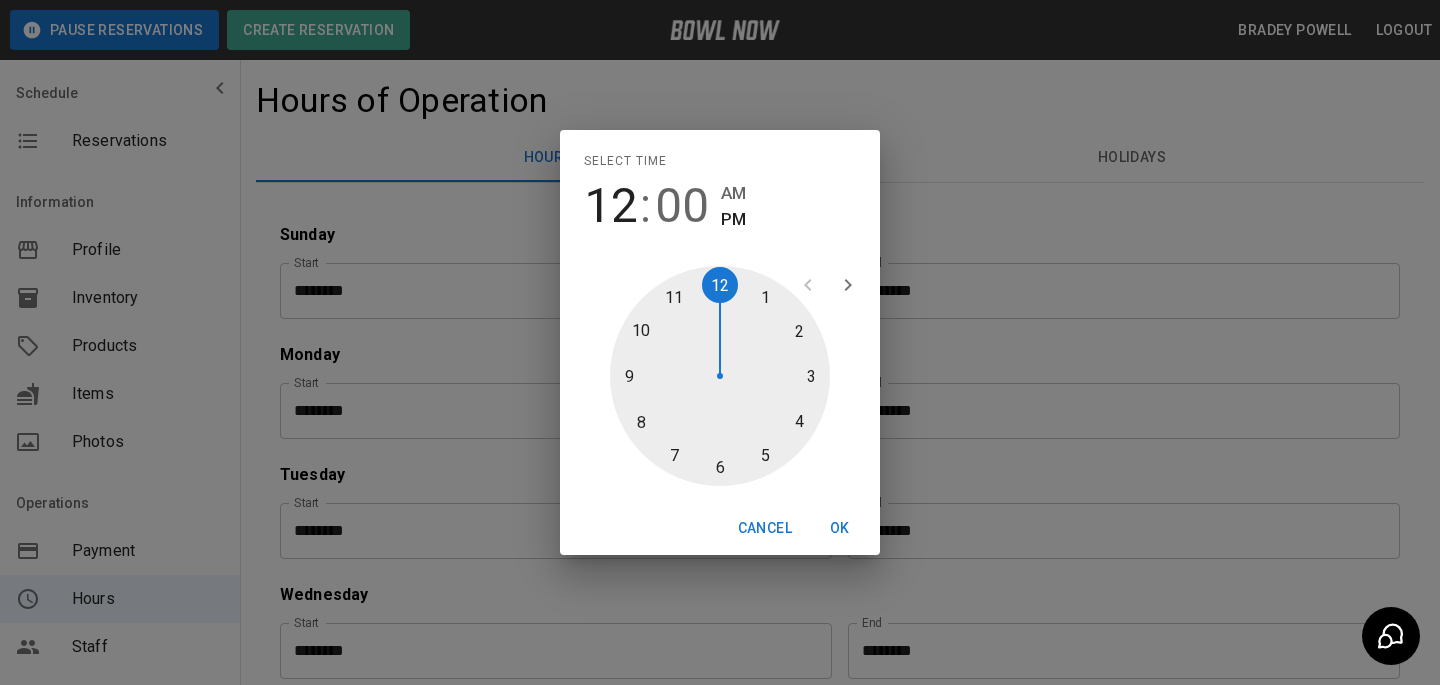 click at bounding box center [720, 376] 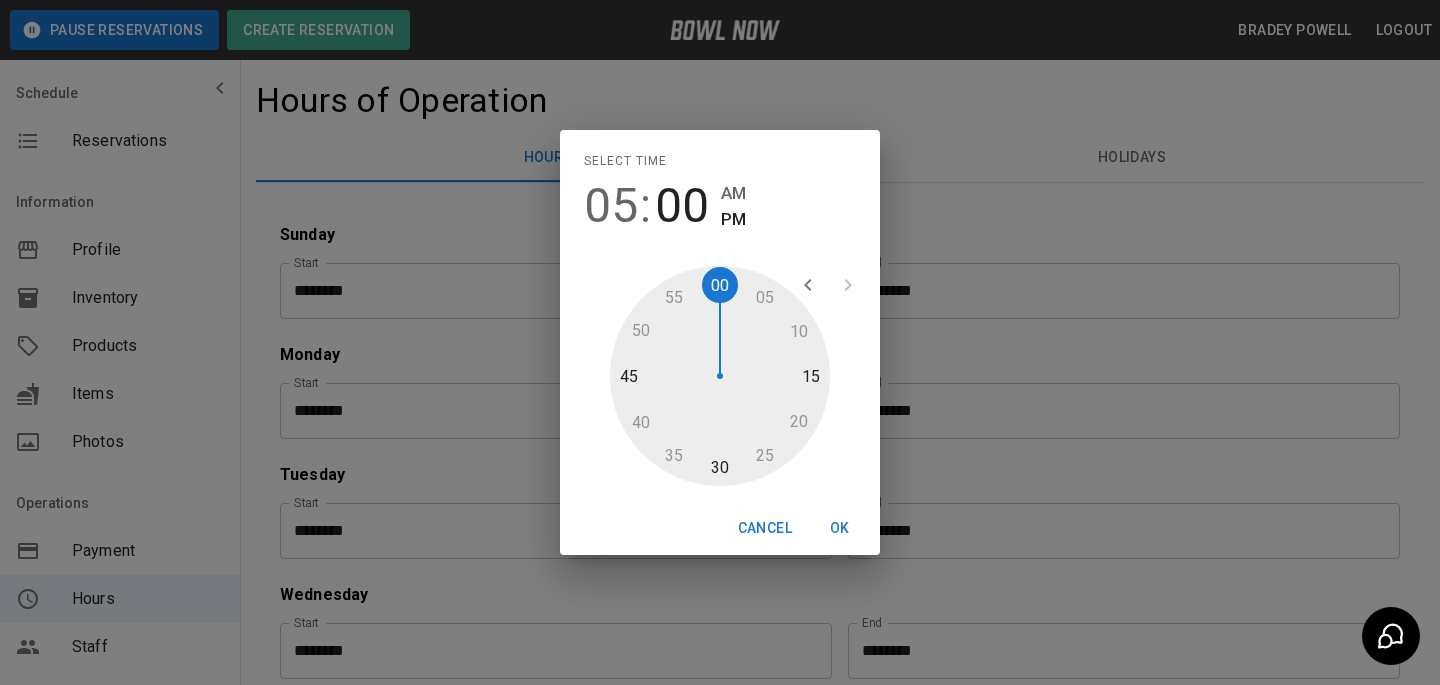 click on "OK" at bounding box center (840, 528) 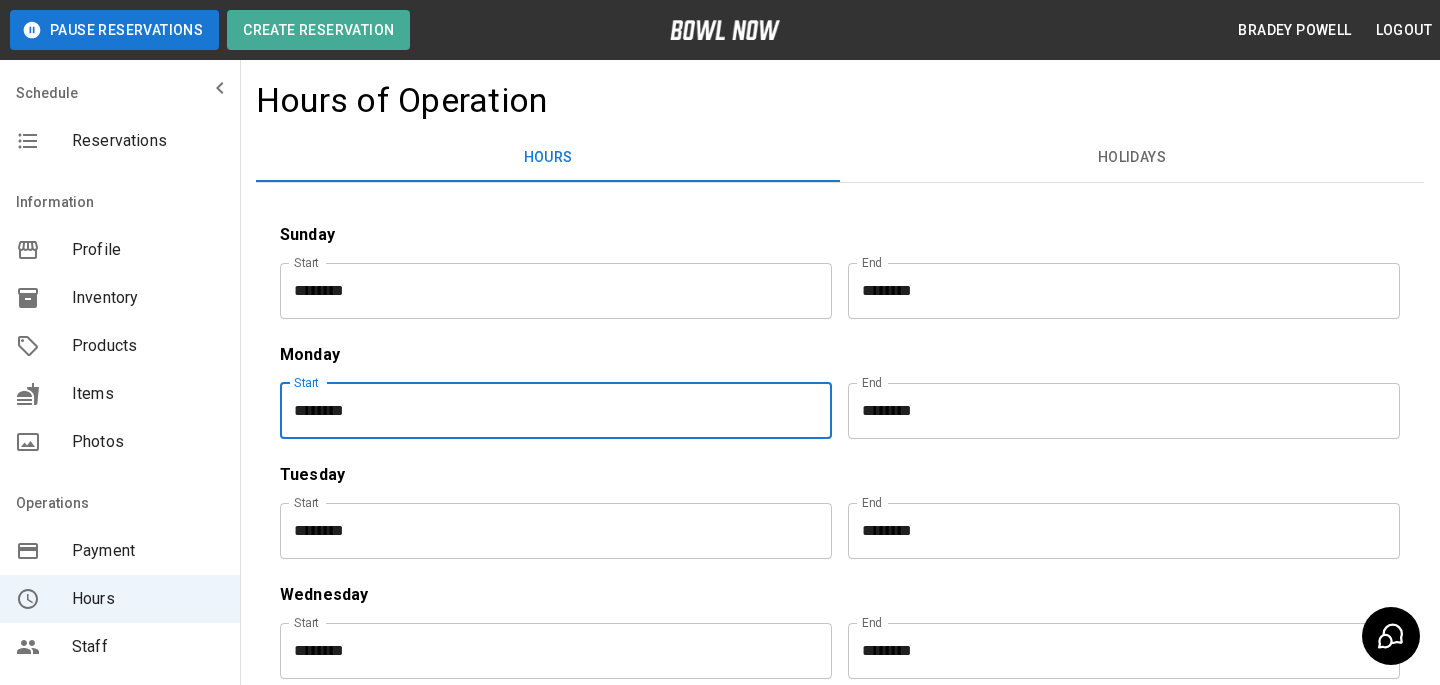 click on "********" at bounding box center [1117, 411] 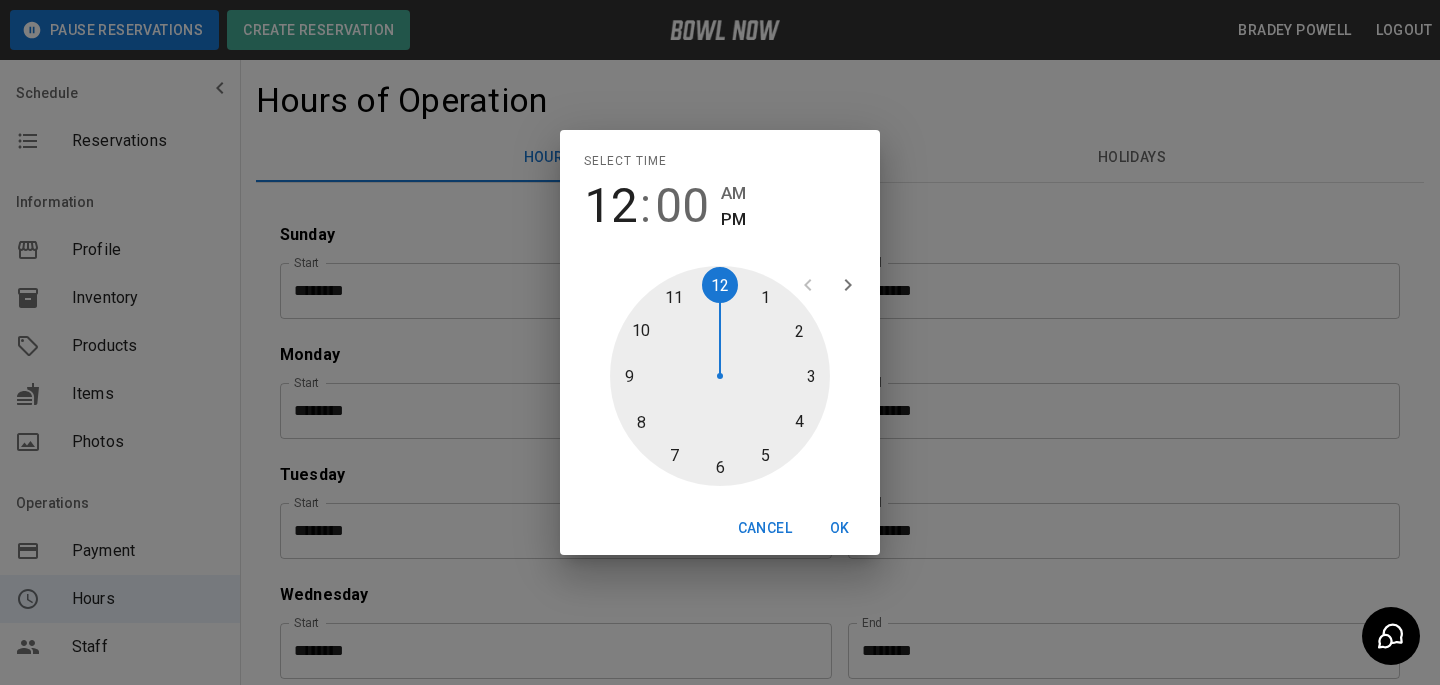 click at bounding box center [720, 376] 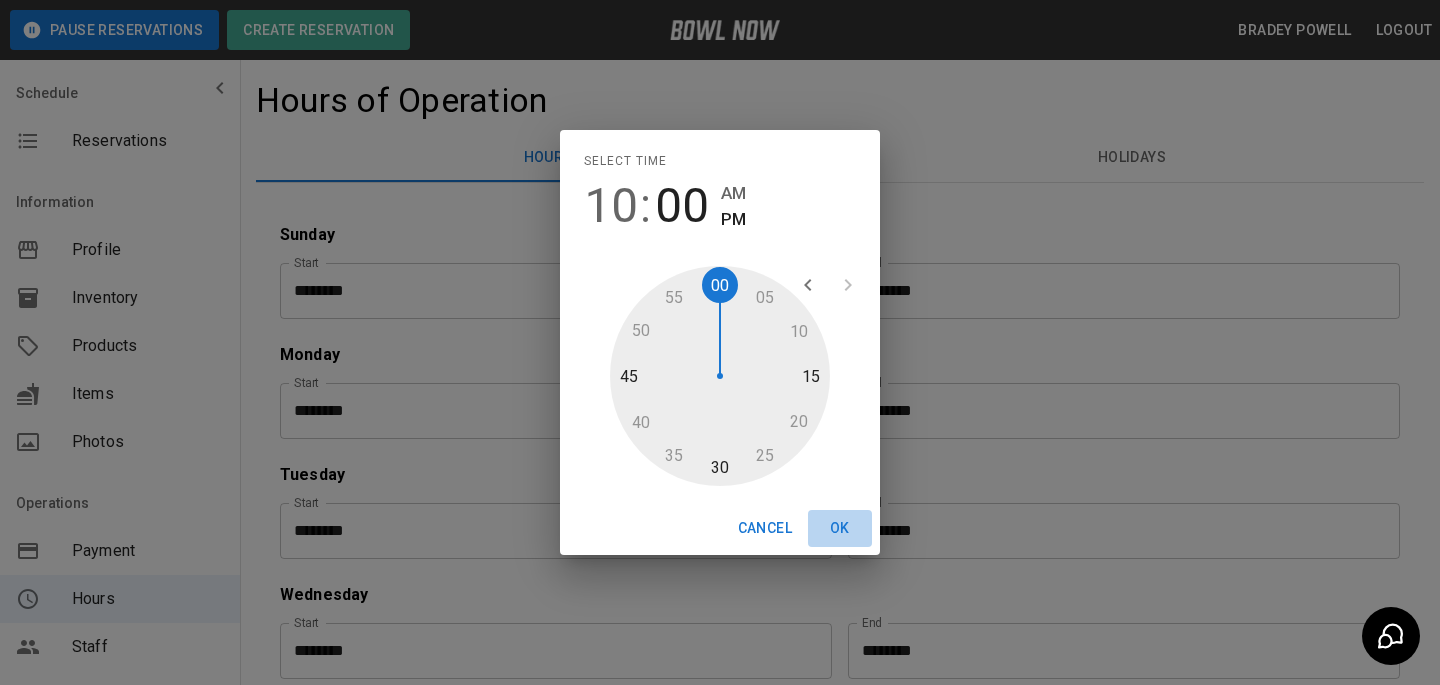 click on "OK" at bounding box center (840, 528) 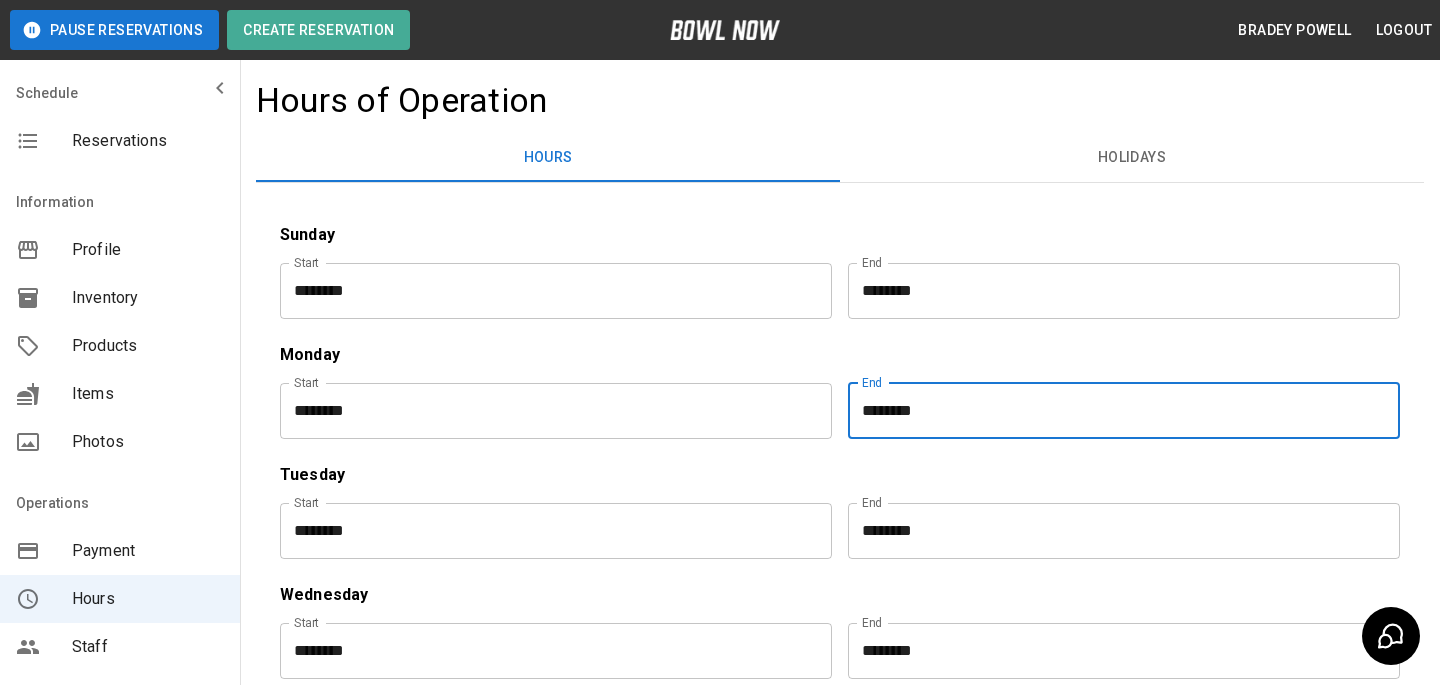 click on "********" at bounding box center (549, 531) 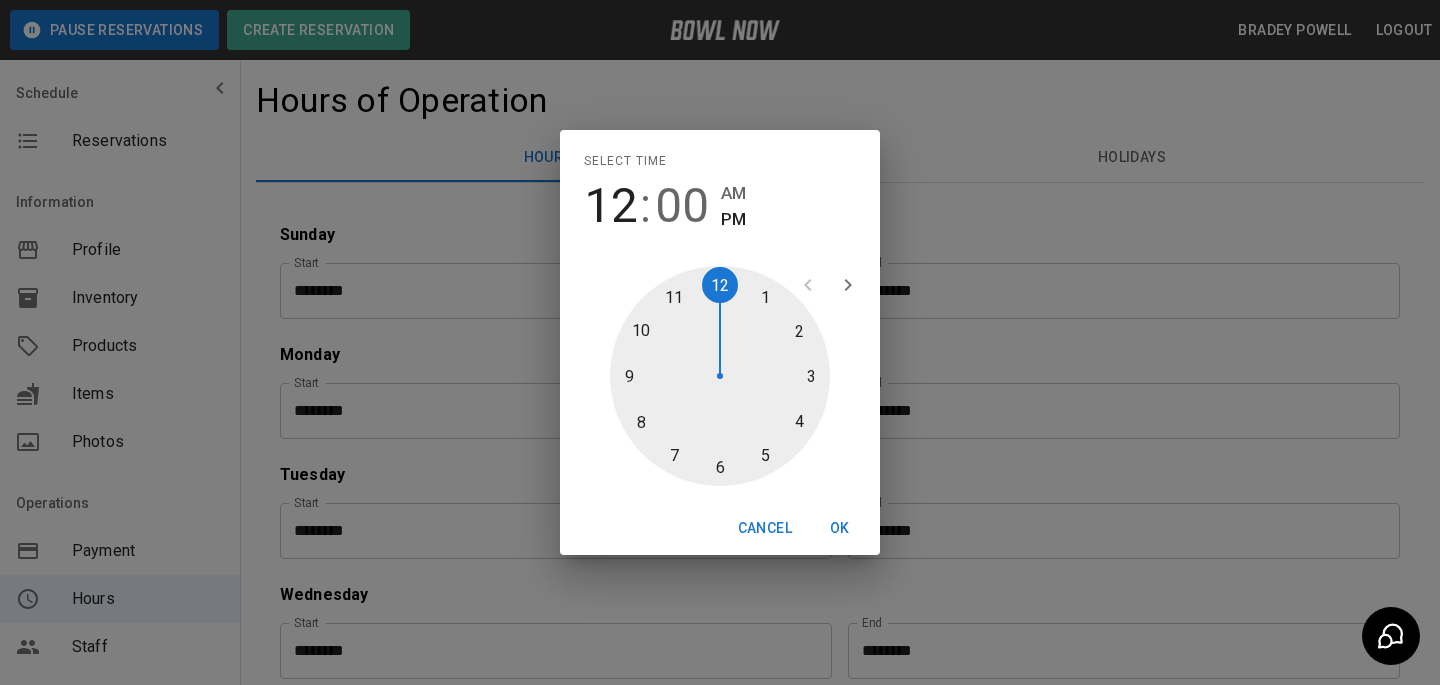click at bounding box center (720, 376) 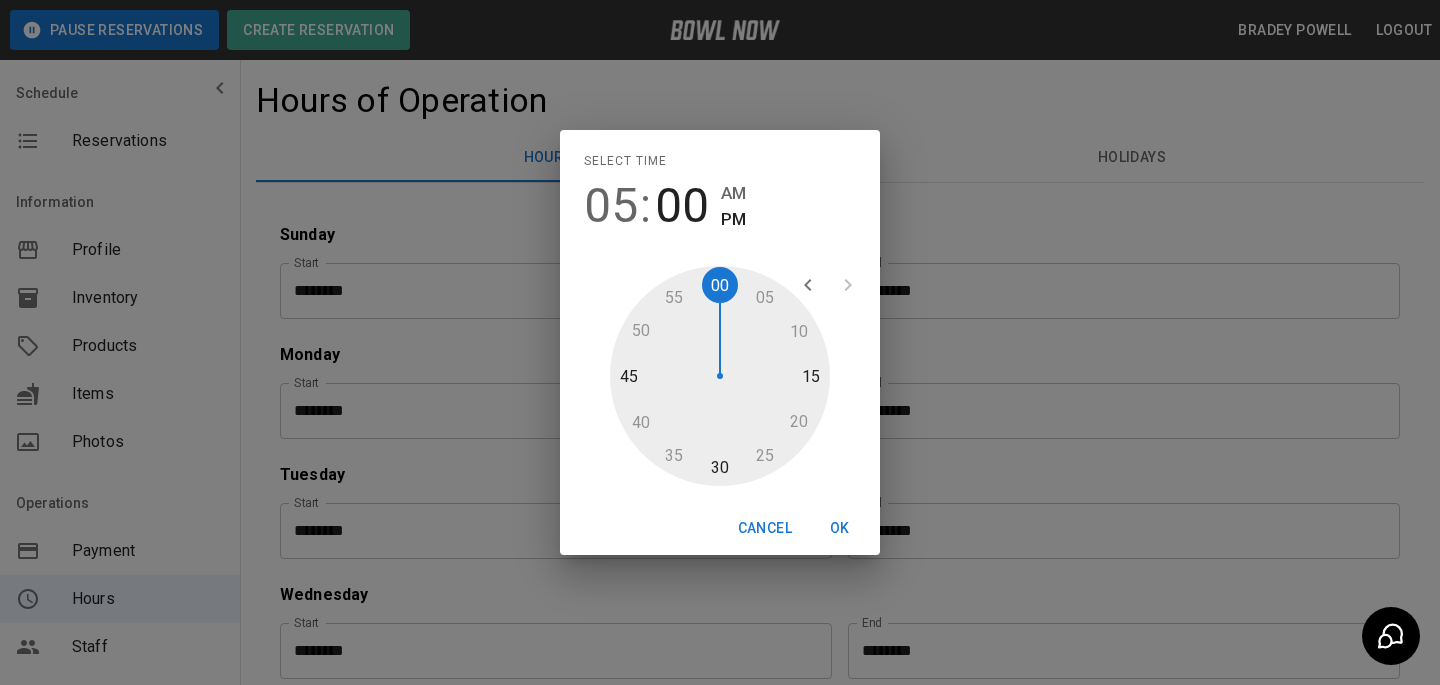 click on "OK" at bounding box center (840, 528) 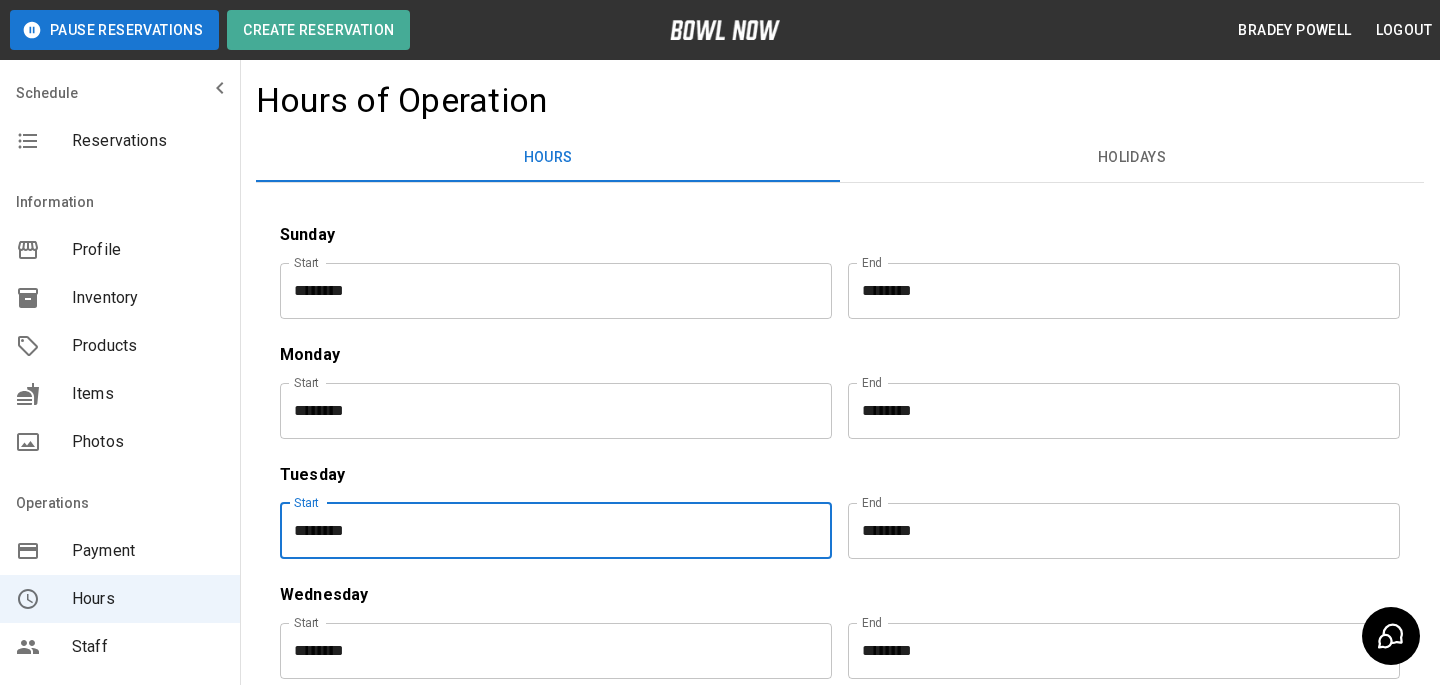 click on "********" at bounding box center [1117, 531] 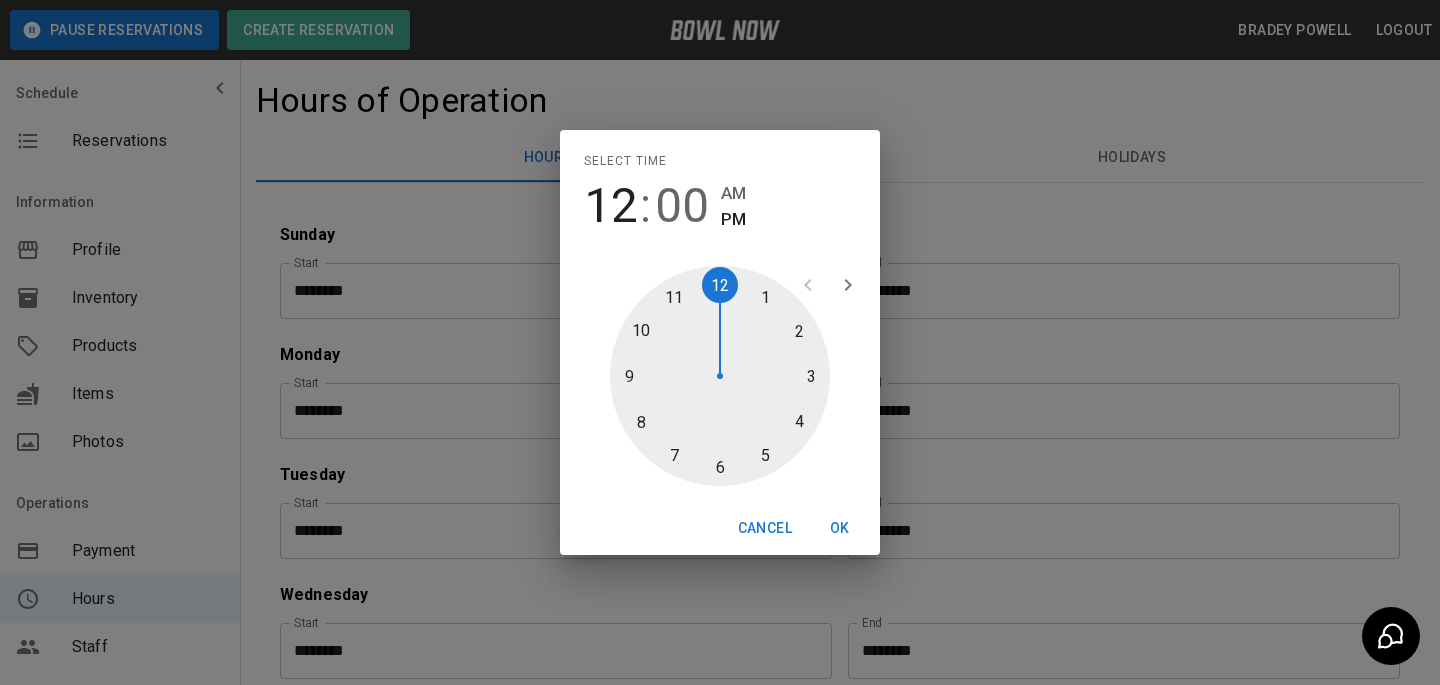 click at bounding box center (720, 376) 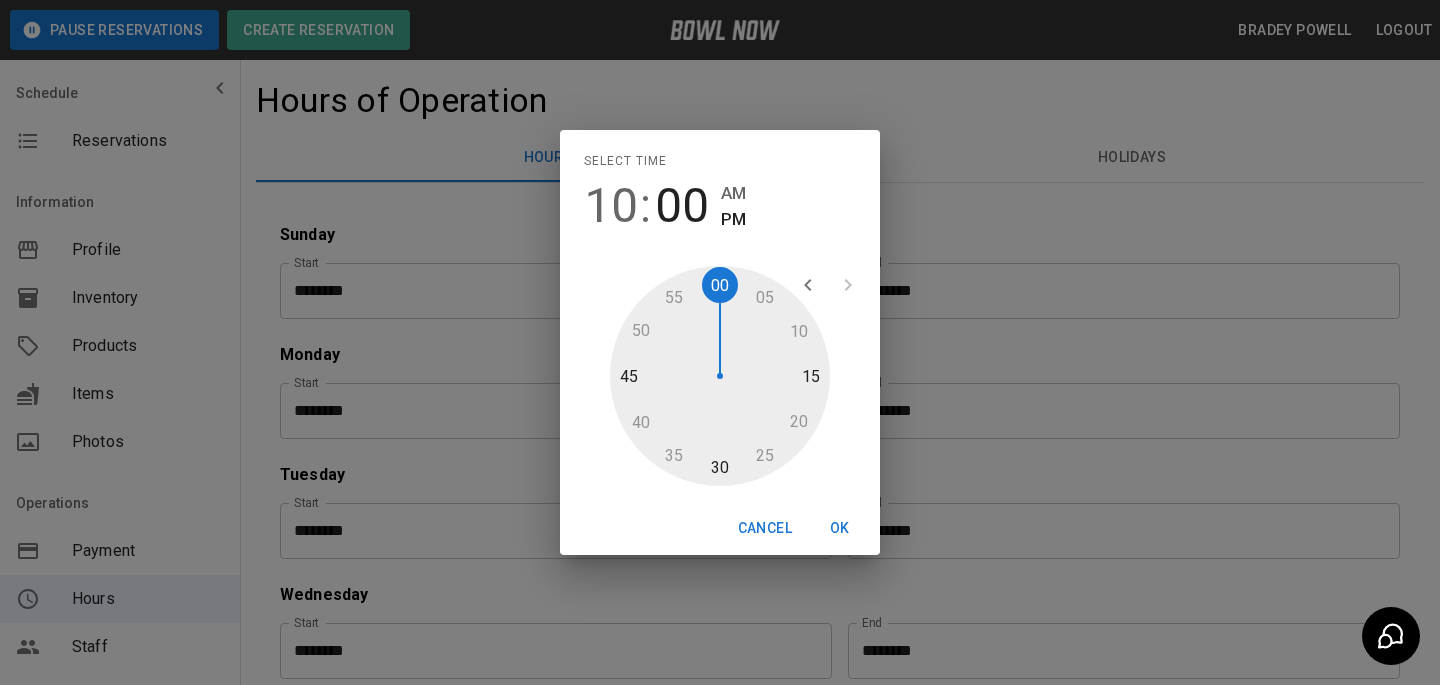 click on "OK" at bounding box center [840, 528] 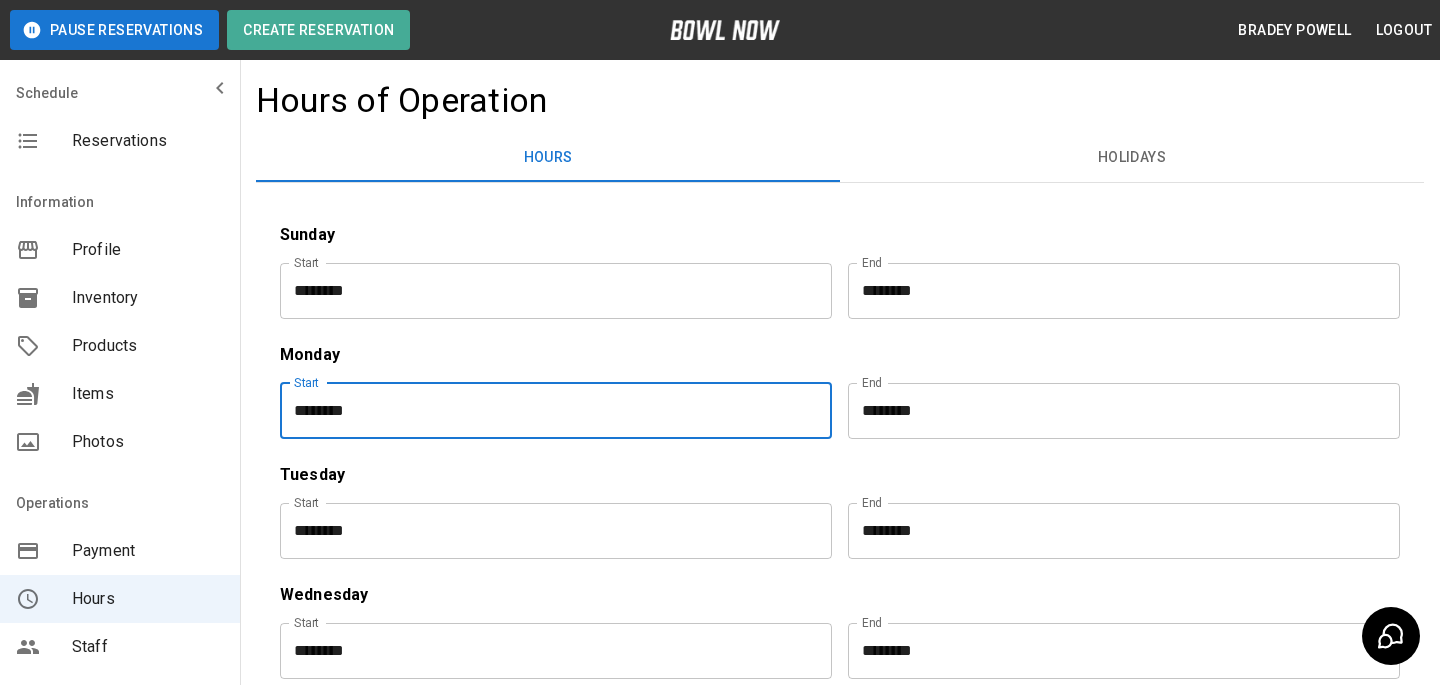 click on "********" at bounding box center (549, 411) 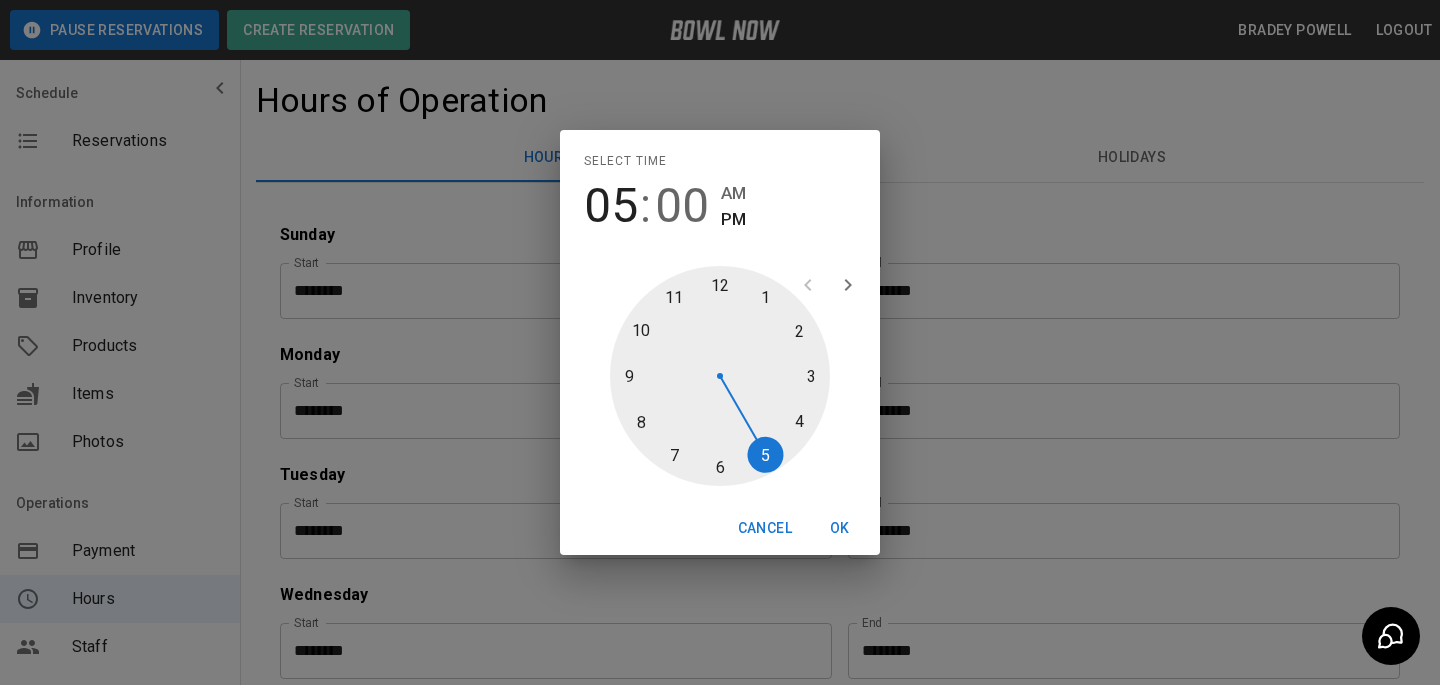 type on "********" 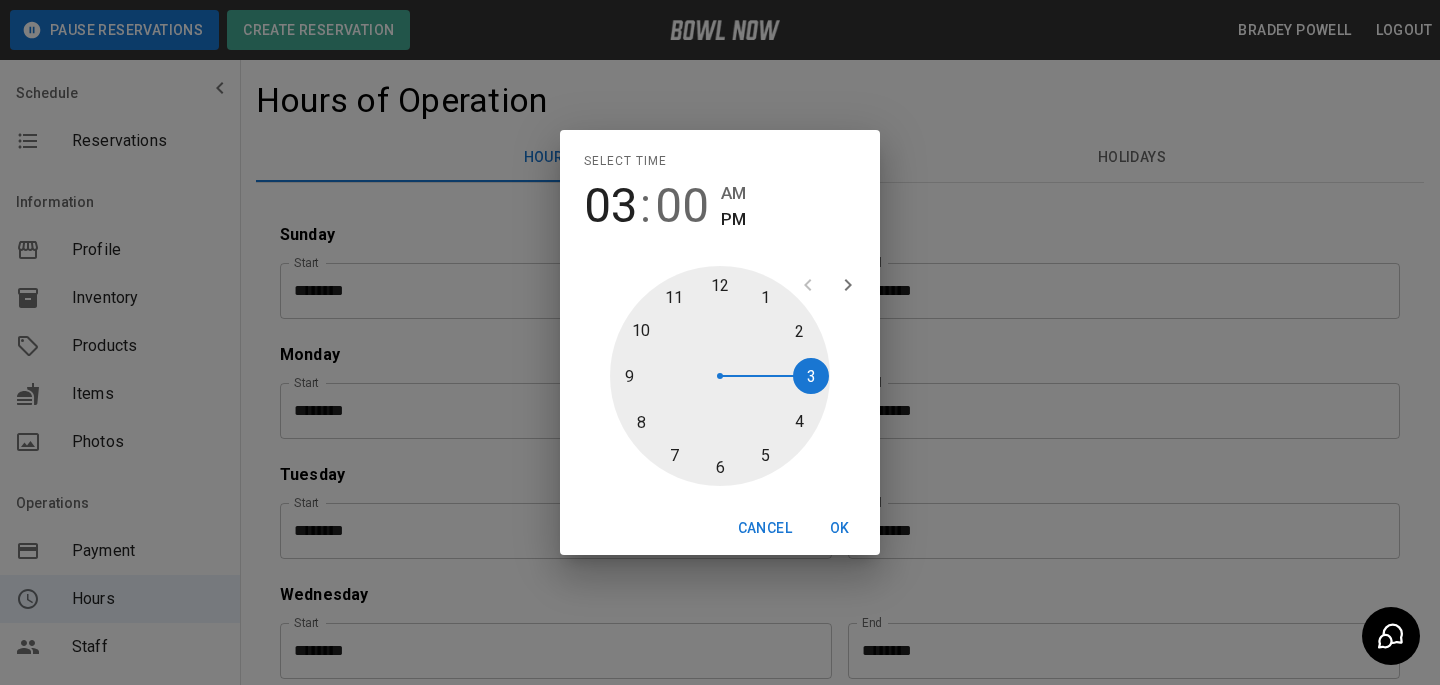 click at bounding box center (720, 376) 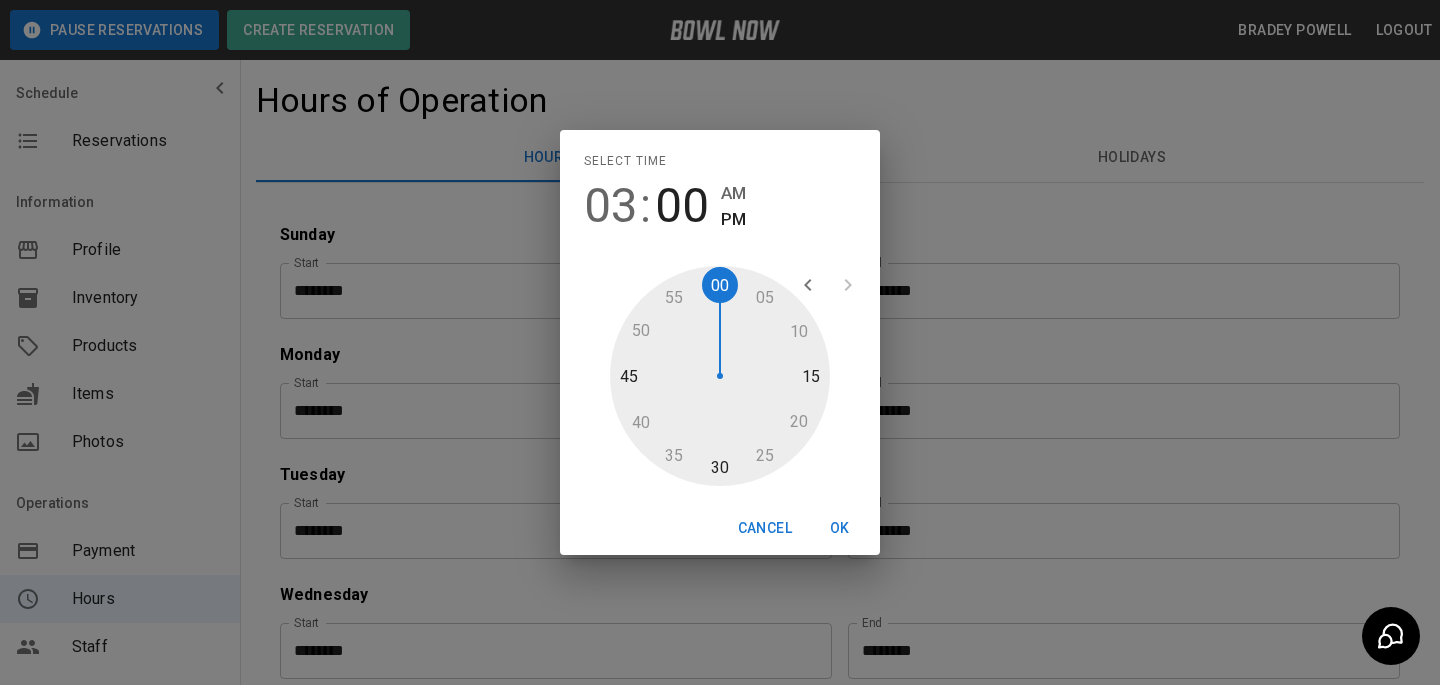 click on "OK" at bounding box center [840, 528] 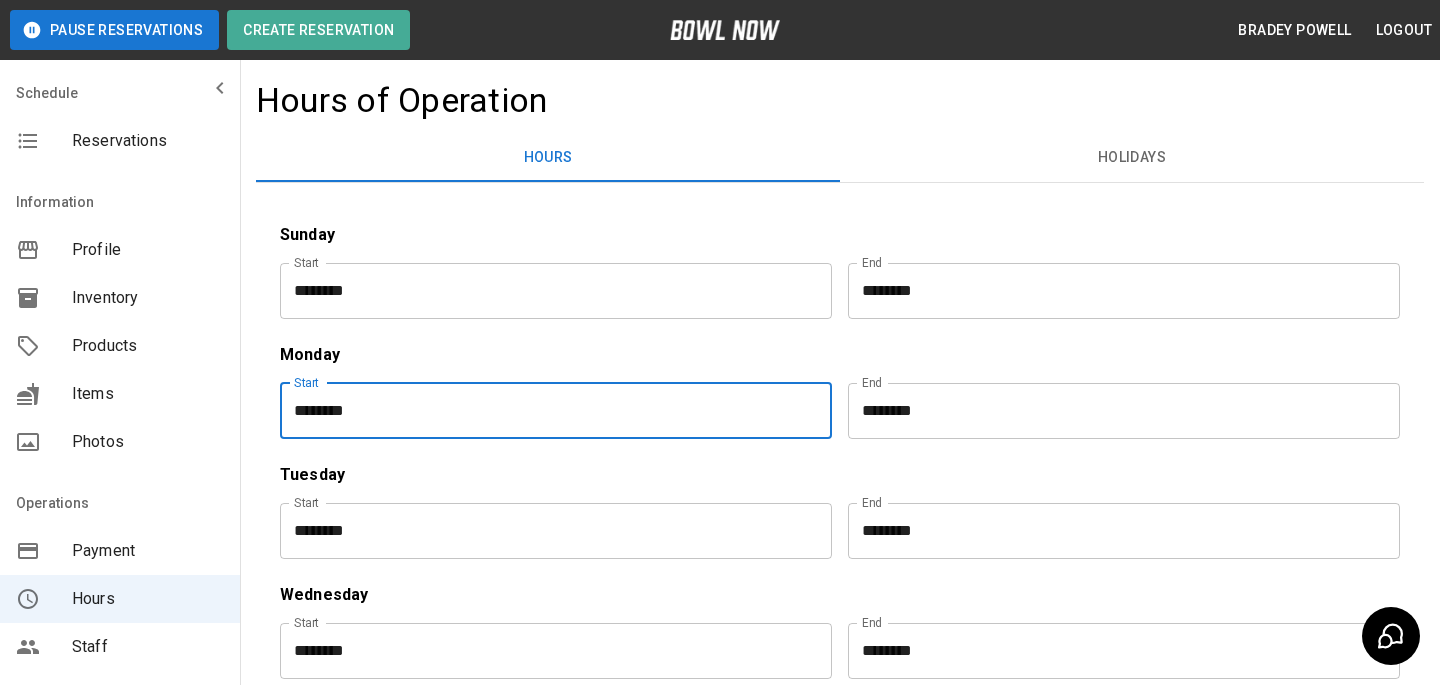 click on "********" at bounding box center [1117, 411] 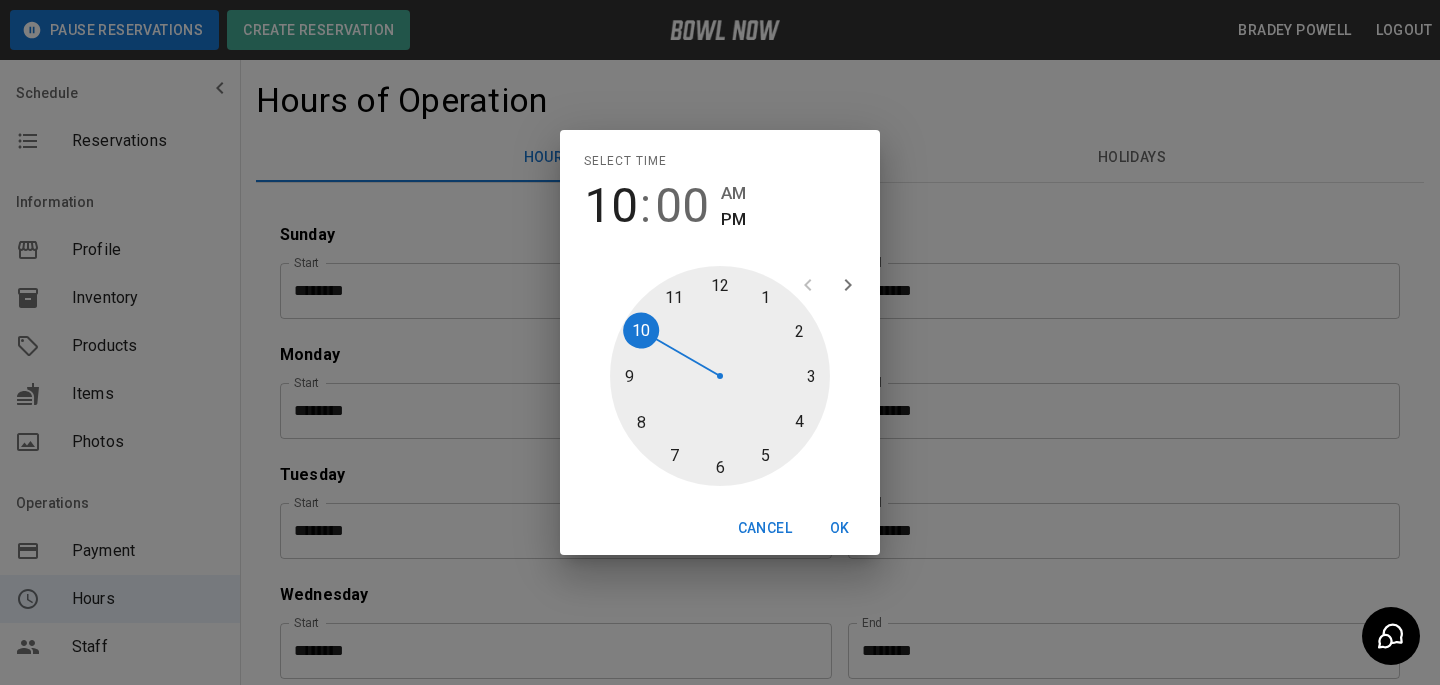 click at bounding box center [720, 376] 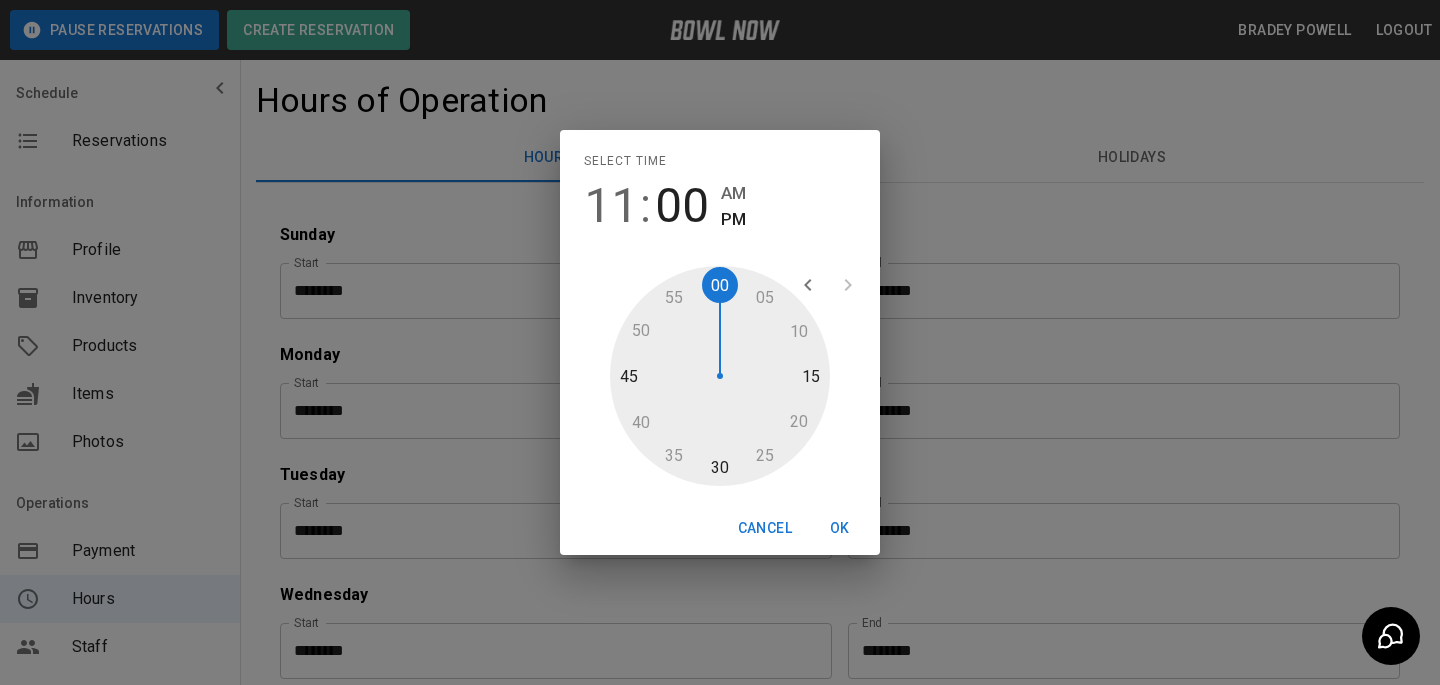 click on "OK" at bounding box center (840, 528) 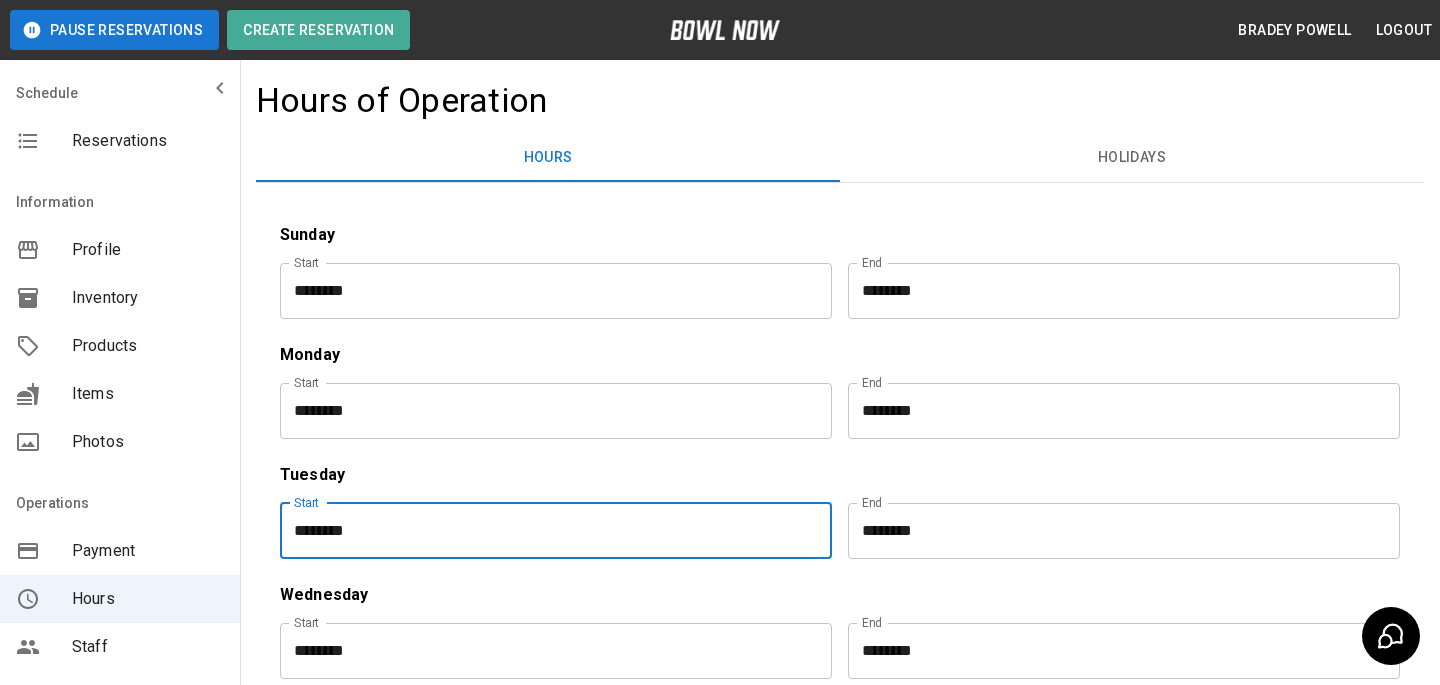 click on "********" at bounding box center [549, 531] 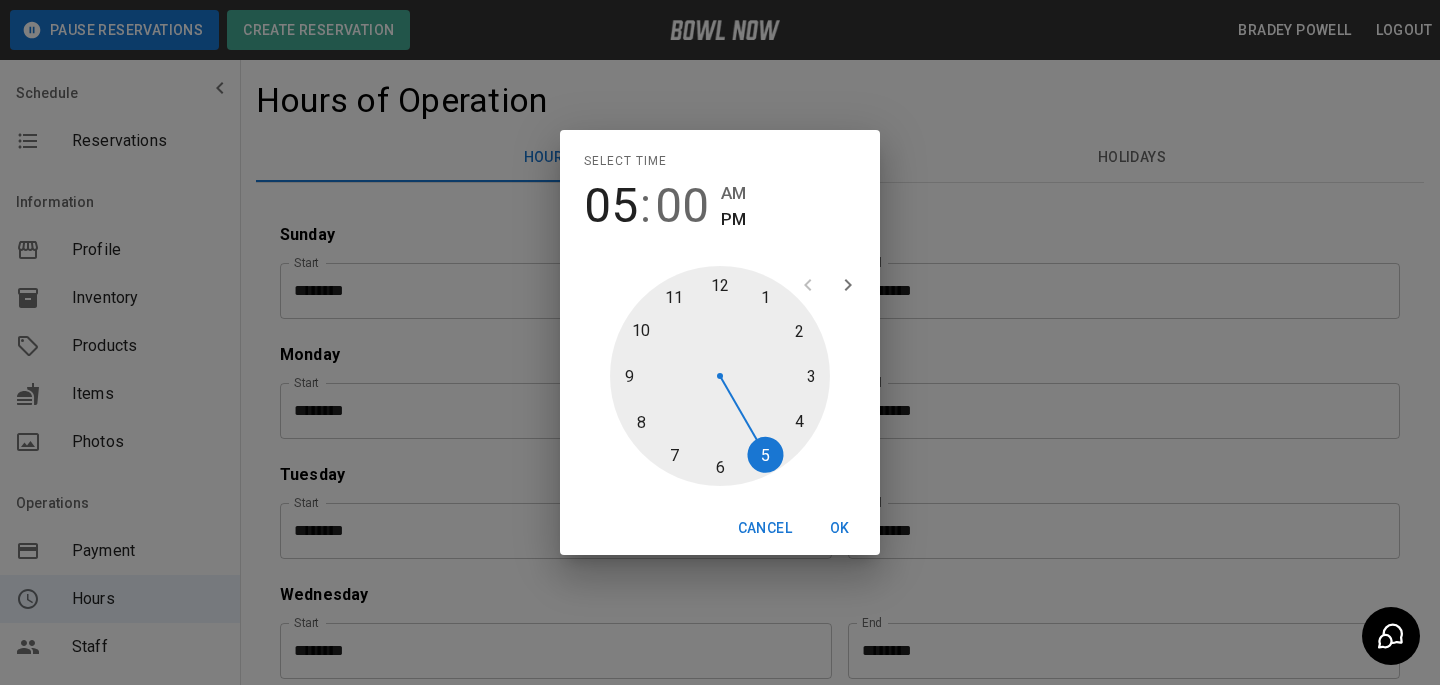 type on "********" 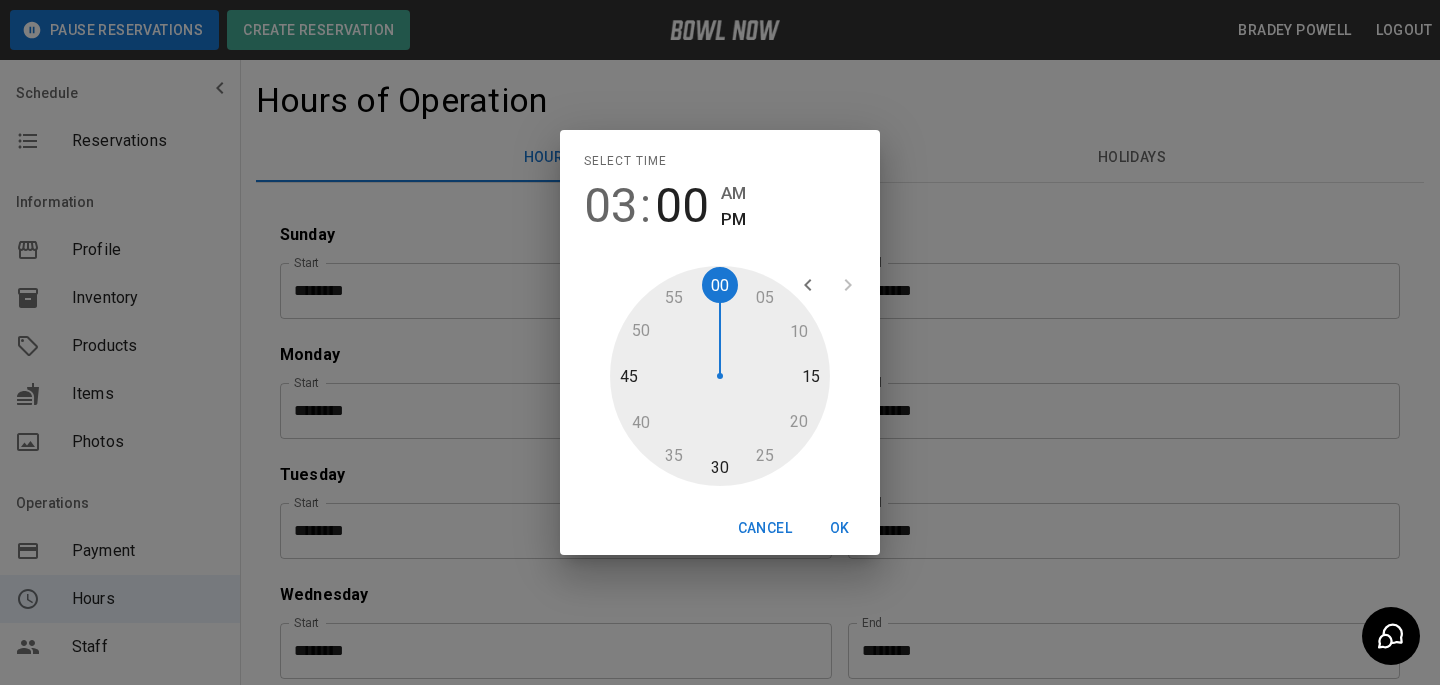 click on "OK" at bounding box center [840, 528] 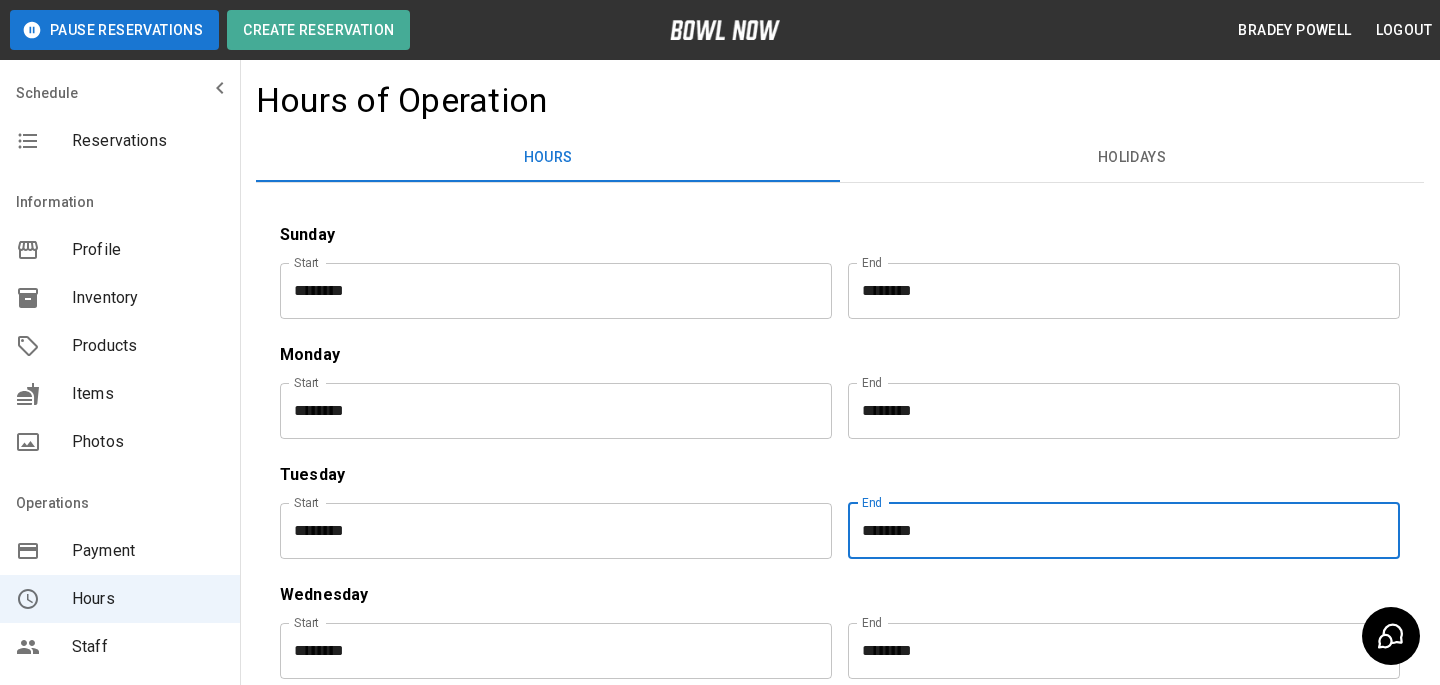 click on "********" at bounding box center (1117, 531) 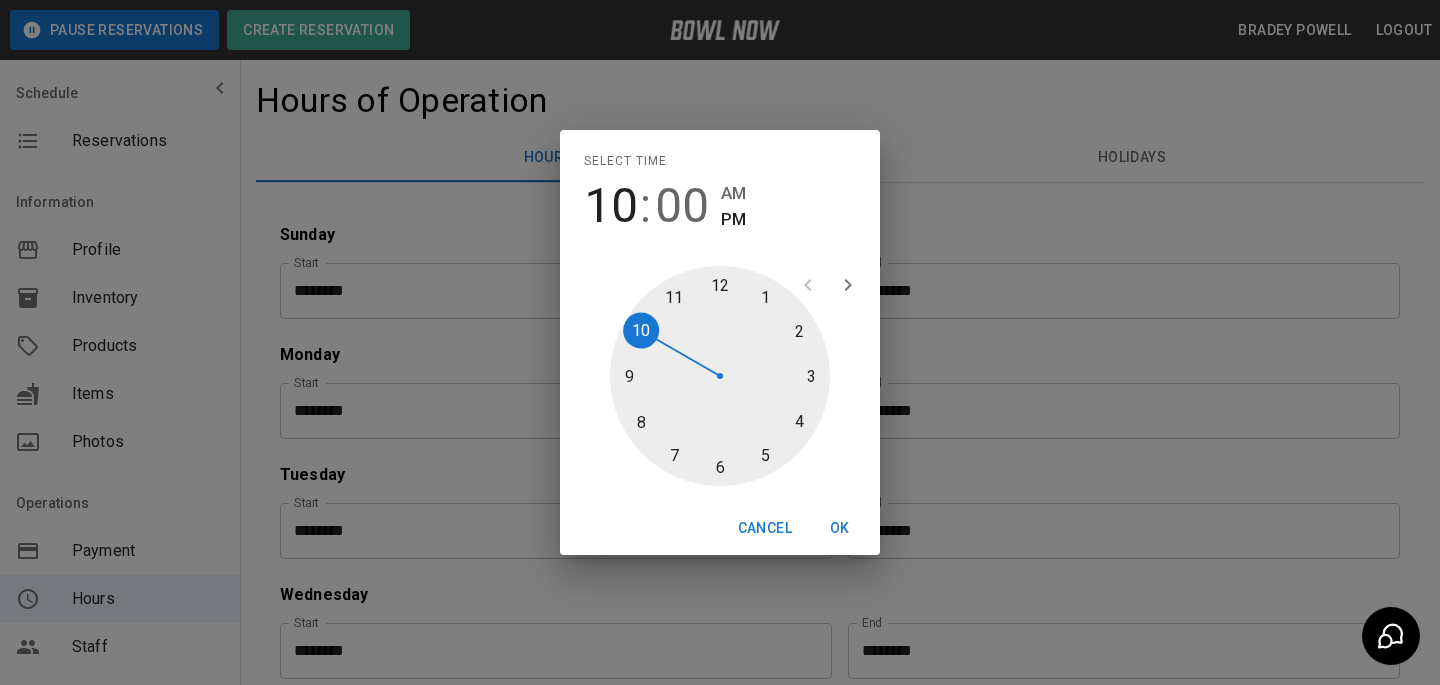 click at bounding box center (720, 376) 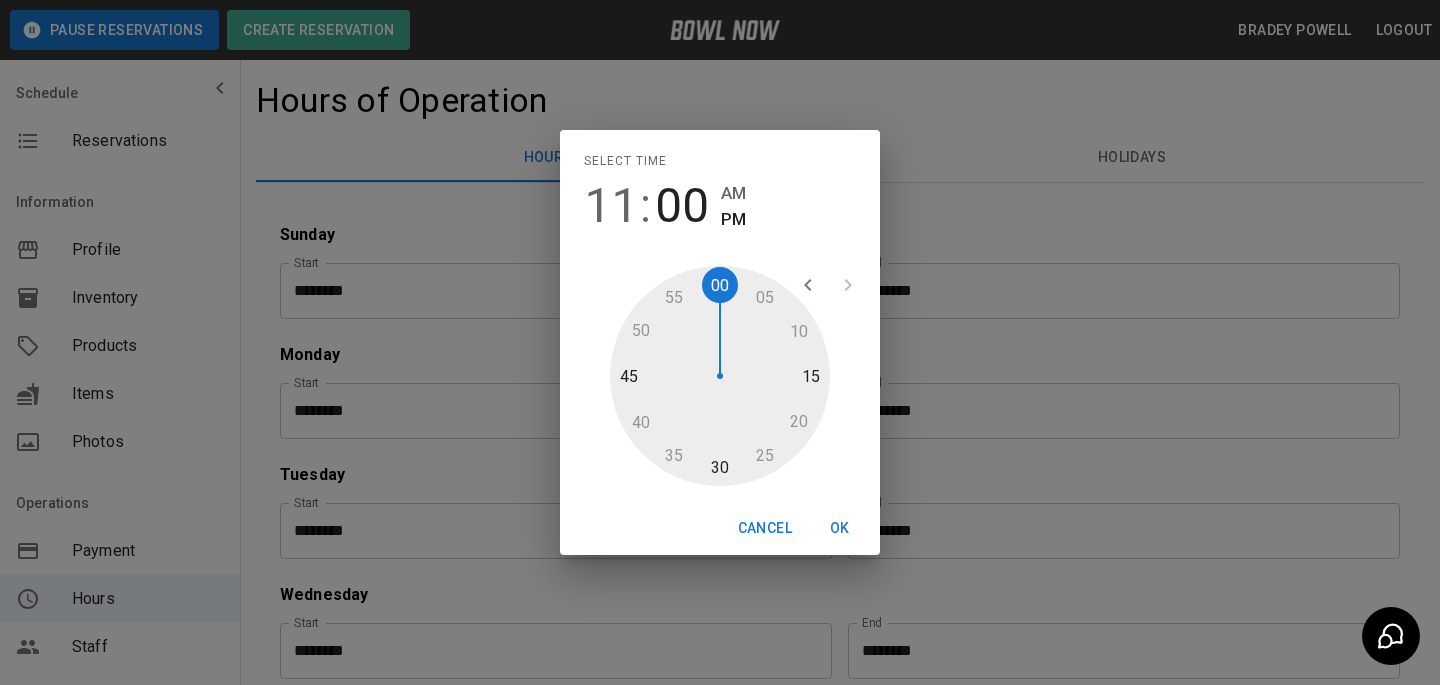 click on "OK" at bounding box center (840, 528) 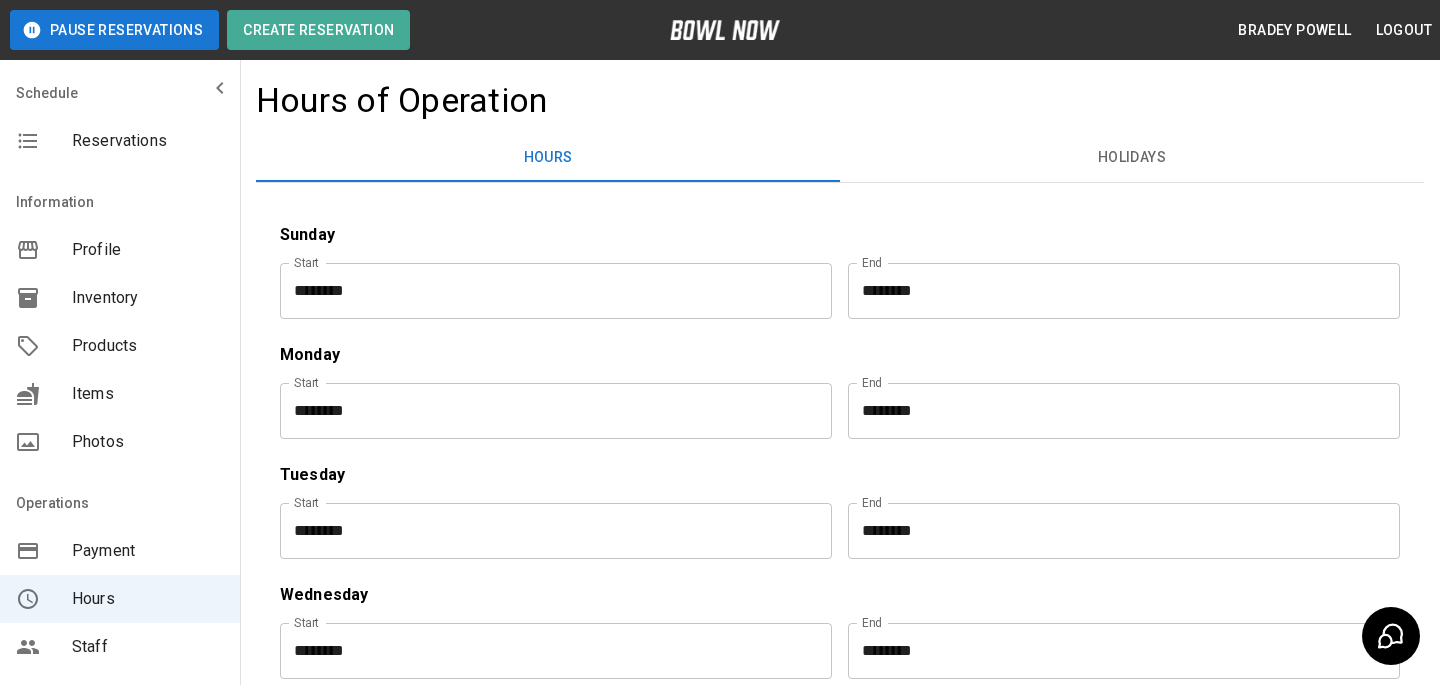 click on "End ******** End" at bounding box center (1116, 523) 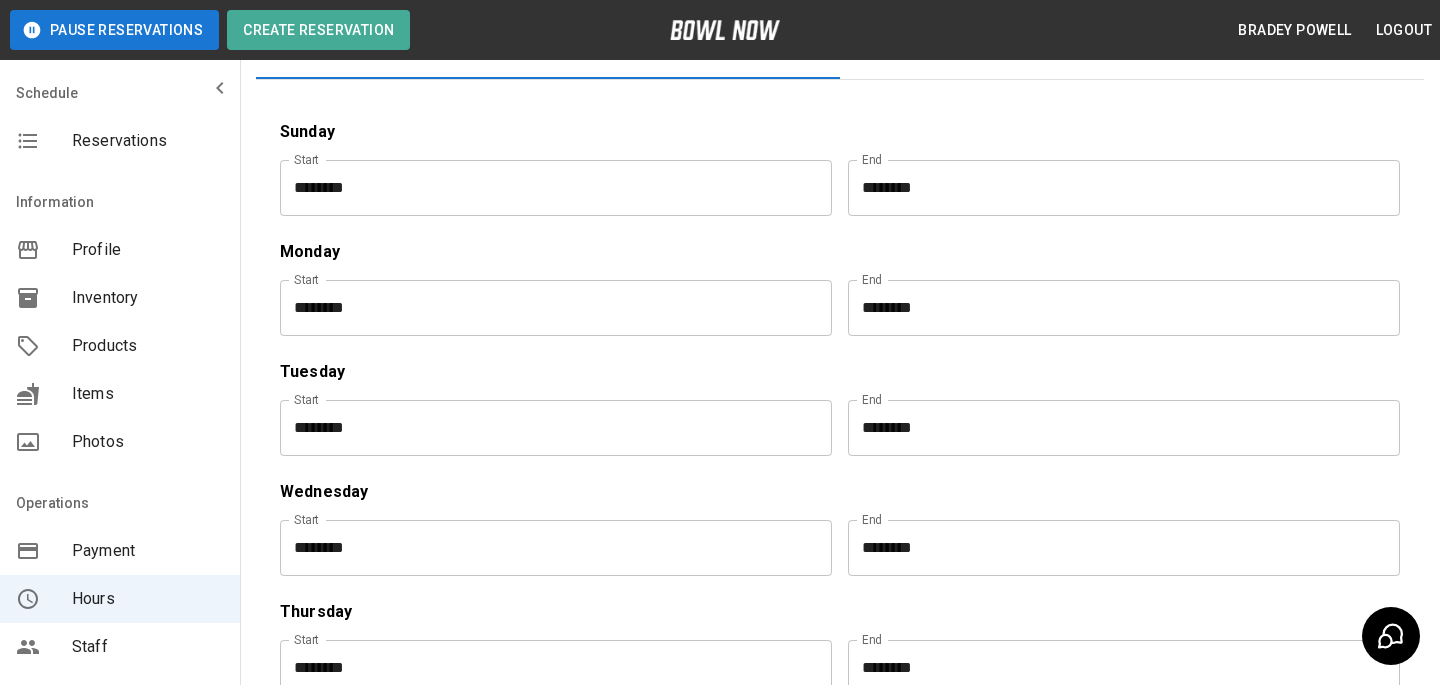 scroll, scrollTop: 592, scrollLeft: 0, axis: vertical 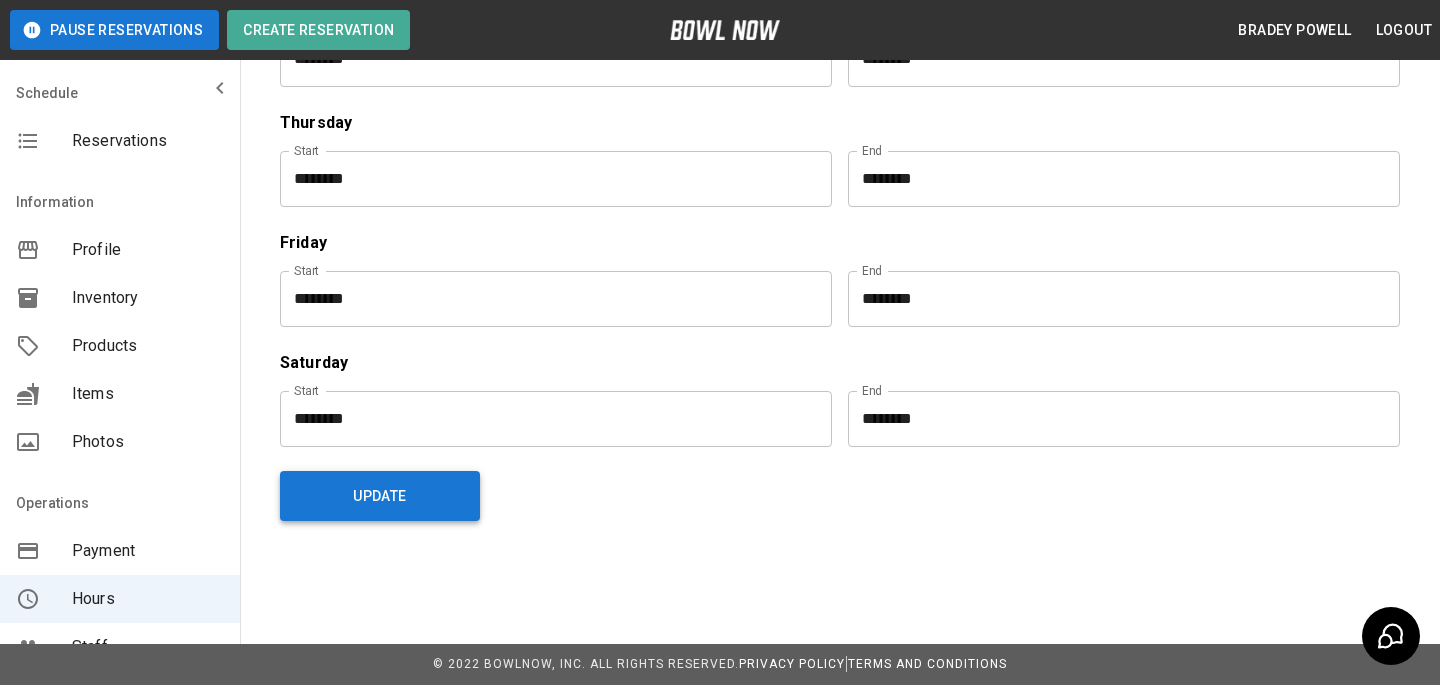 click on "Update" at bounding box center [380, 496] 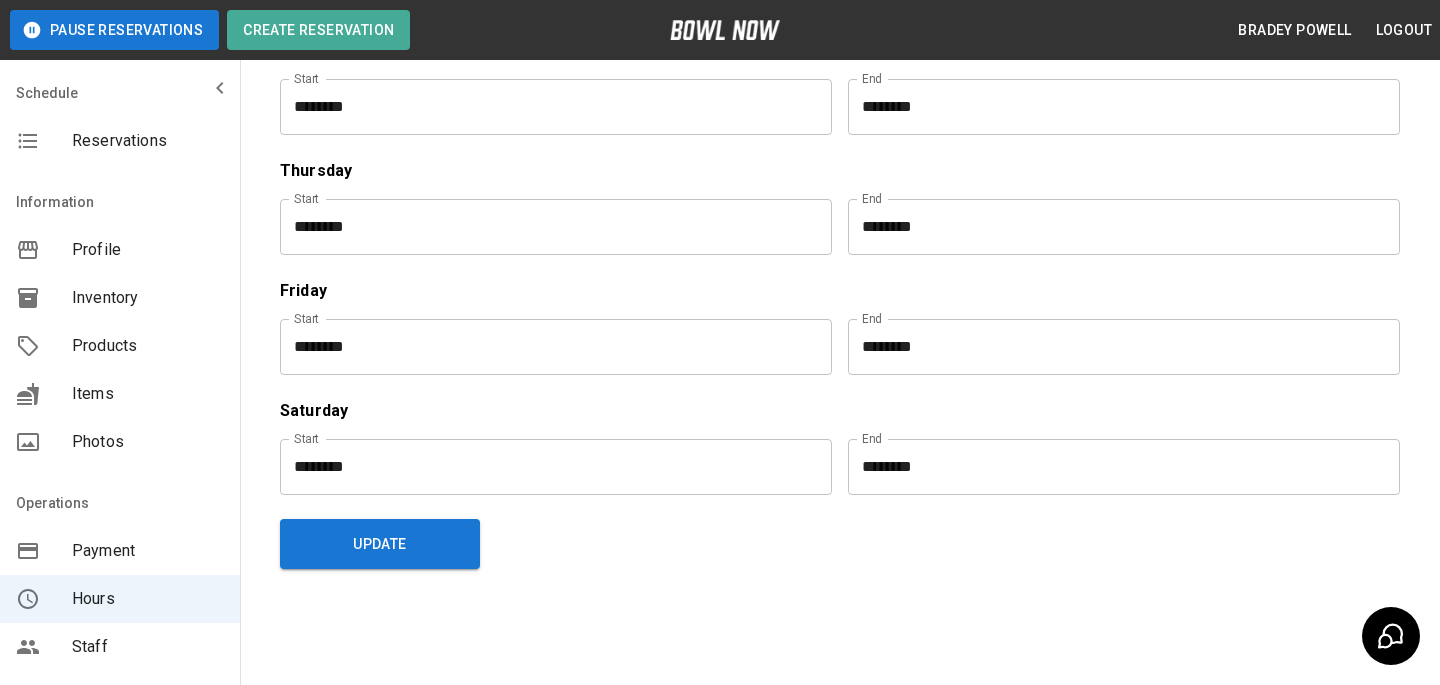 click on "Inventory" at bounding box center [148, 298] 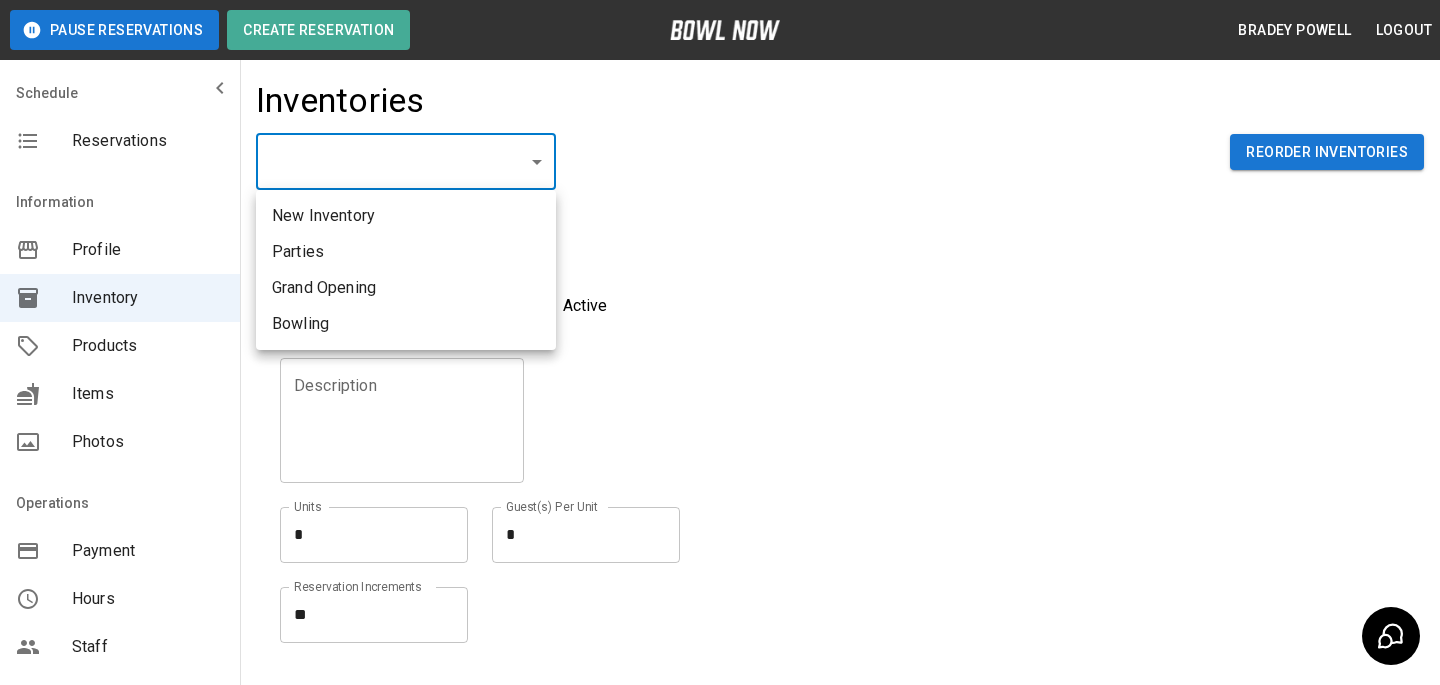 click on "[CITY], [STATE] [POSTAL_CODE]" at bounding box center (720, 440) 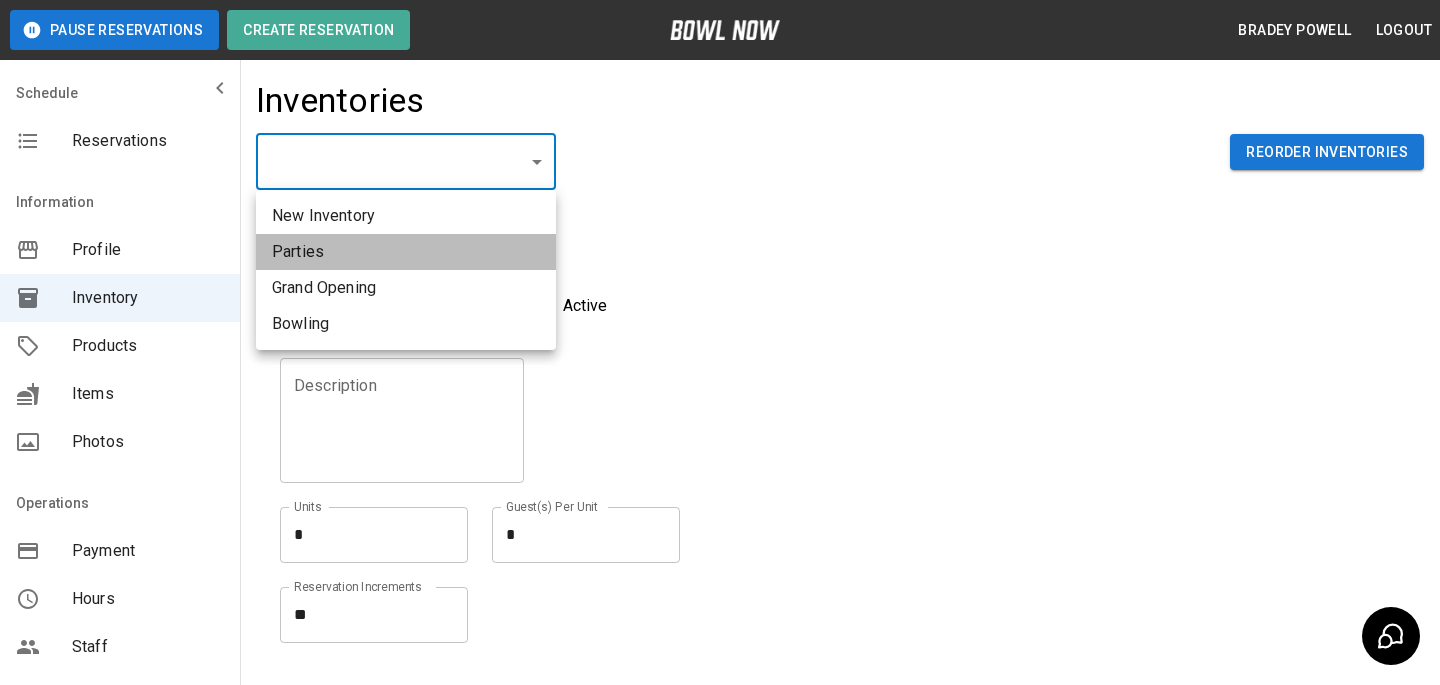 click on "Parties" at bounding box center (406, 252) 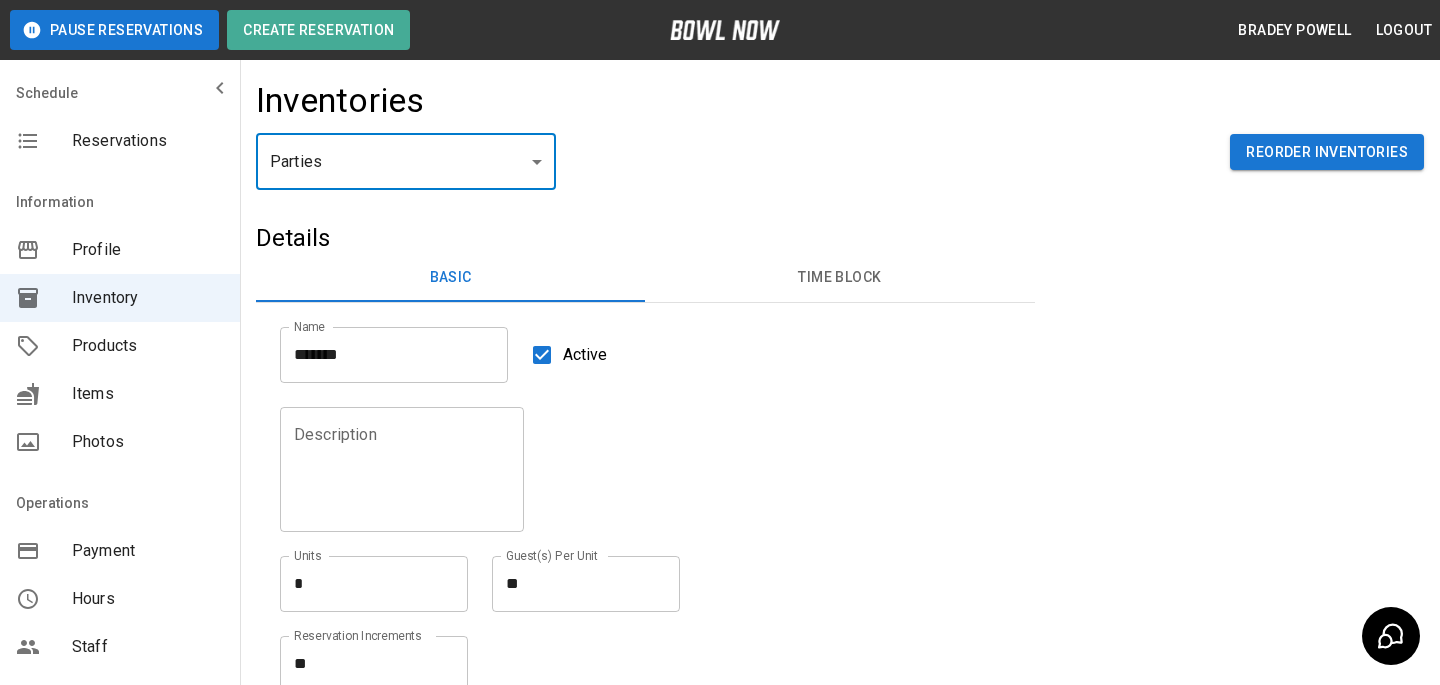 click on "Time Block" at bounding box center (839, 278) 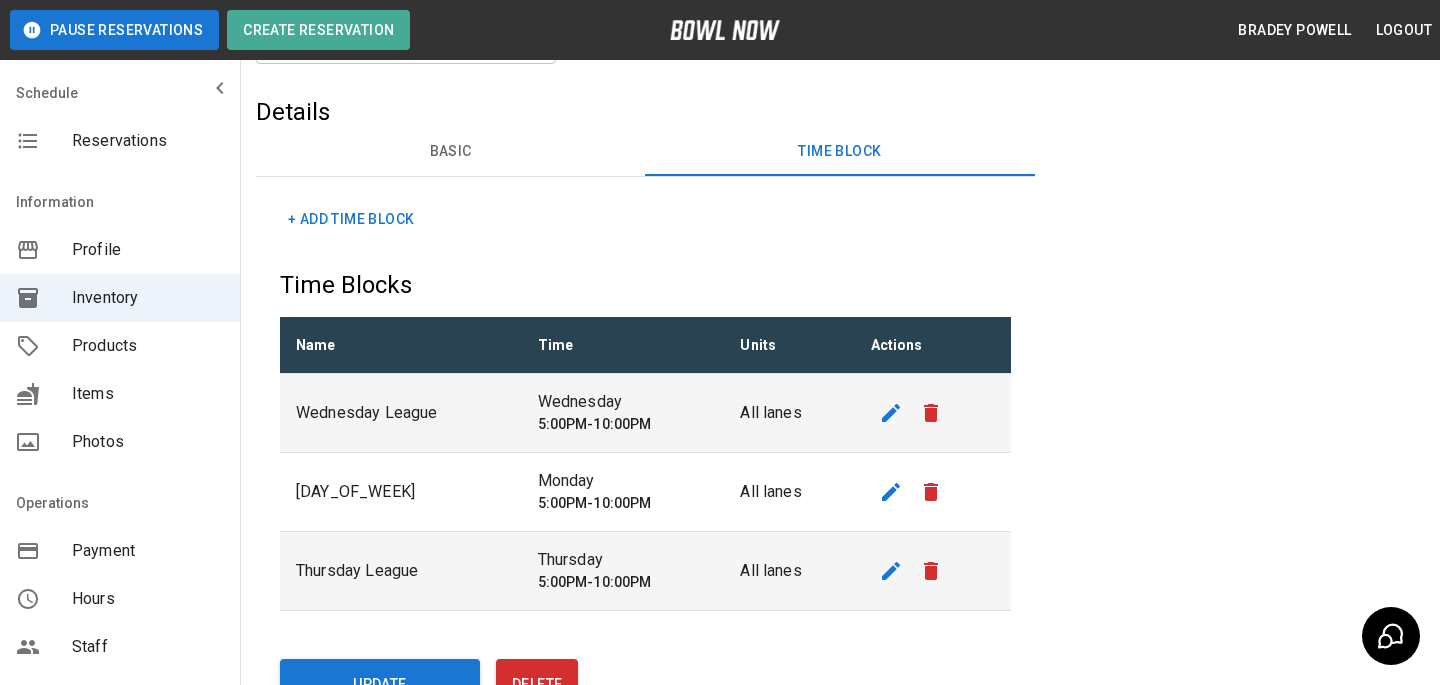 scroll, scrollTop: 125, scrollLeft: 0, axis: vertical 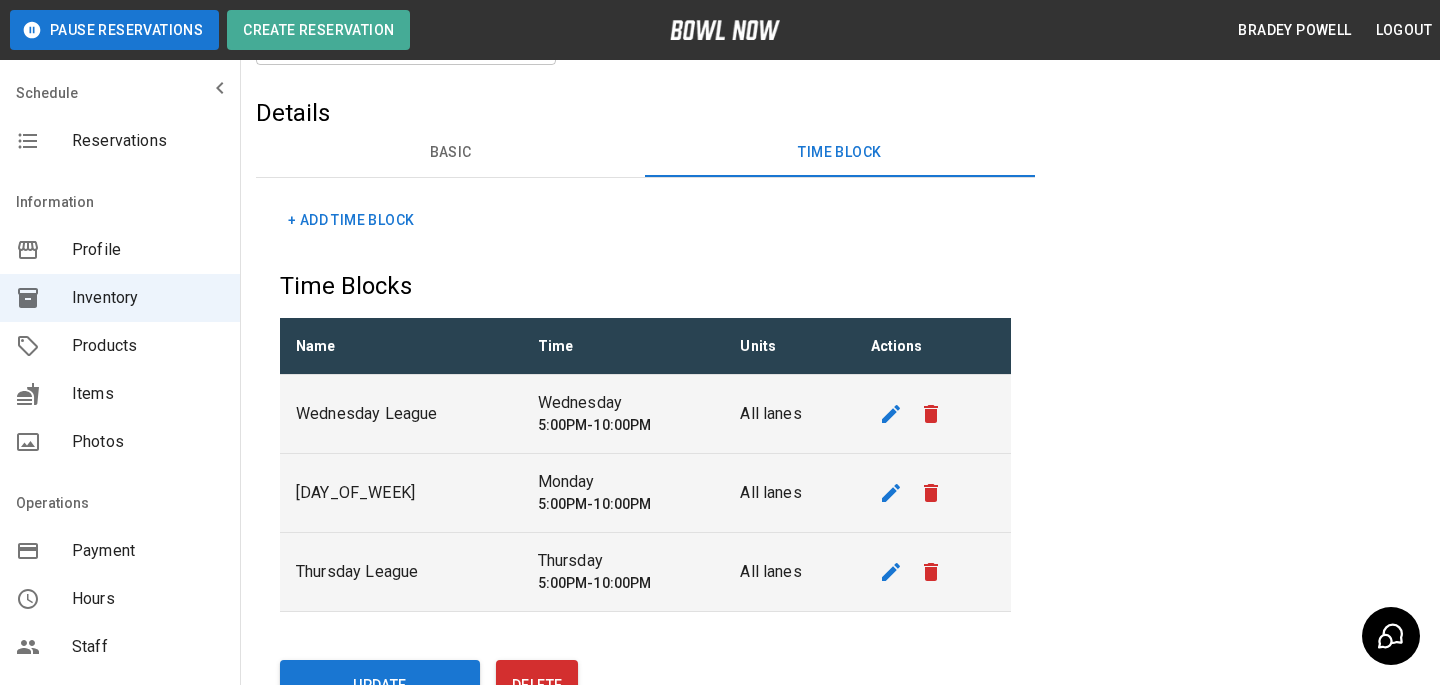 click at bounding box center [891, 493] 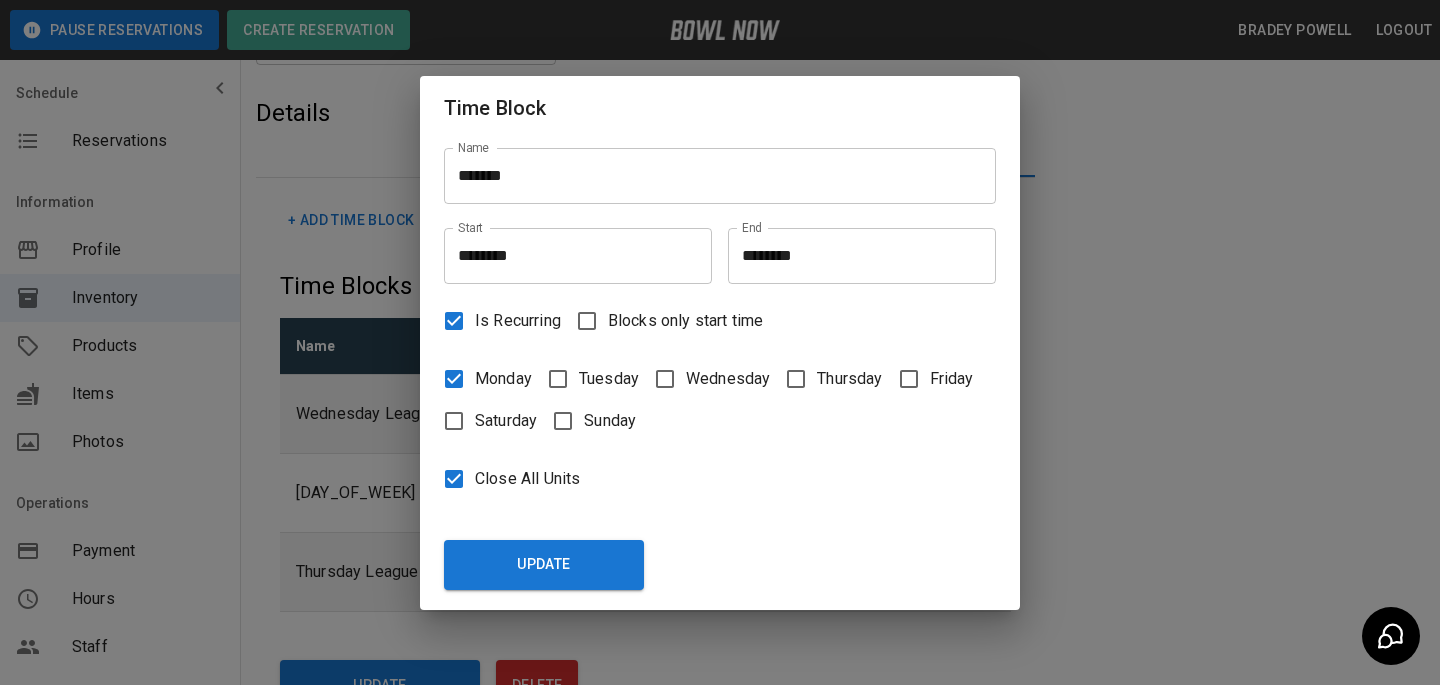 click on "*******" at bounding box center [720, 176] 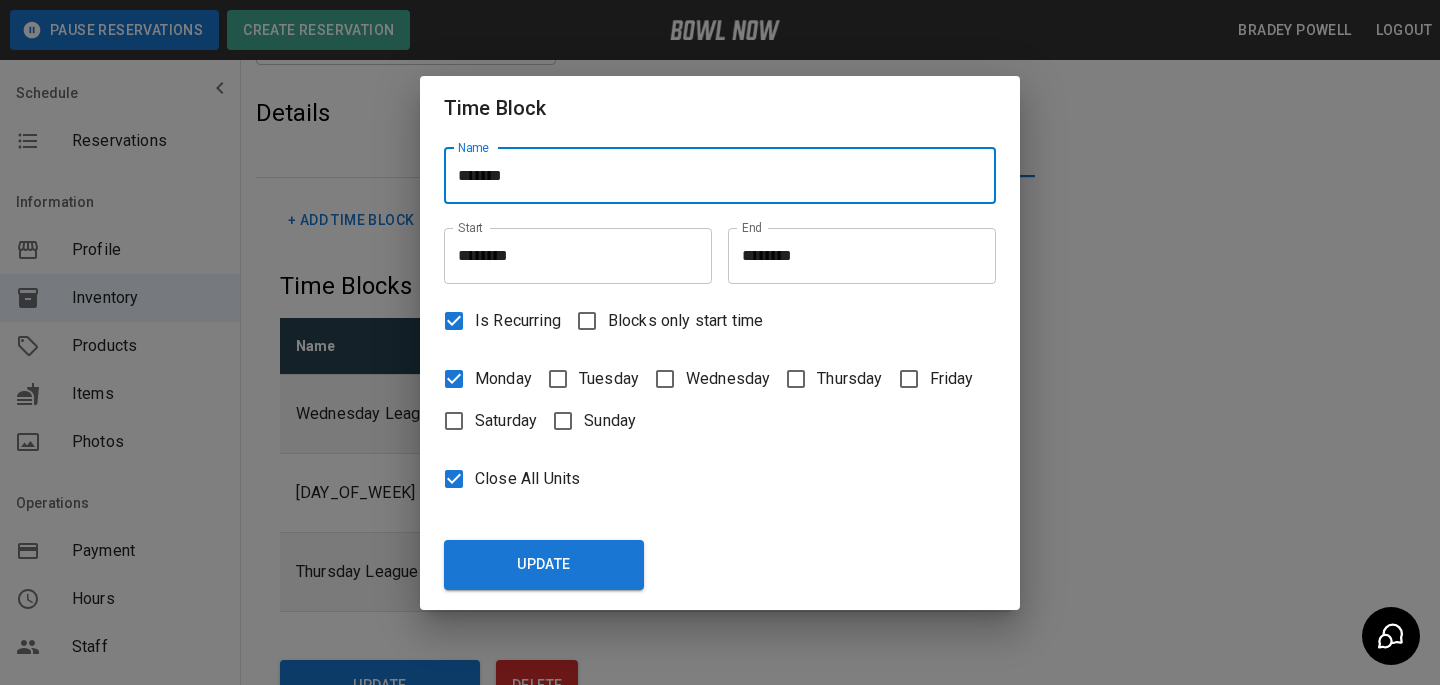 click on "*******" at bounding box center [720, 176] 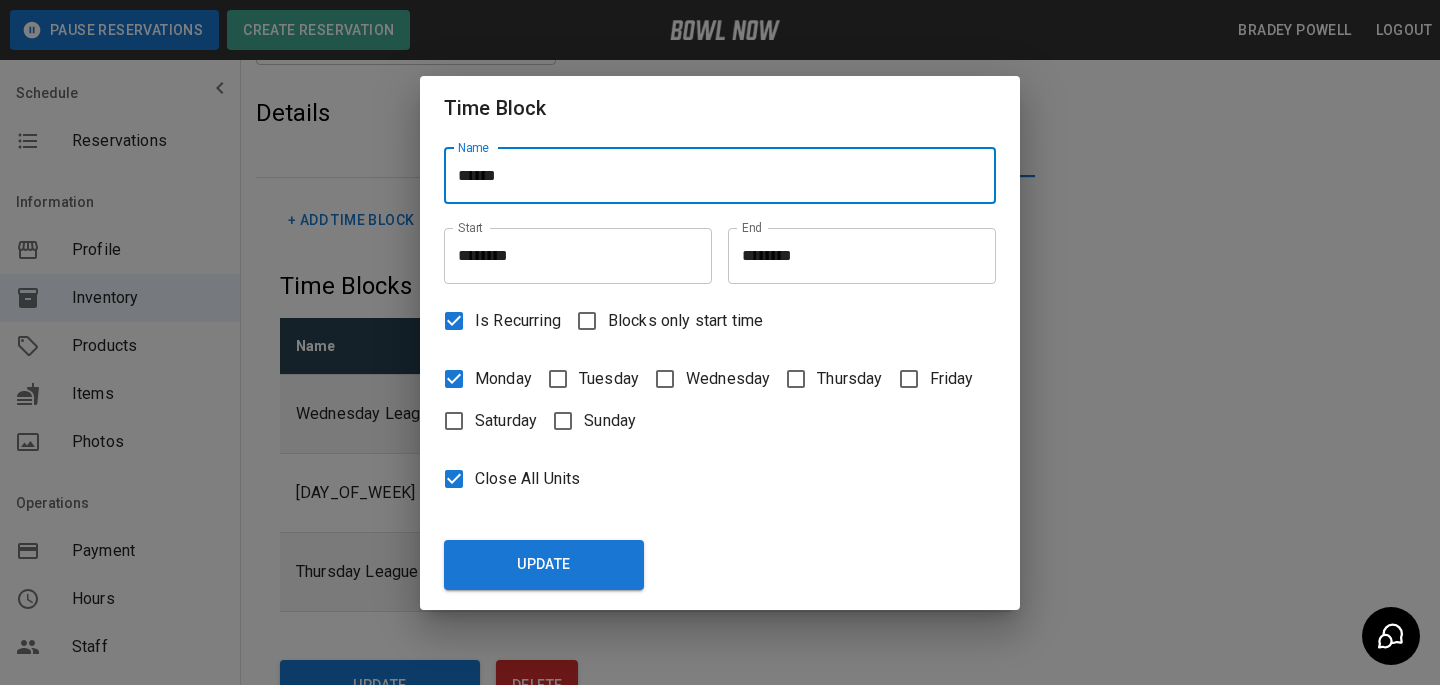 type on "******" 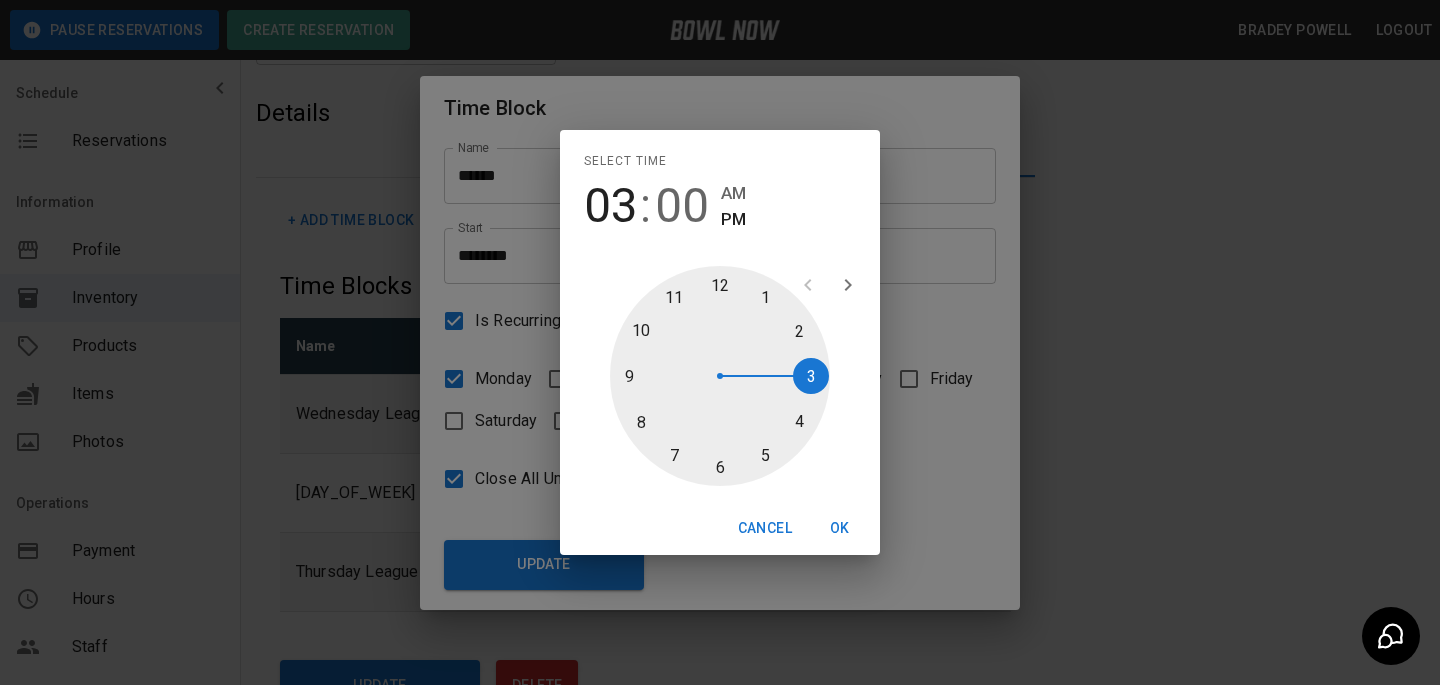 click at bounding box center [720, 376] 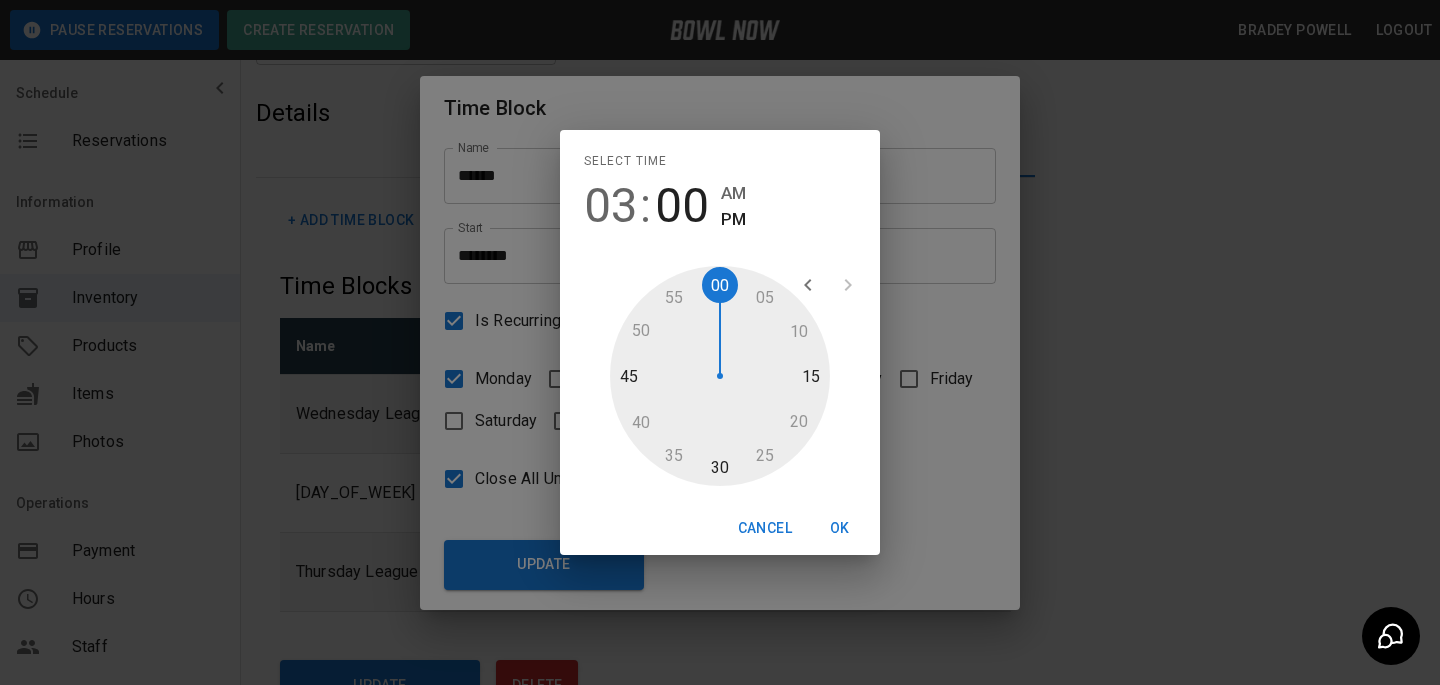 click on "Cancel OK" at bounding box center (720, 528) 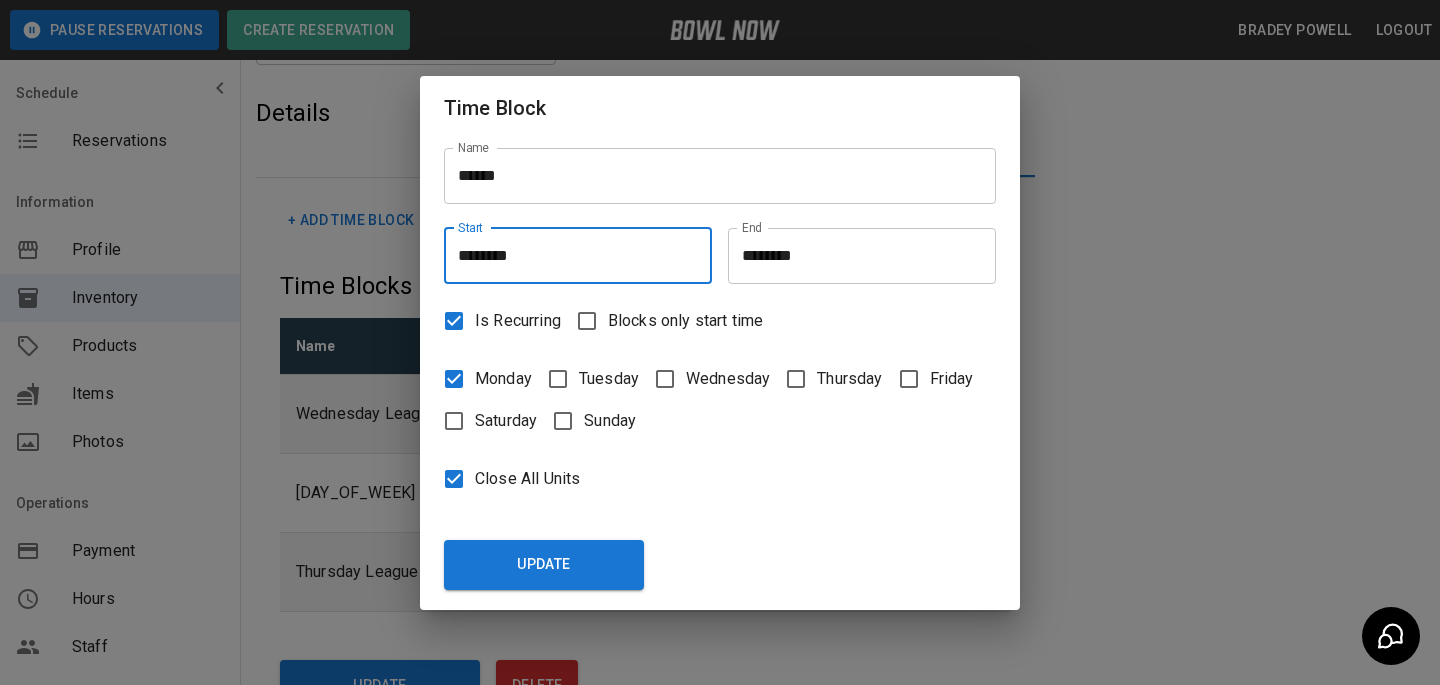 click on "********" at bounding box center [571, 256] 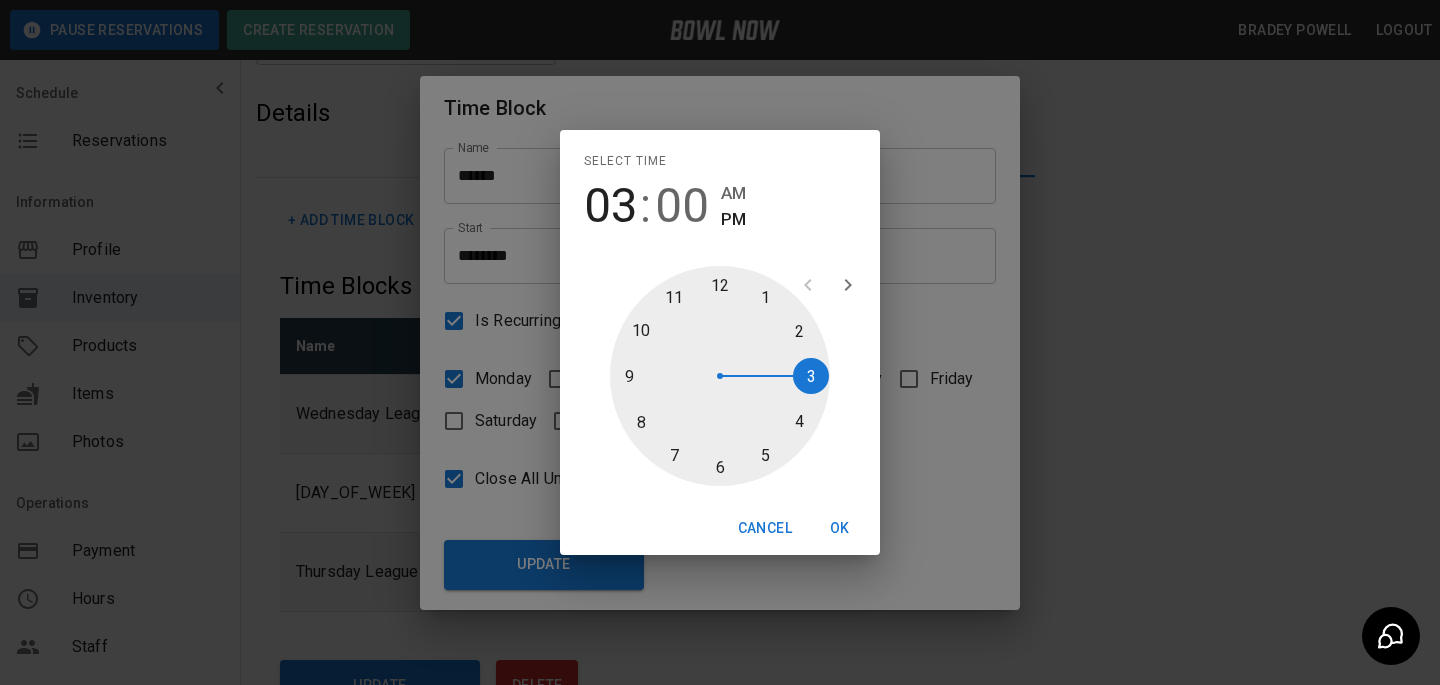 click at bounding box center [720, 376] 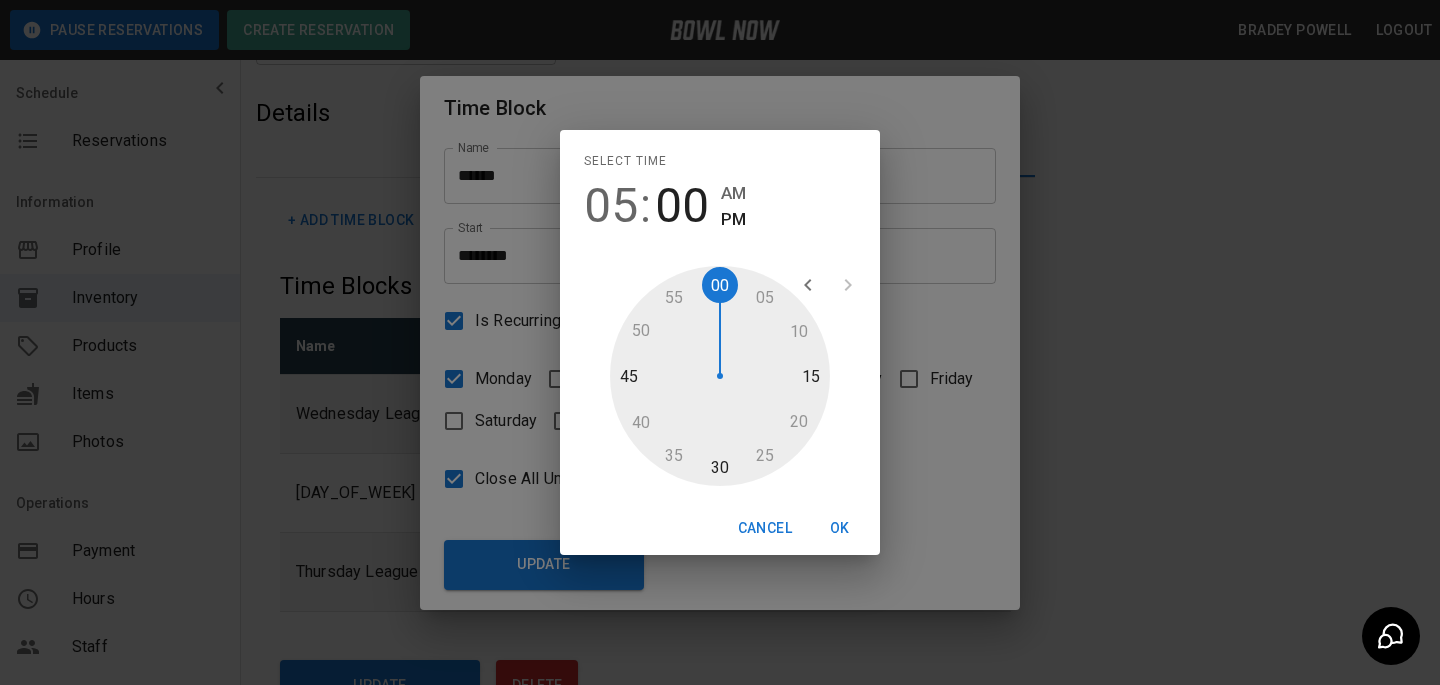 click on "OK" at bounding box center [840, 528] 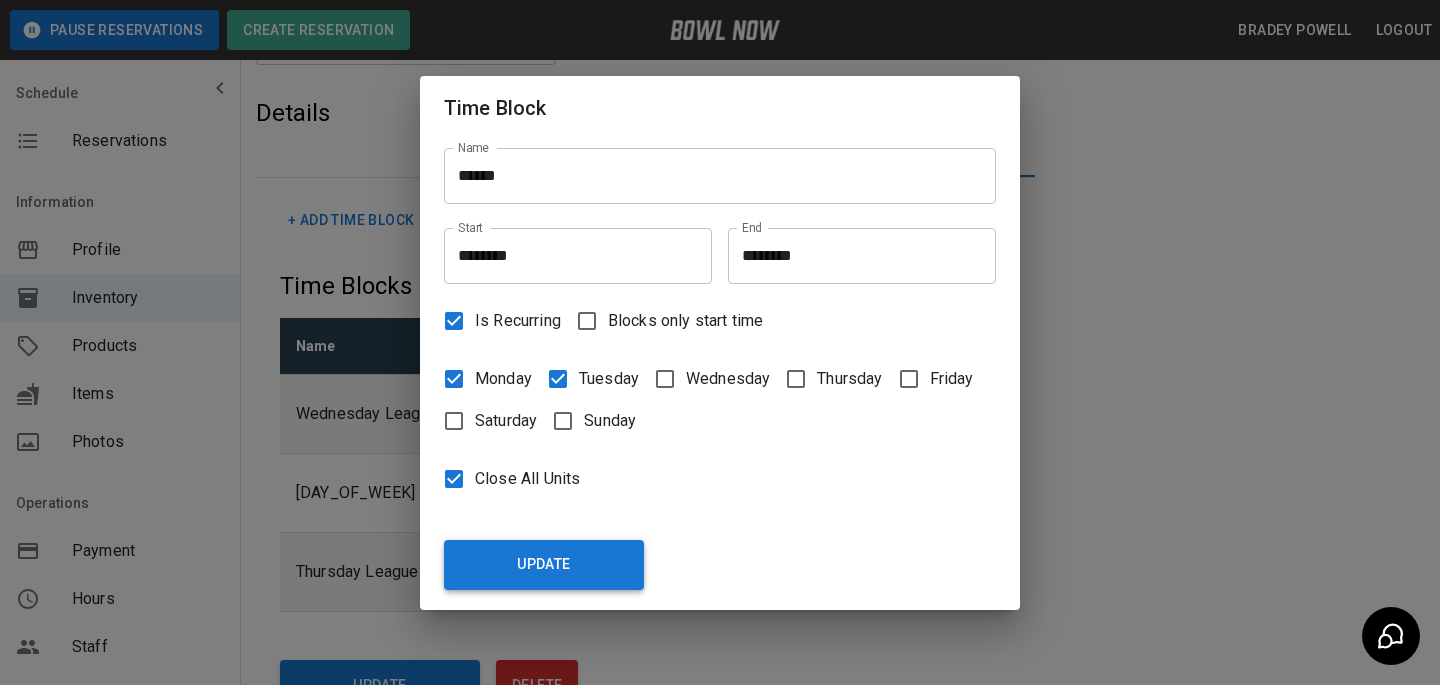 click on "Update" at bounding box center (544, 565) 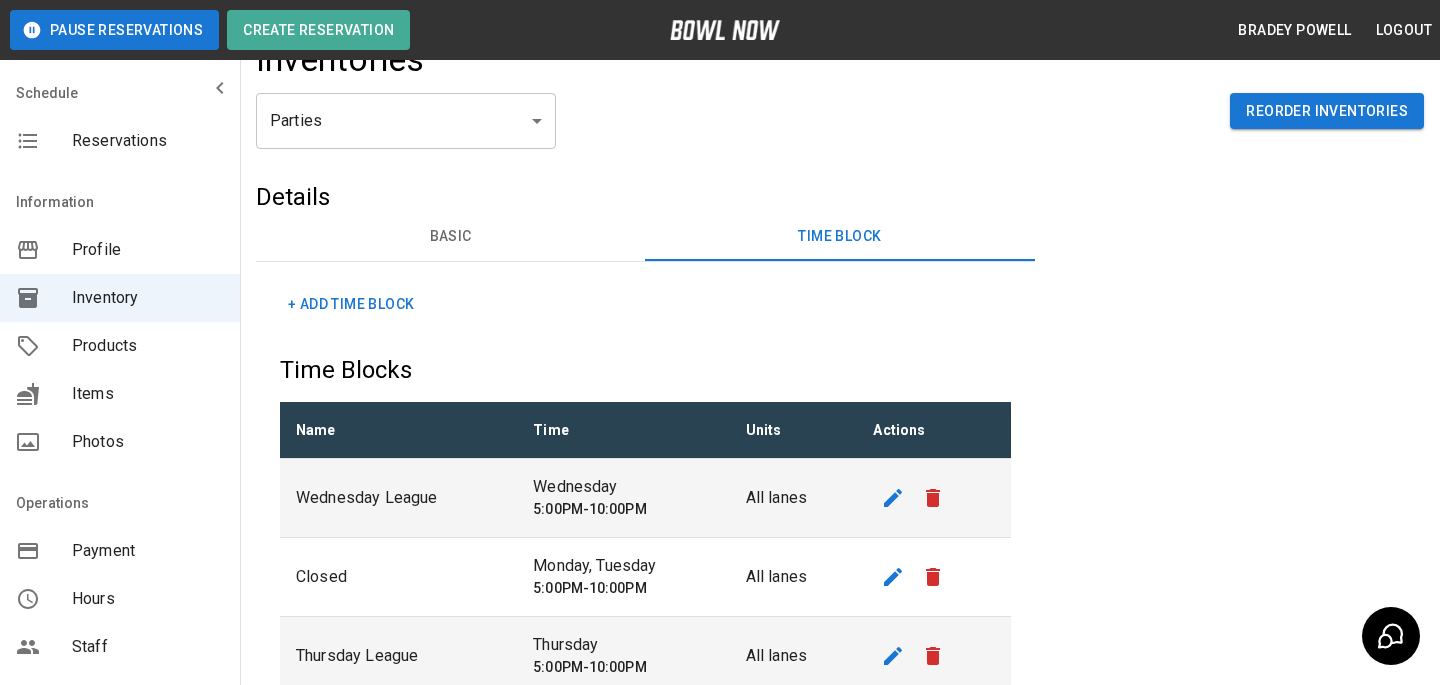 scroll, scrollTop: 0, scrollLeft: 0, axis: both 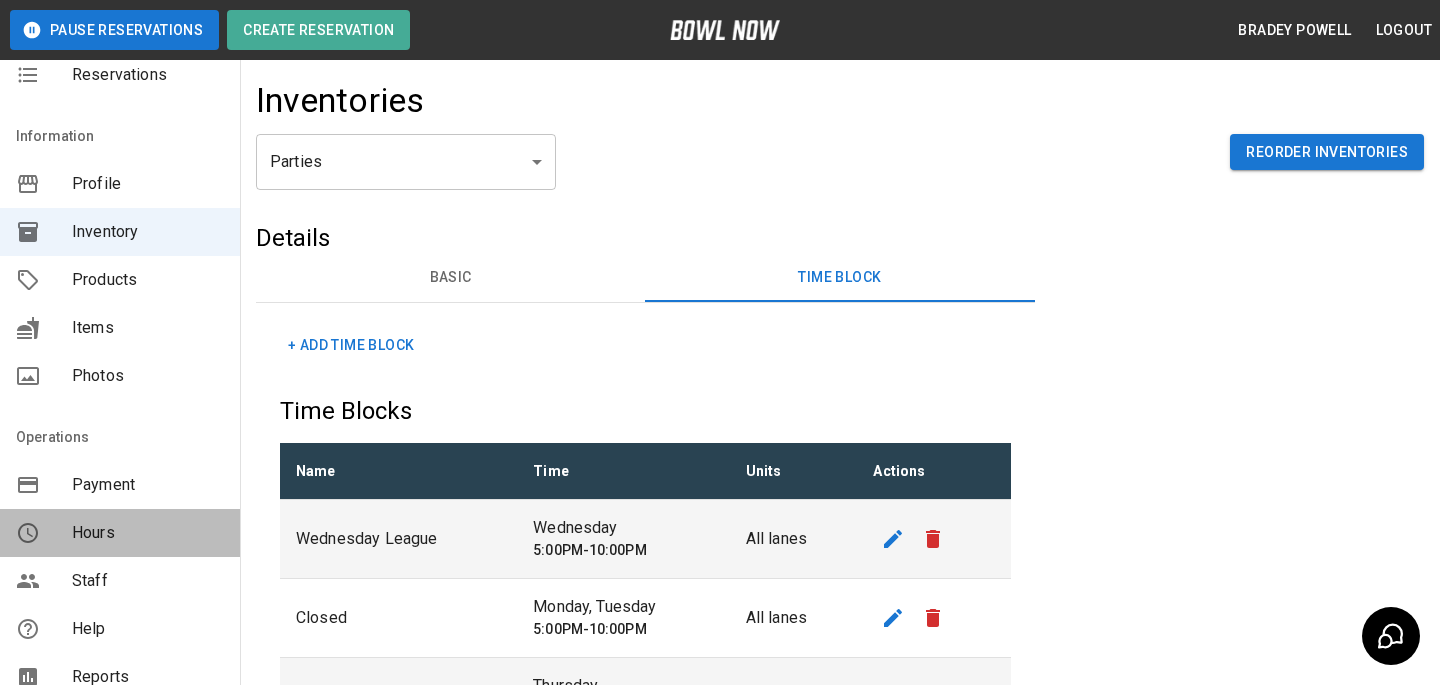 click on "Hours" at bounding box center (120, 533) 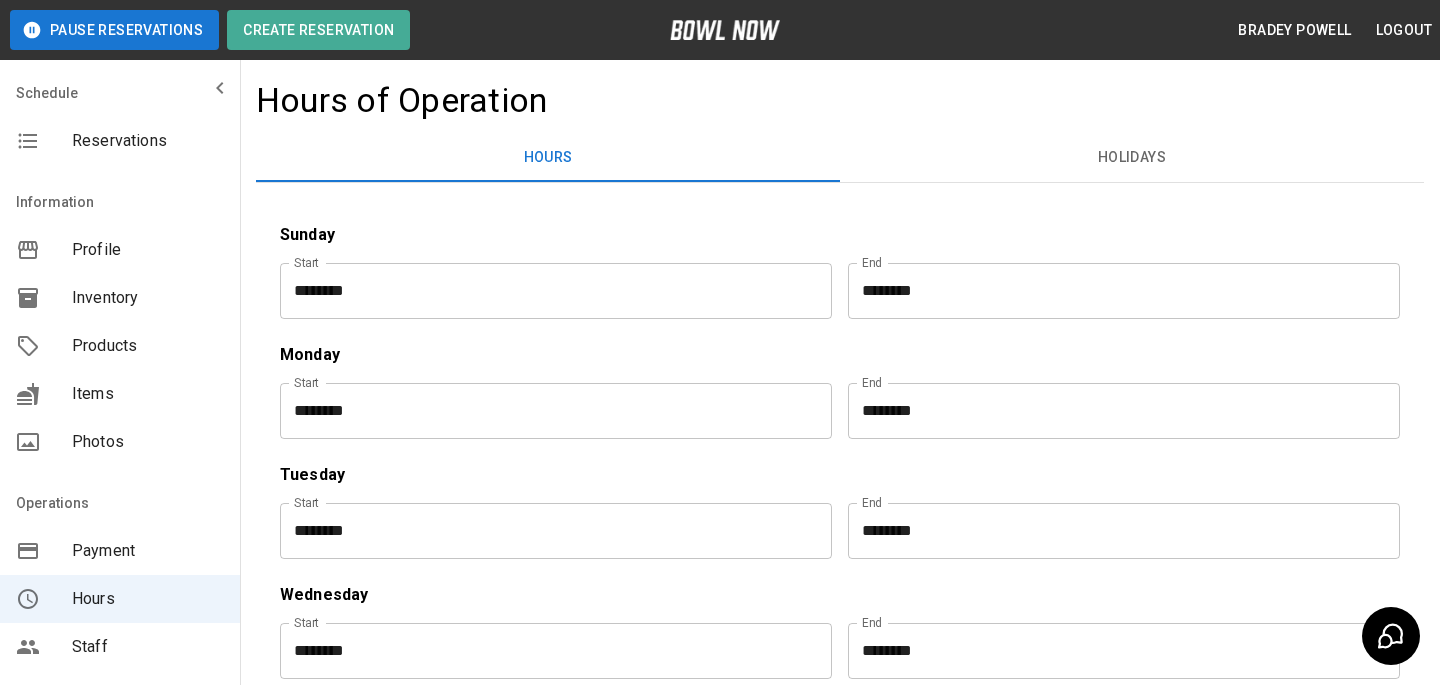 click on "********" at bounding box center [549, 411] 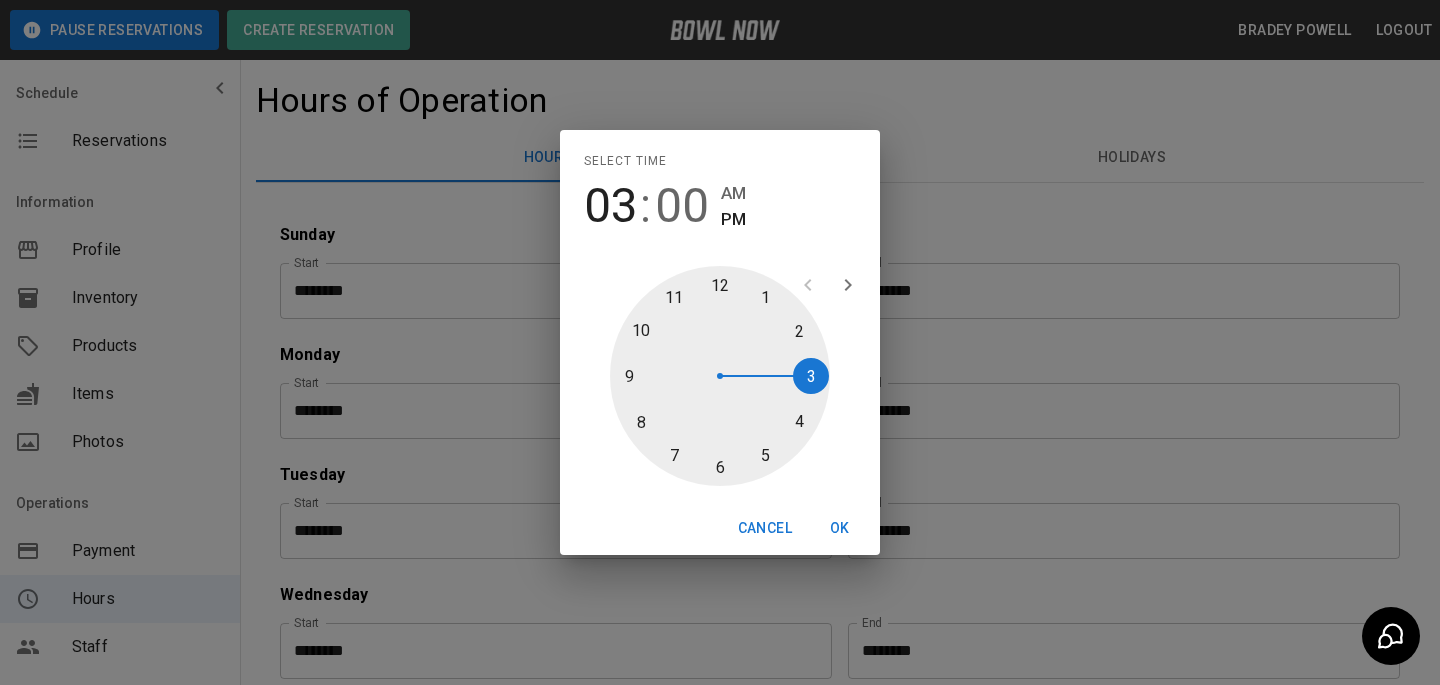 click at bounding box center [720, 376] 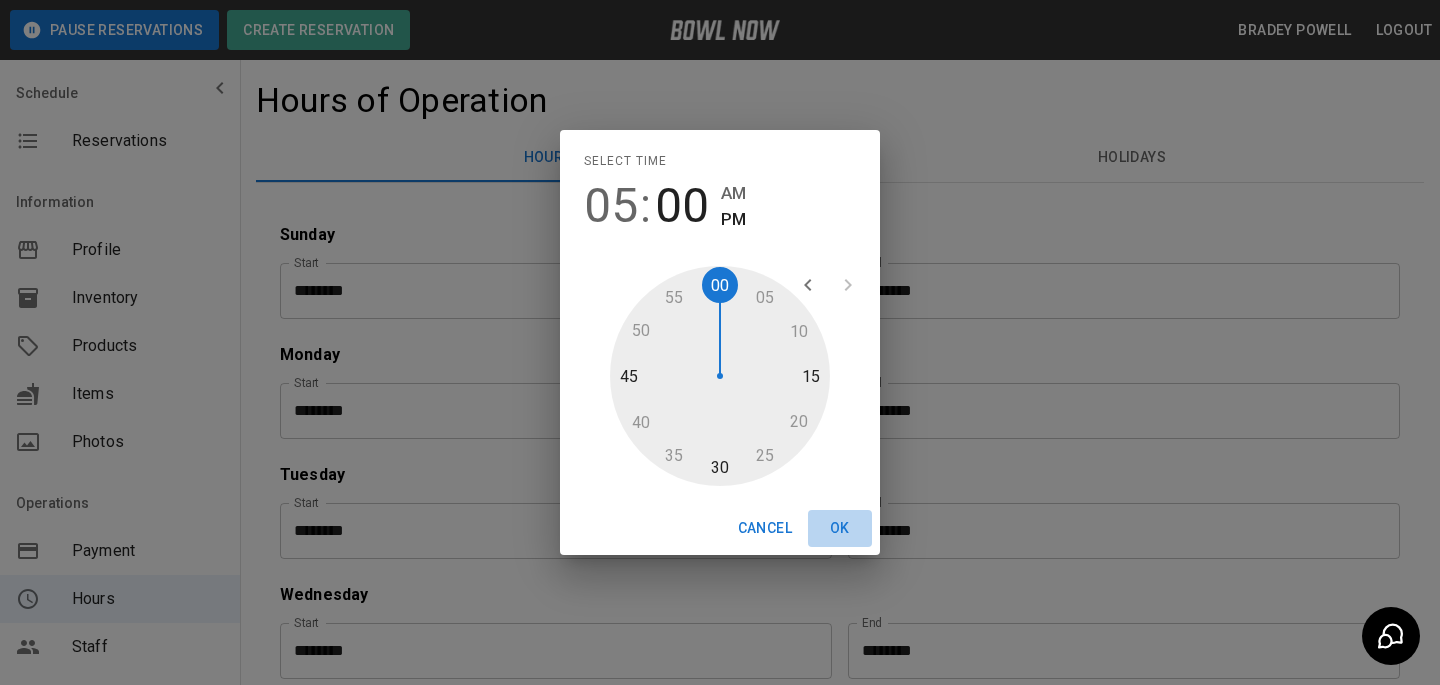 click on "OK" at bounding box center [840, 528] 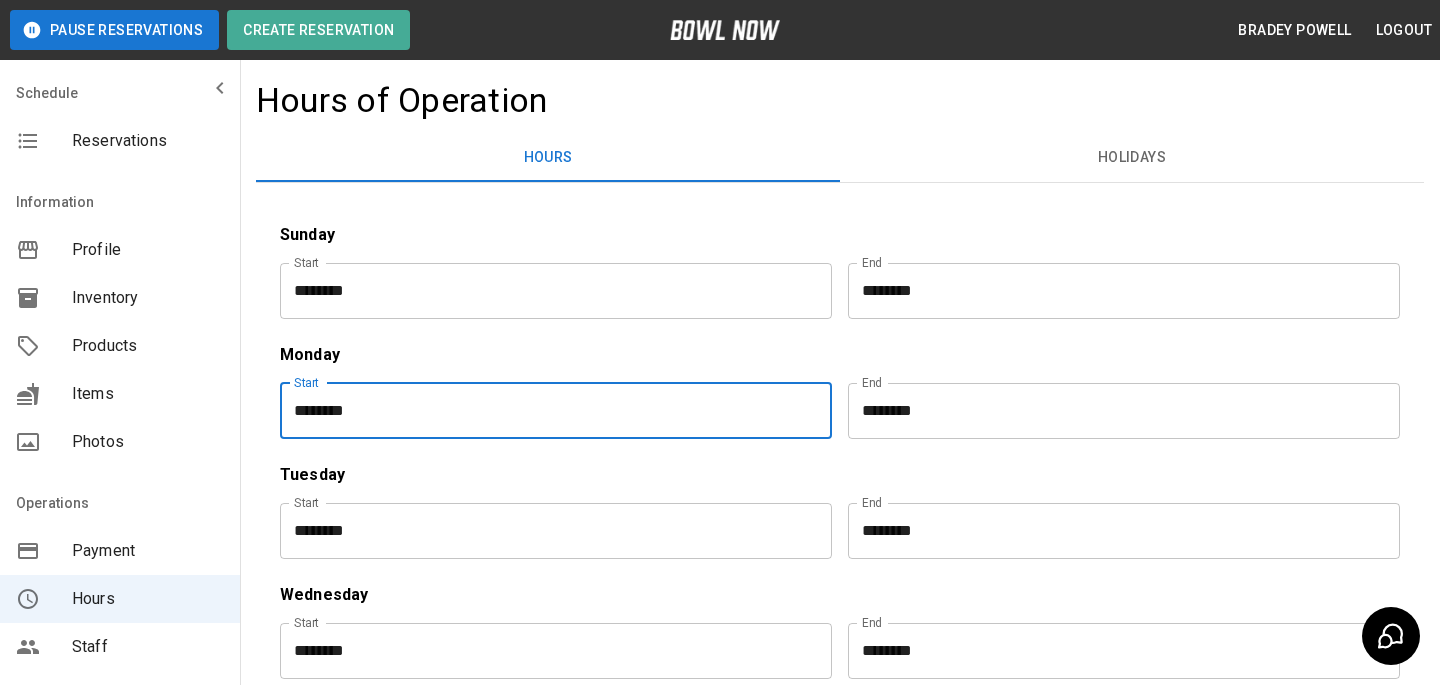 click on "********" at bounding box center (1117, 411) 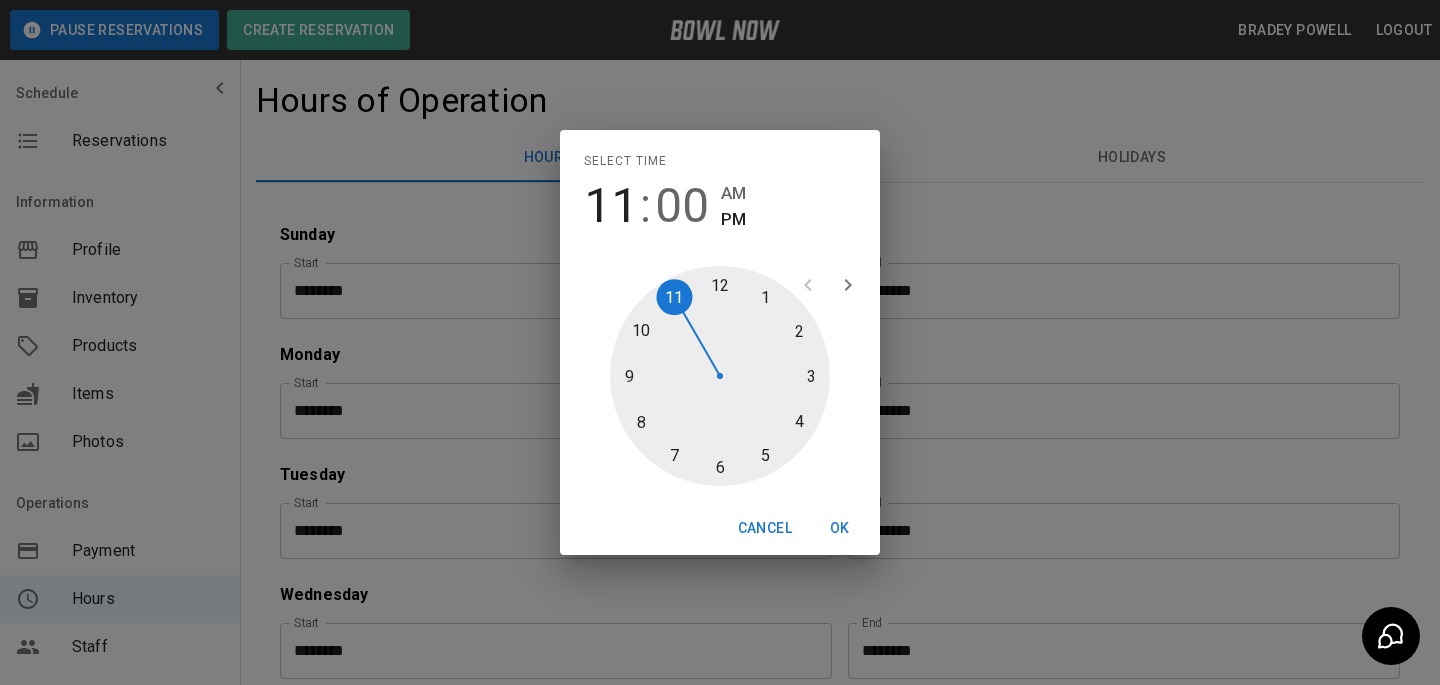 click at bounding box center (720, 376) 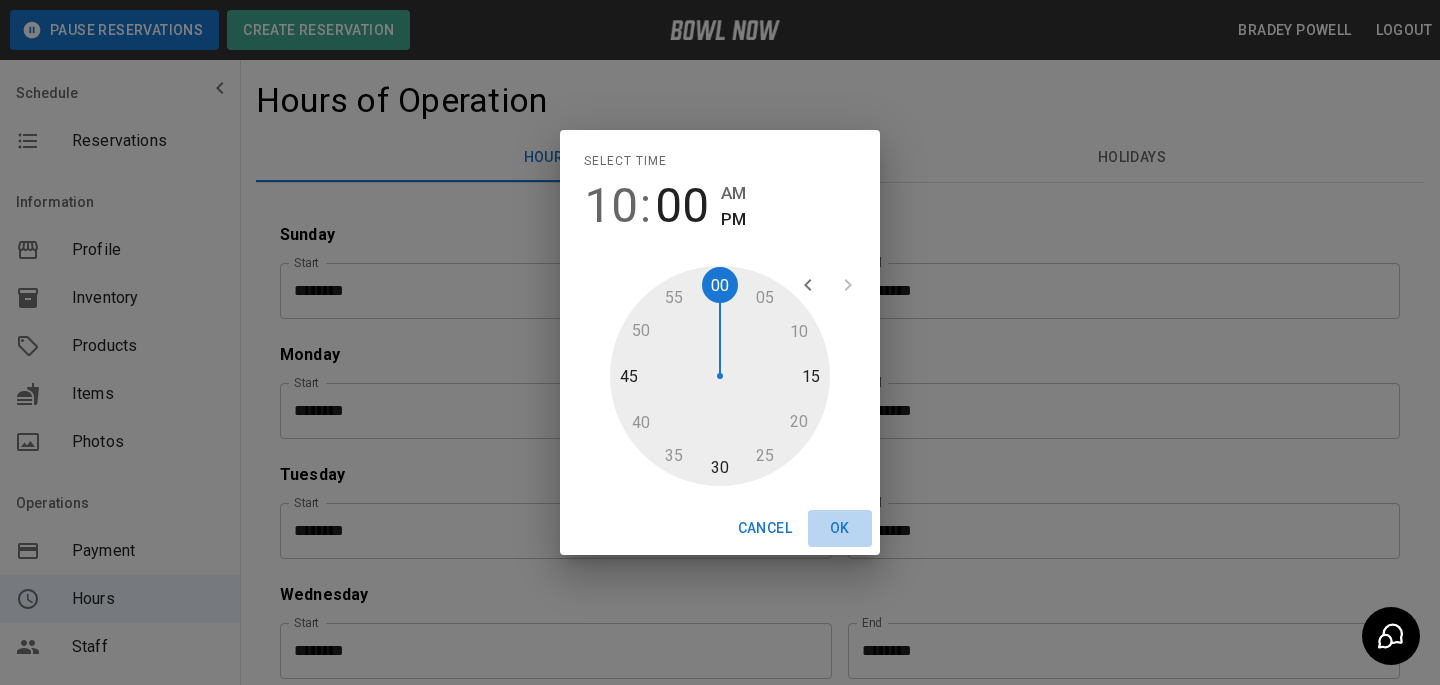 click on "OK" at bounding box center [840, 528] 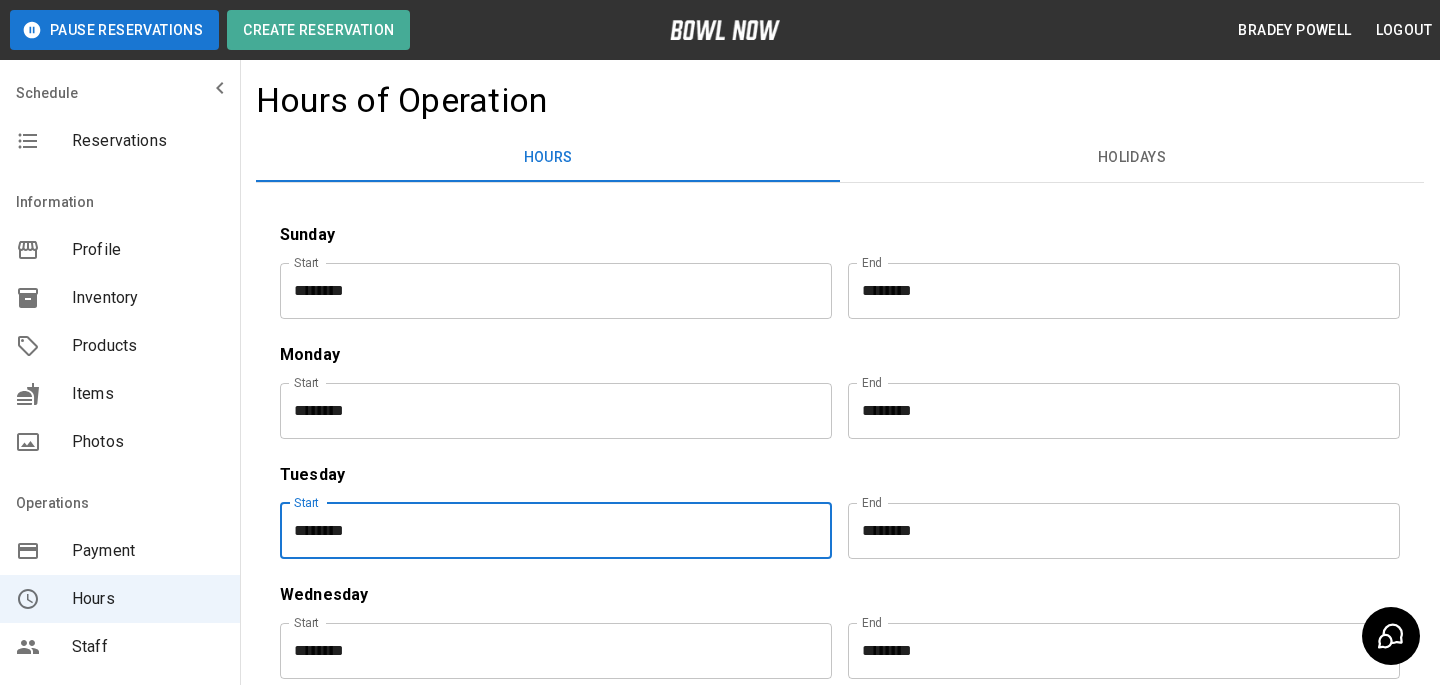 click on "********" at bounding box center [549, 531] 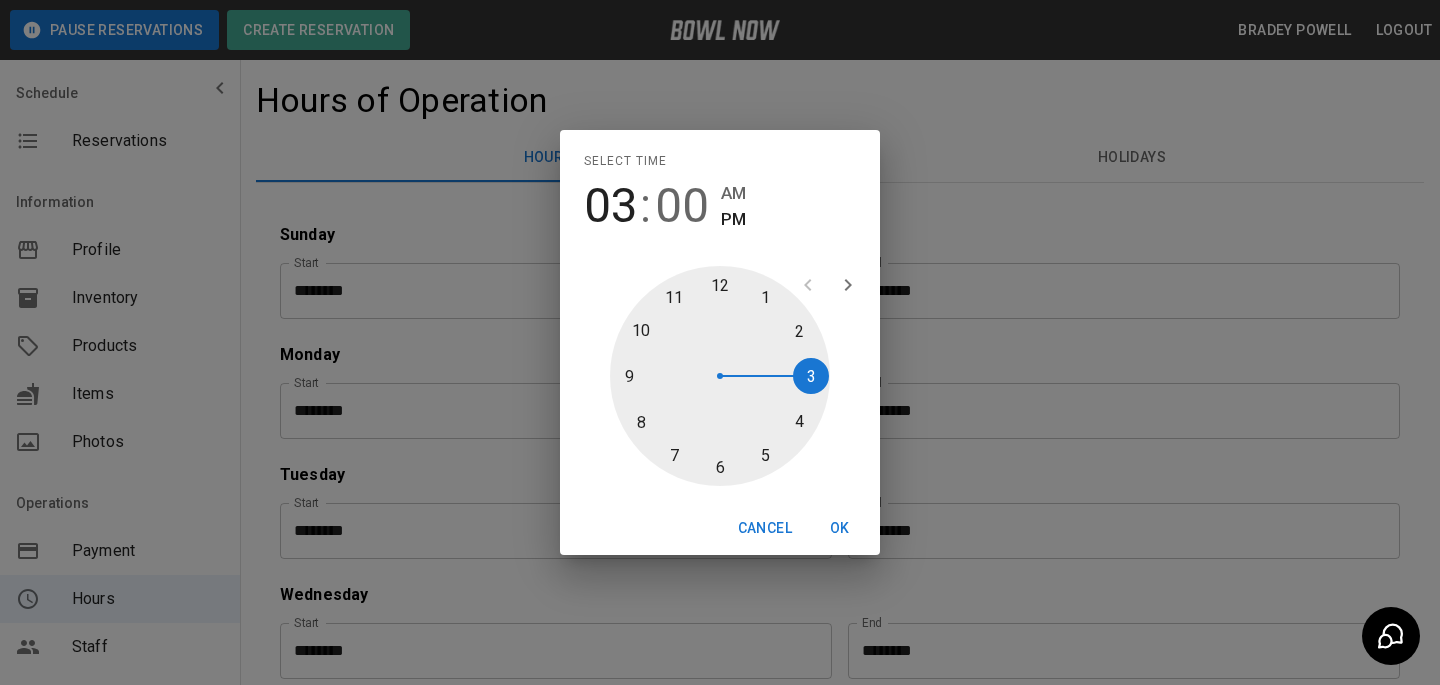 type on "********" 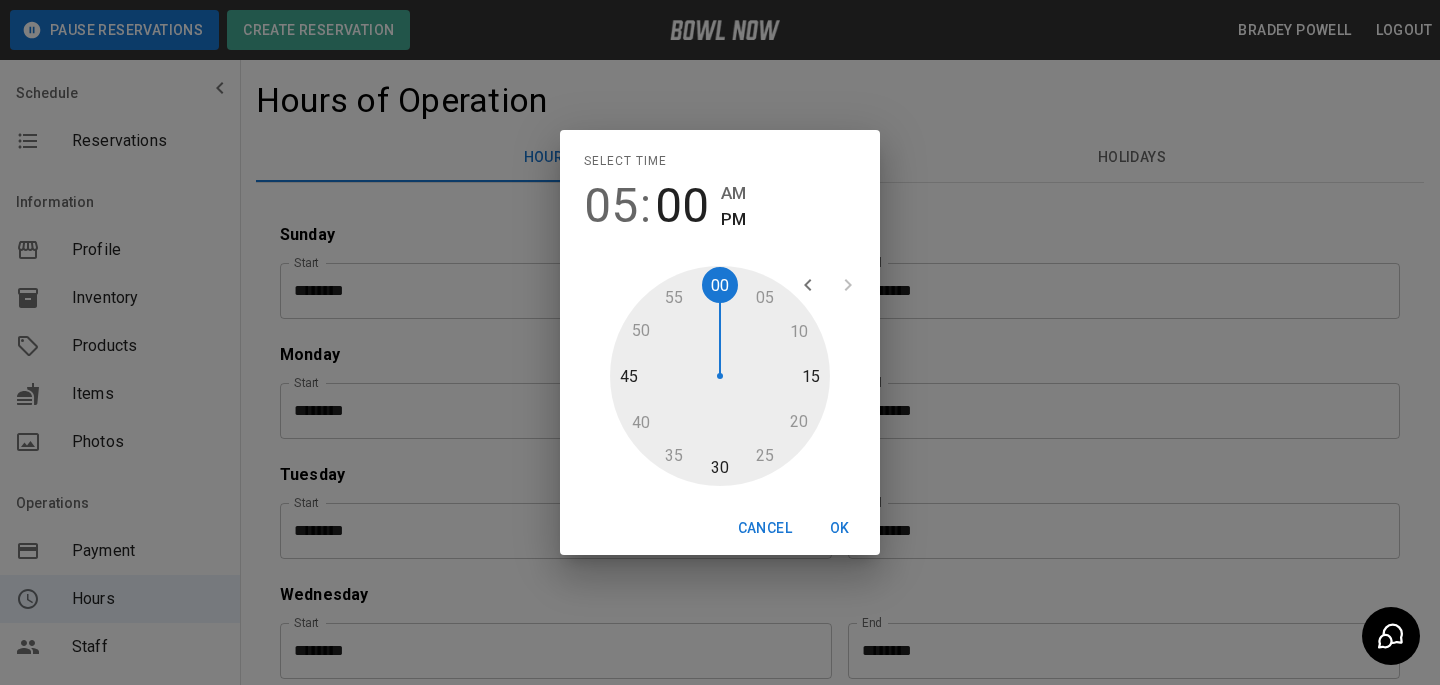 click on "OK" at bounding box center [840, 528] 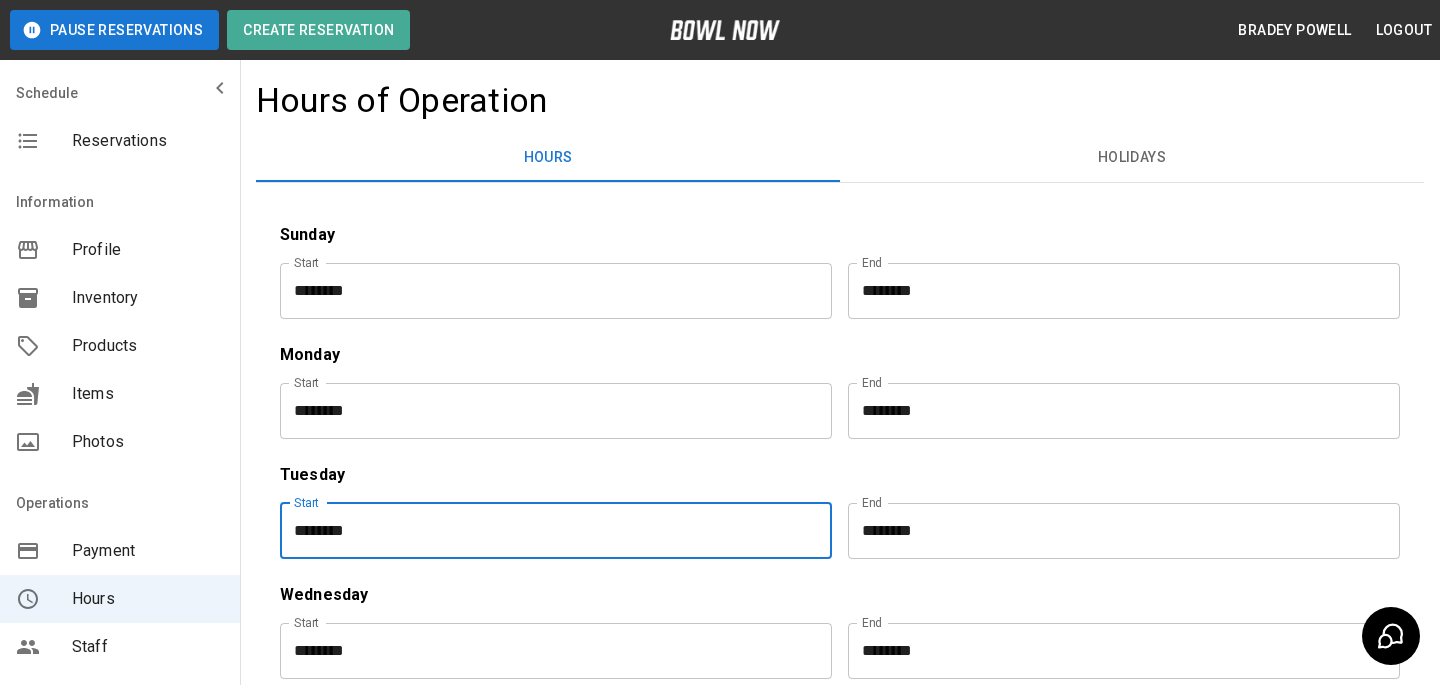 click on "********" at bounding box center [1117, 531] 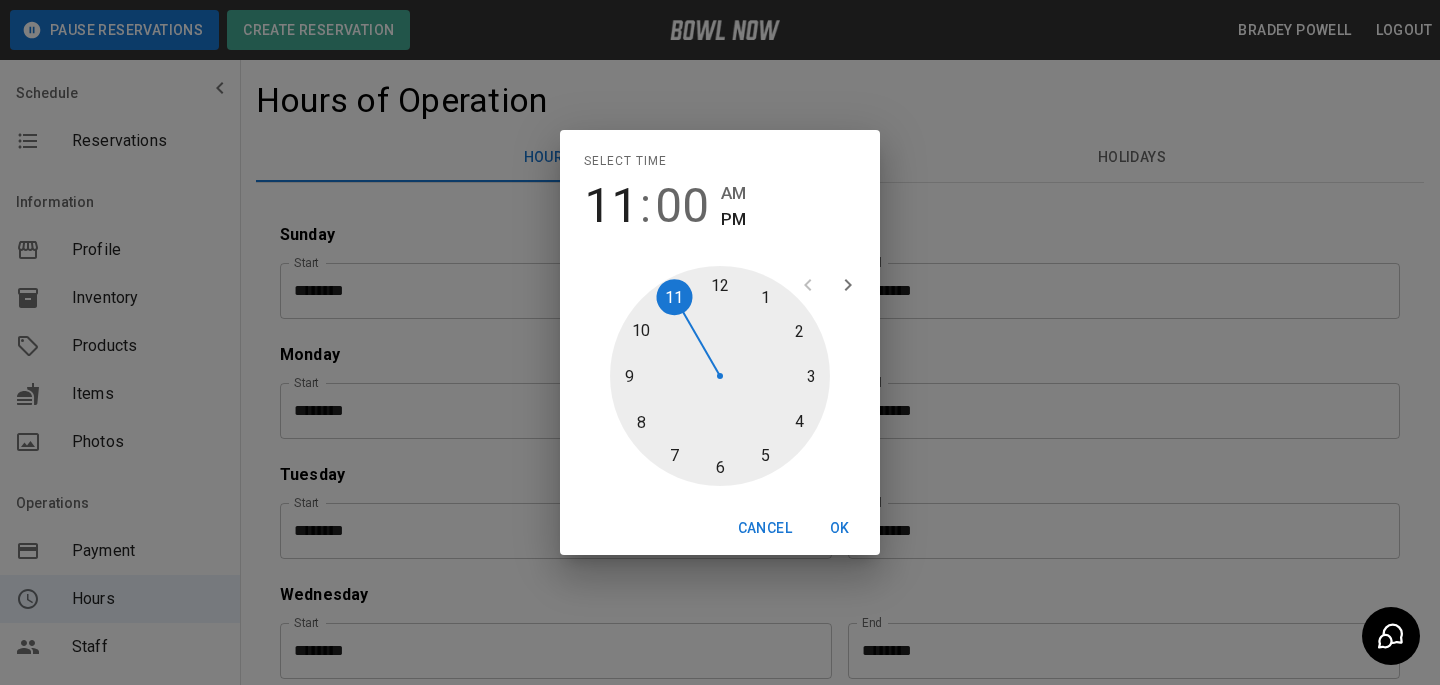 click at bounding box center [720, 376] 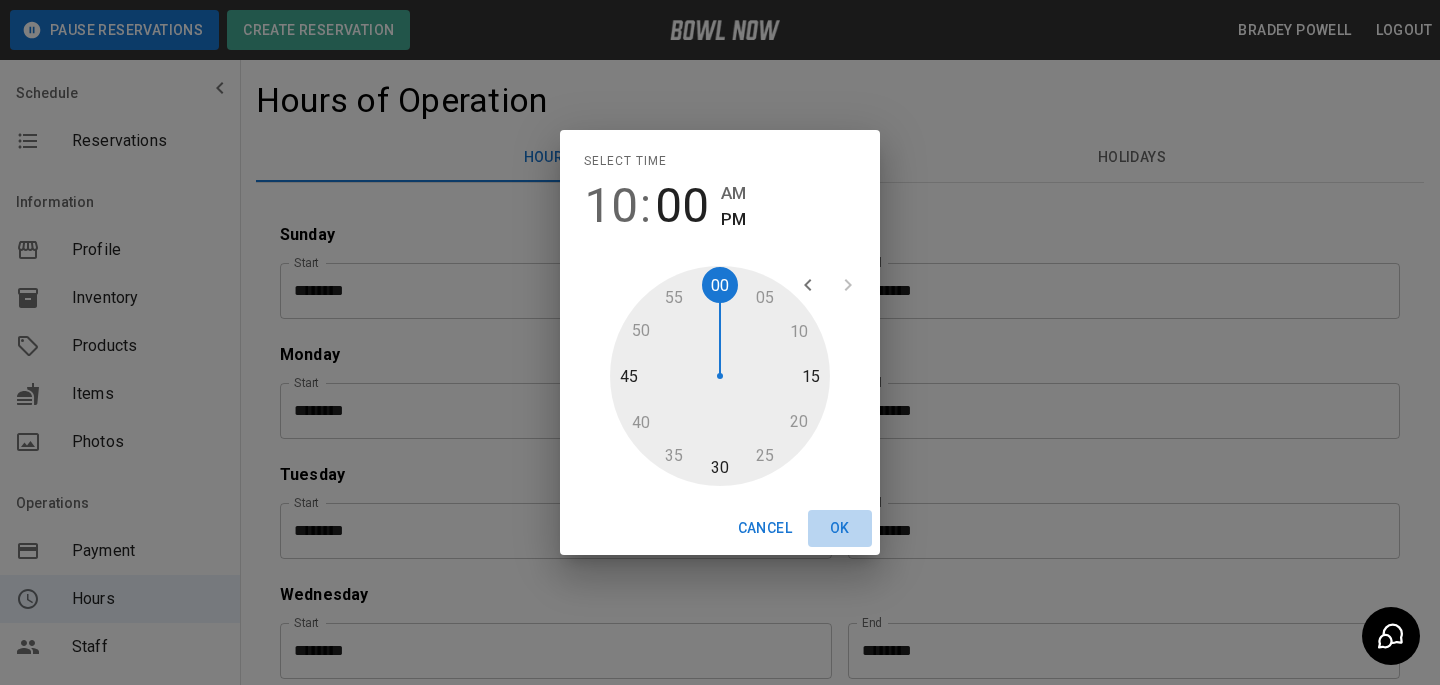 click on "OK" at bounding box center [840, 528] 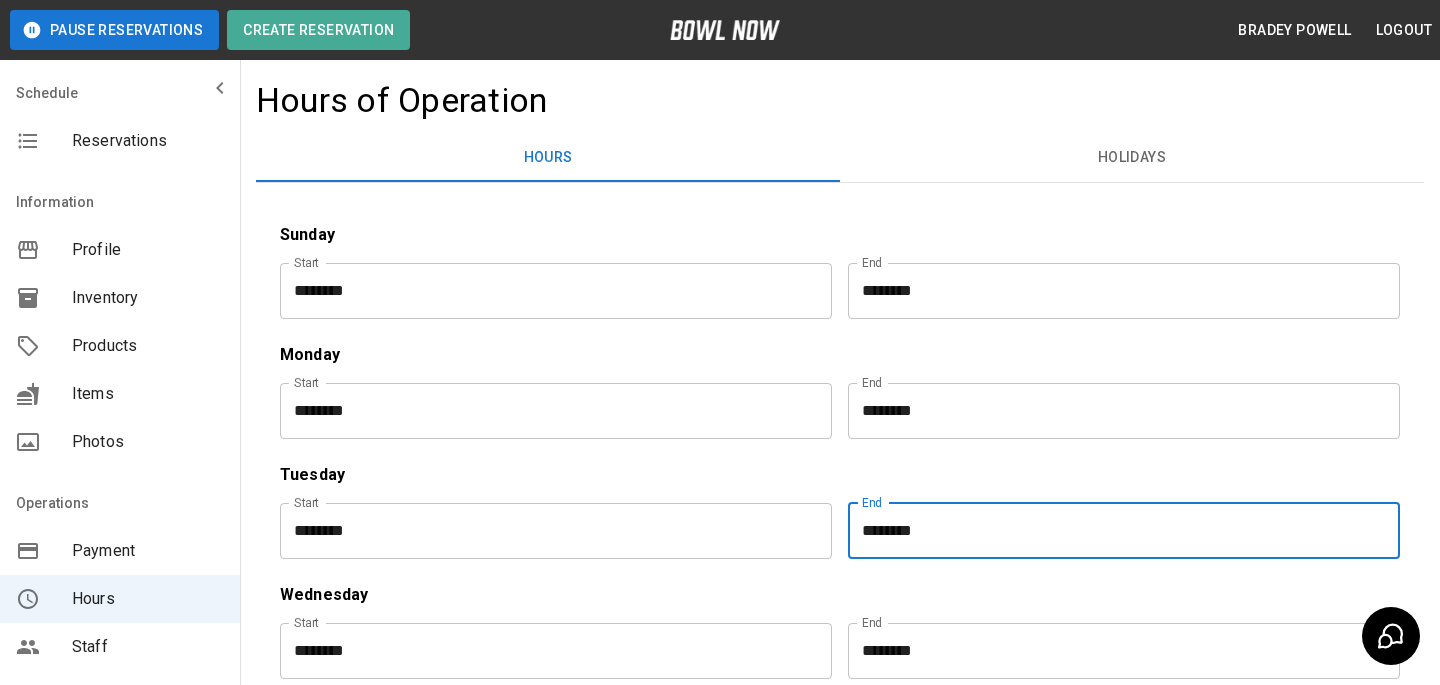 click on "Tuesday" at bounding box center [840, 475] 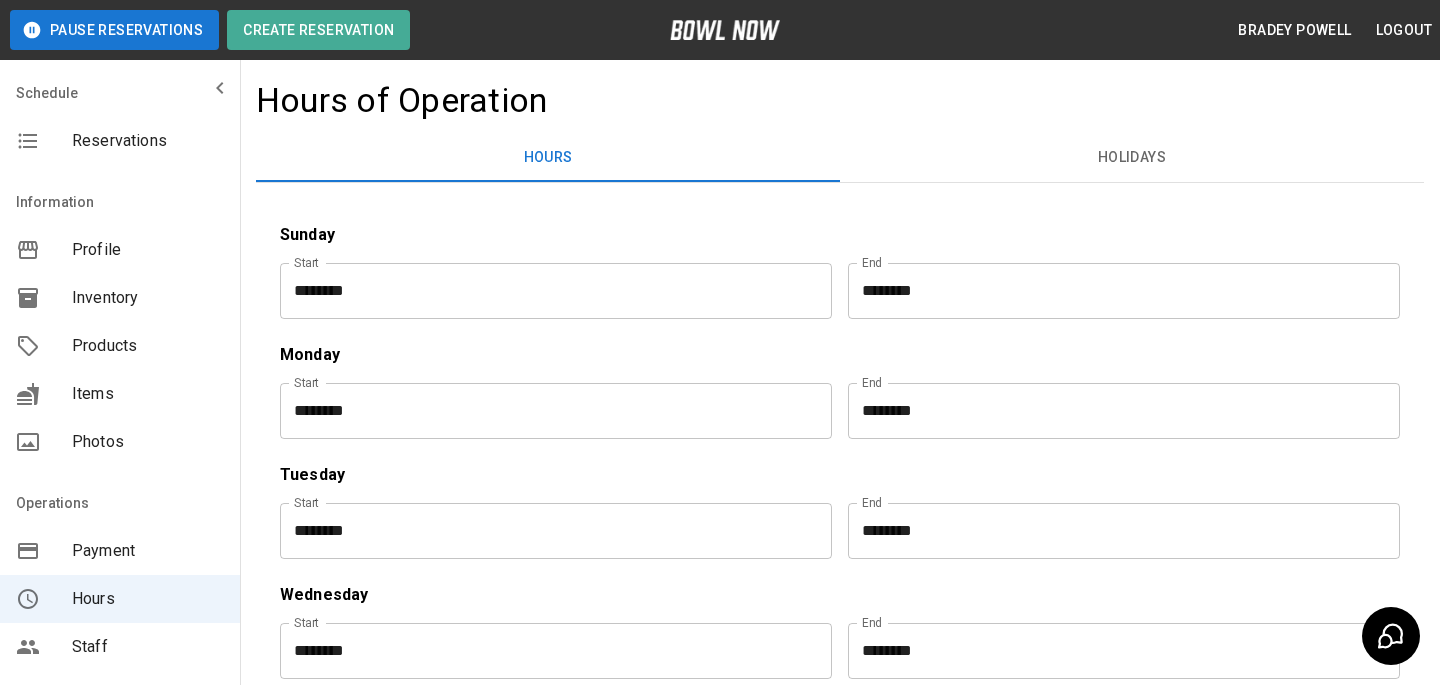 scroll, scrollTop: 592, scrollLeft: 0, axis: vertical 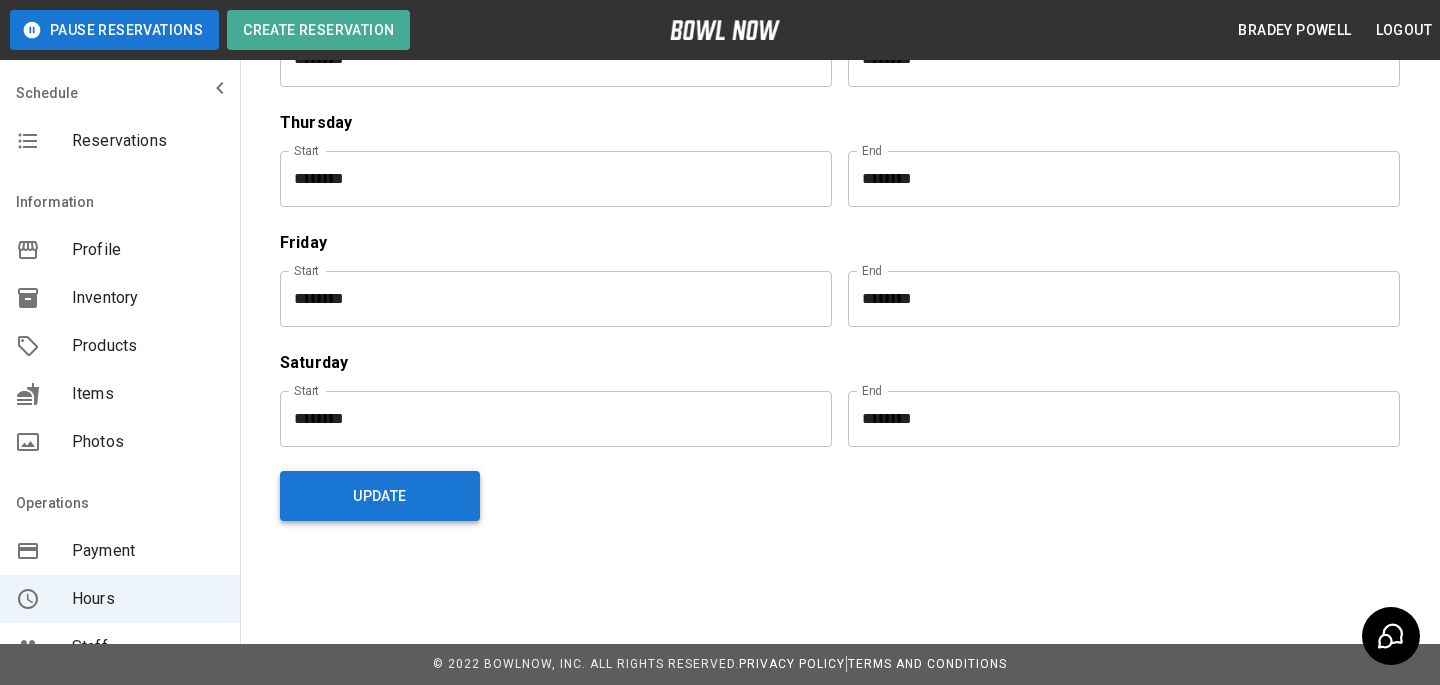 click on "Update" at bounding box center (380, 496) 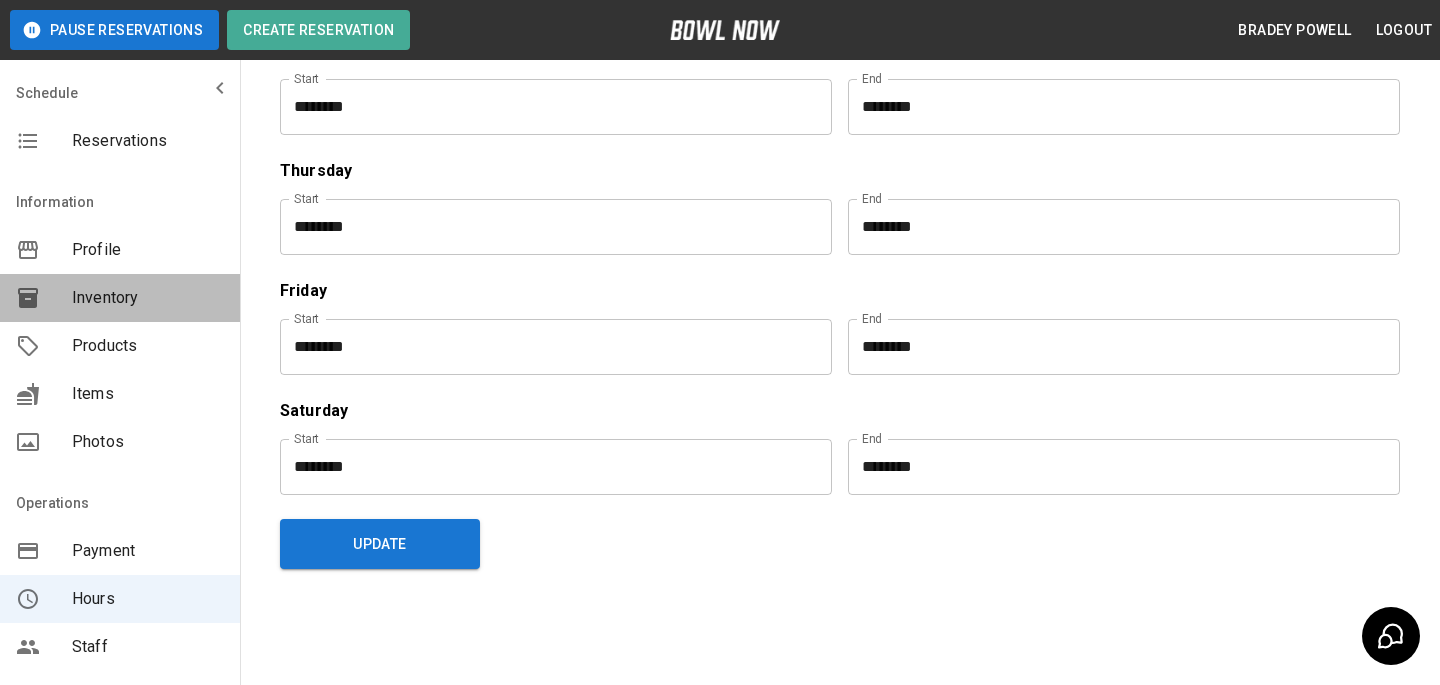 click on "Inventory" at bounding box center [148, 298] 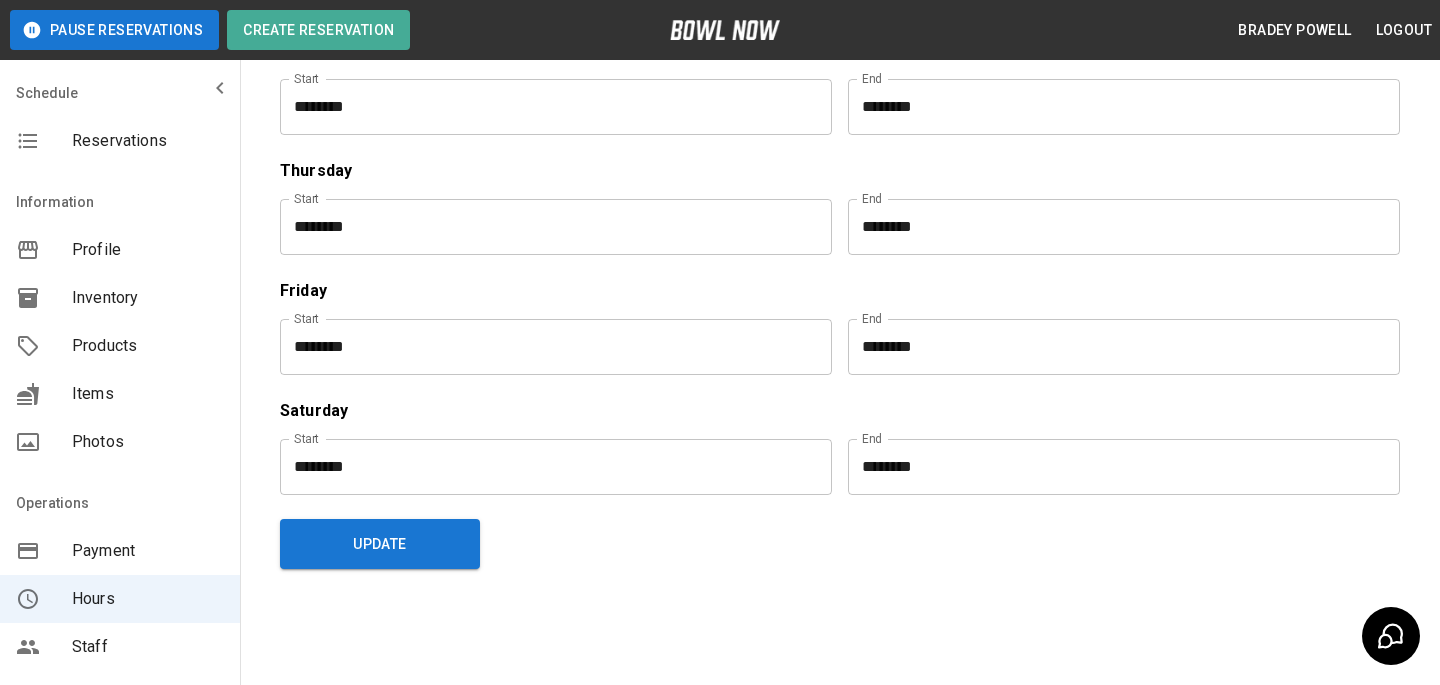 scroll, scrollTop: 0, scrollLeft: 0, axis: both 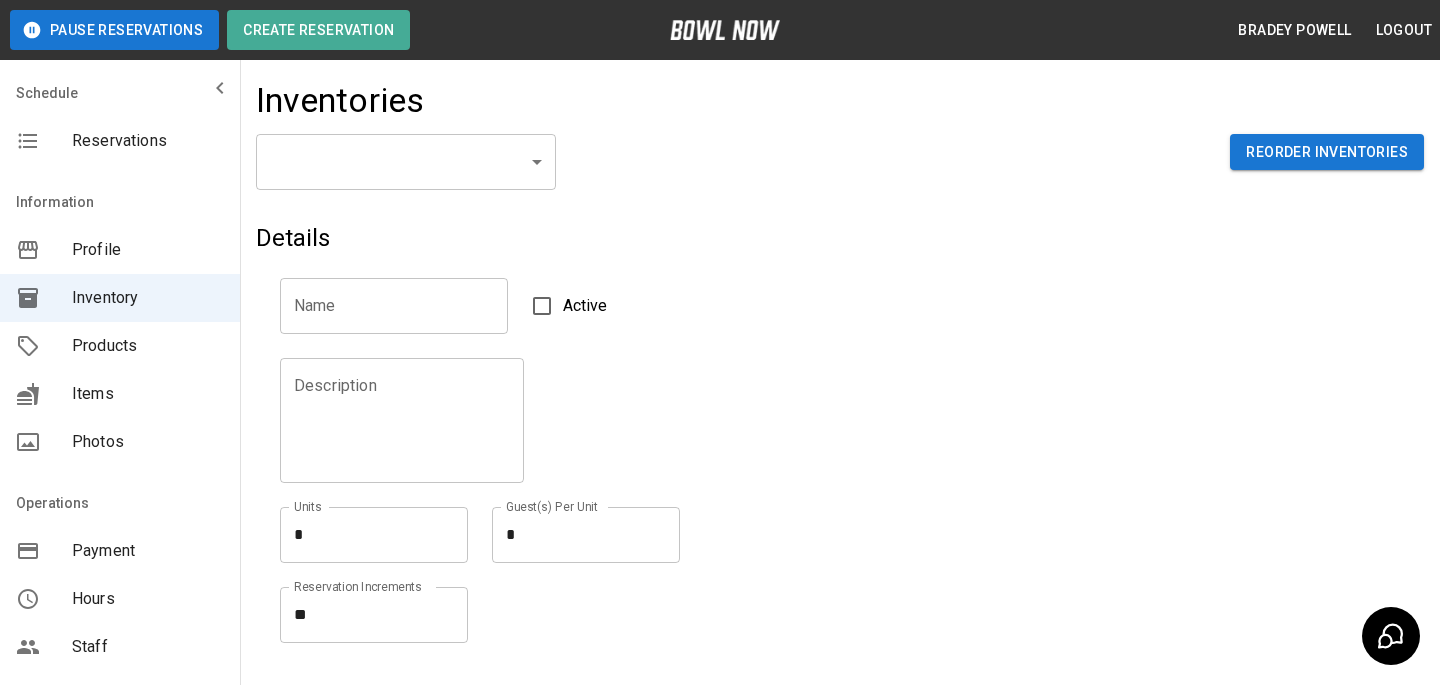 click on "​ ​ Reorder Inventories" at bounding box center [840, 178] 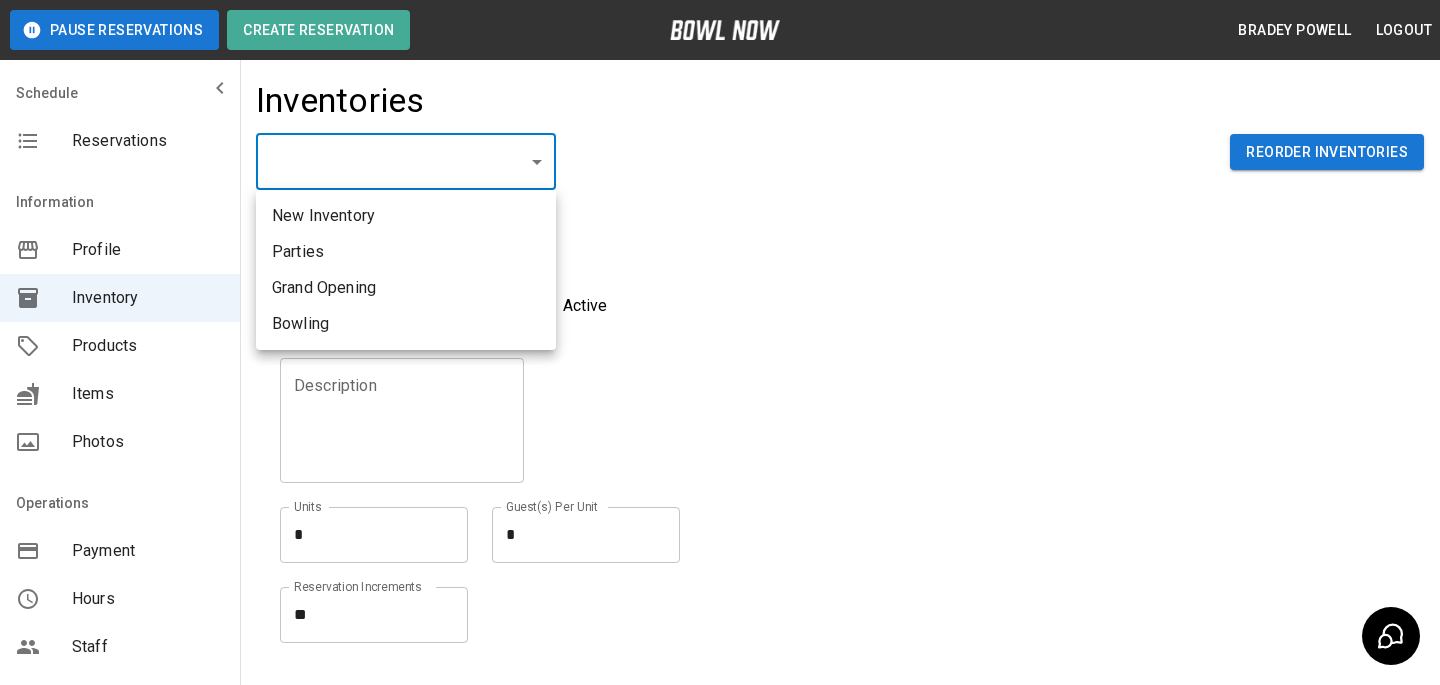 click on "[CITY], [STATE] [POSTAL_CODE]" at bounding box center (720, 440) 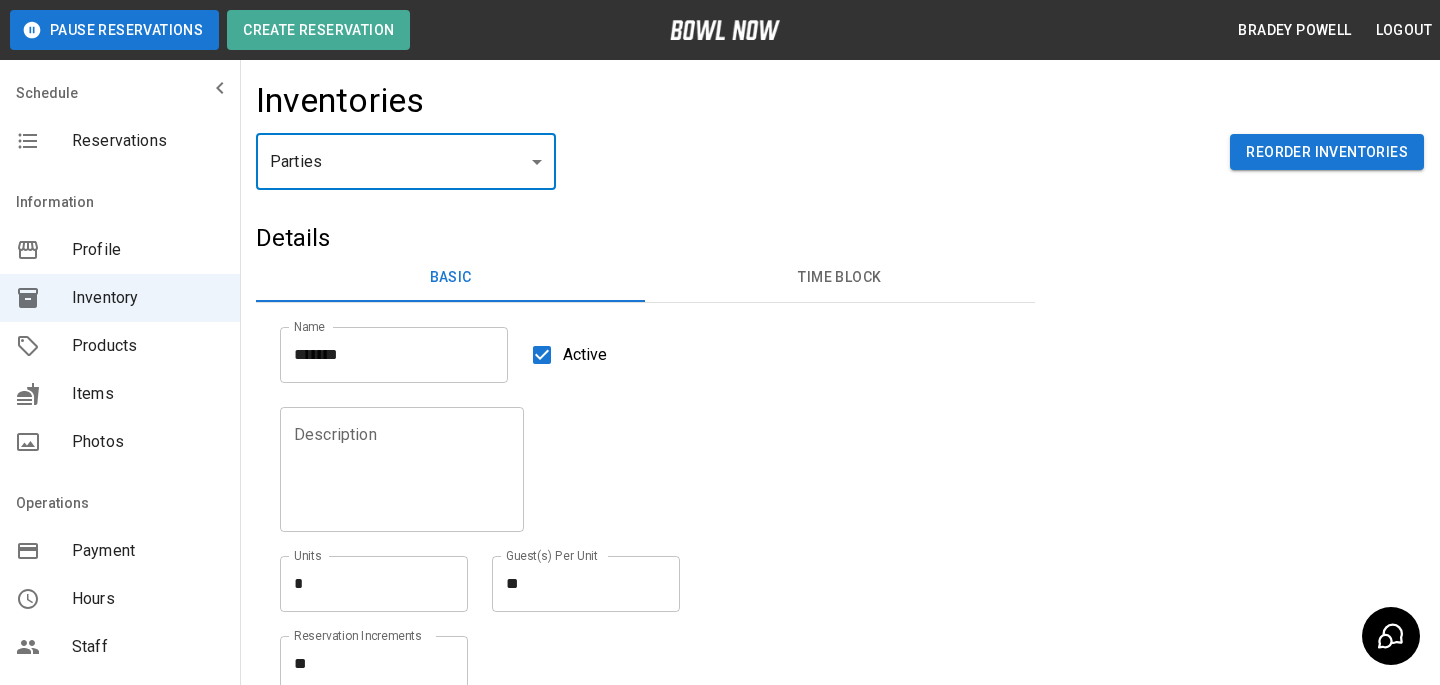 click on "Time Block" at bounding box center [839, 278] 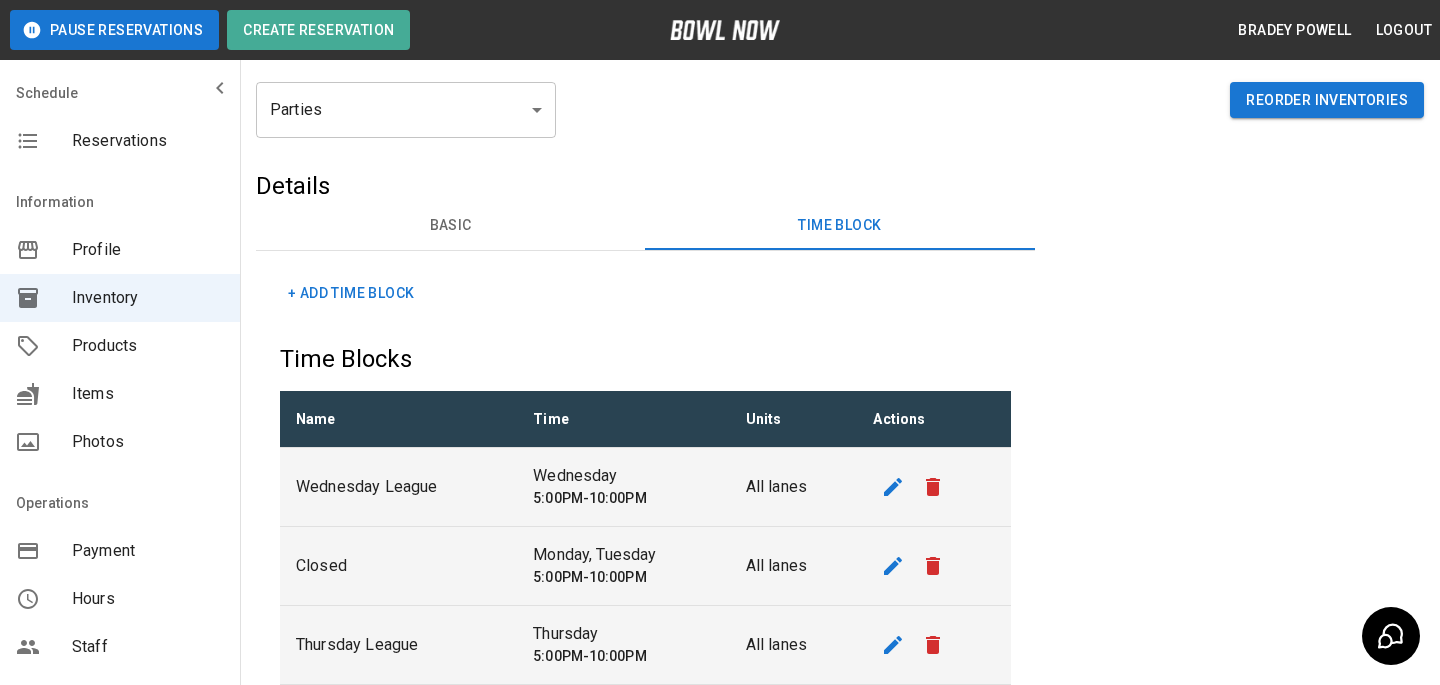 scroll, scrollTop: 0, scrollLeft: 0, axis: both 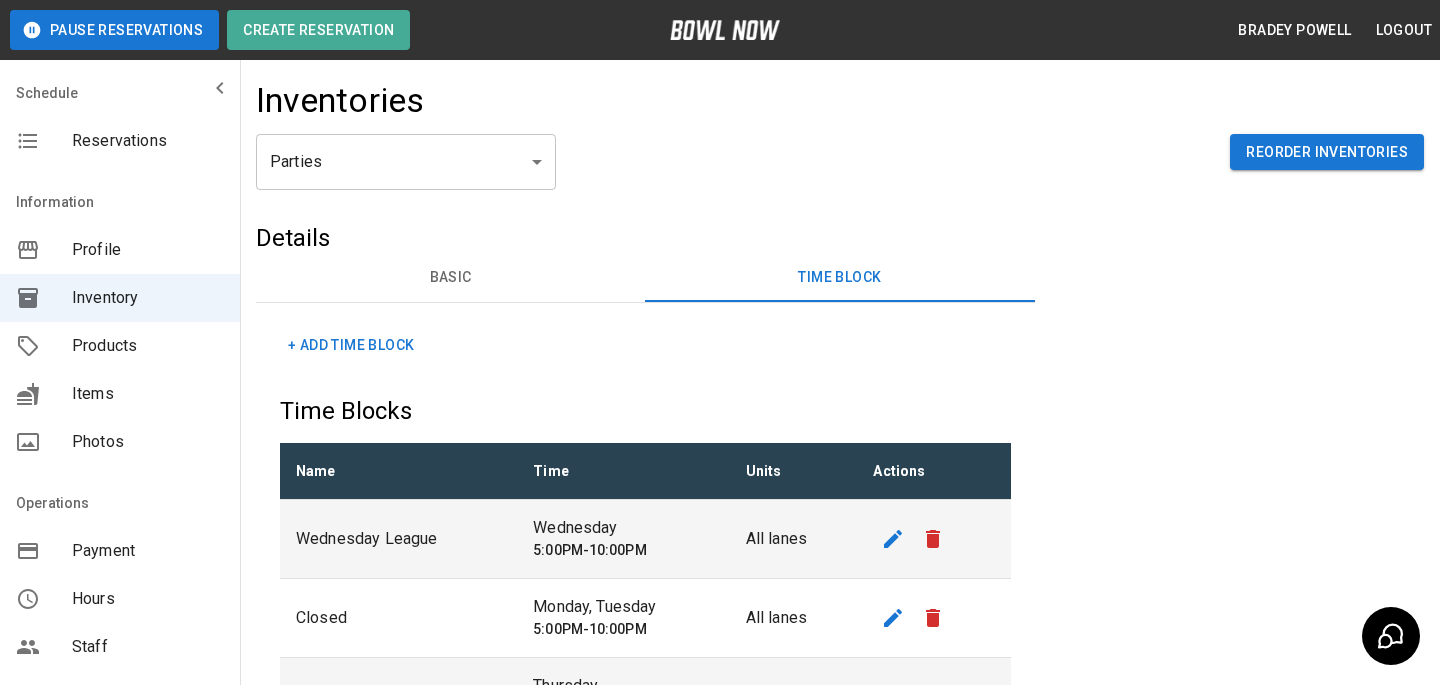 click on "Basic" at bounding box center [450, 278] 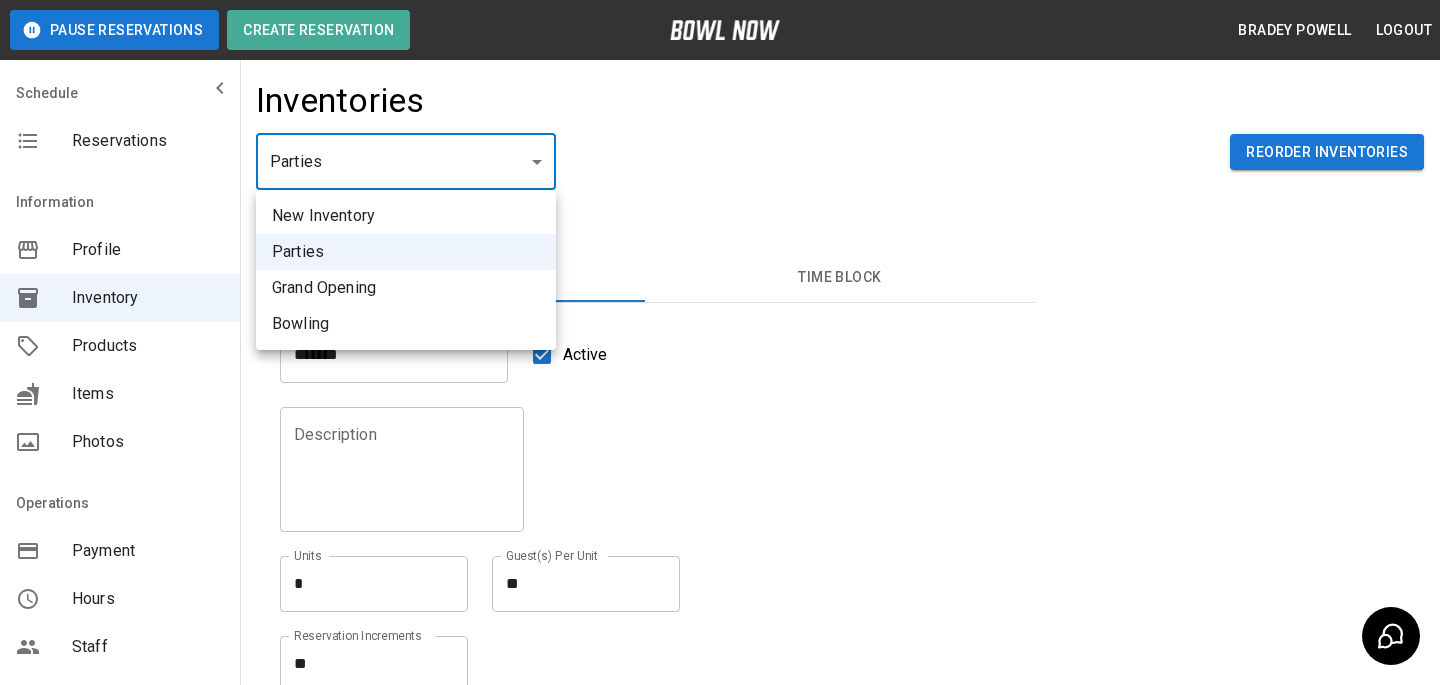 click on "[CITY], [STATE] [POSTAL_CODE]" at bounding box center (720, 465) 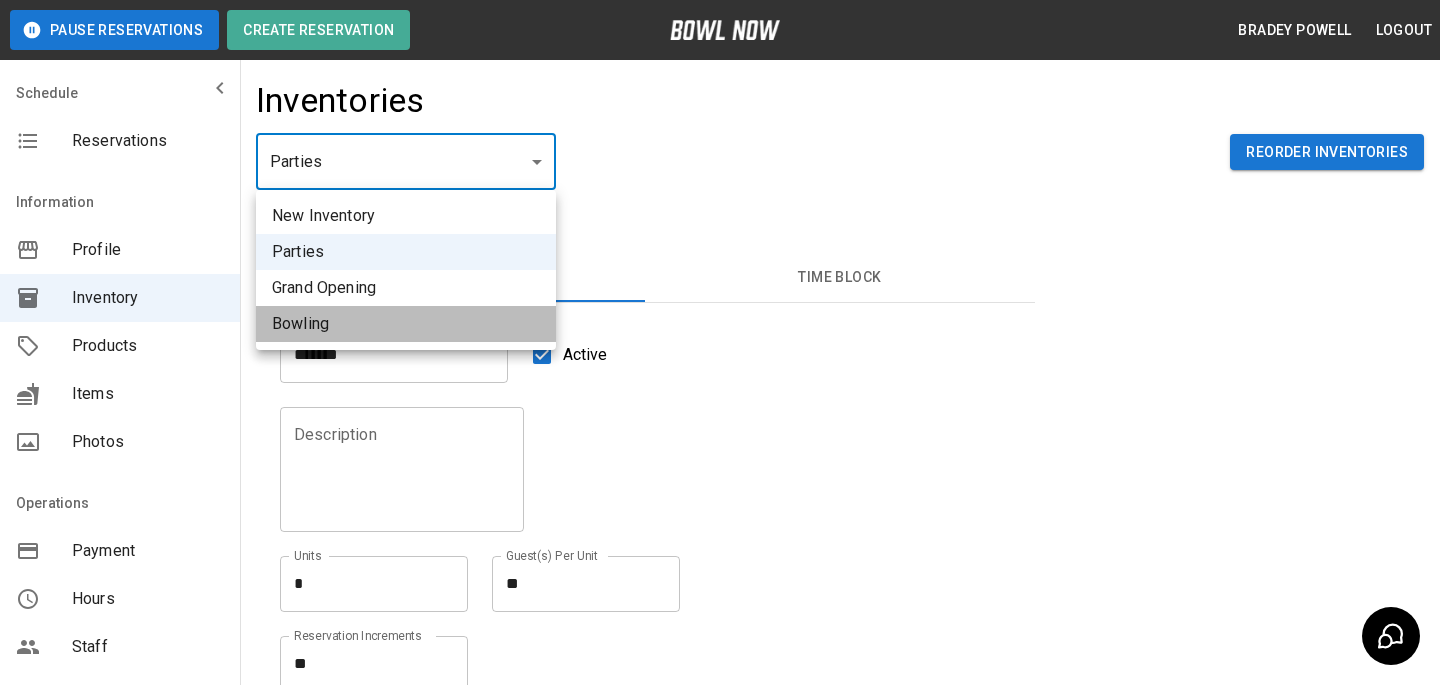click on "Bowling" at bounding box center [406, 324] 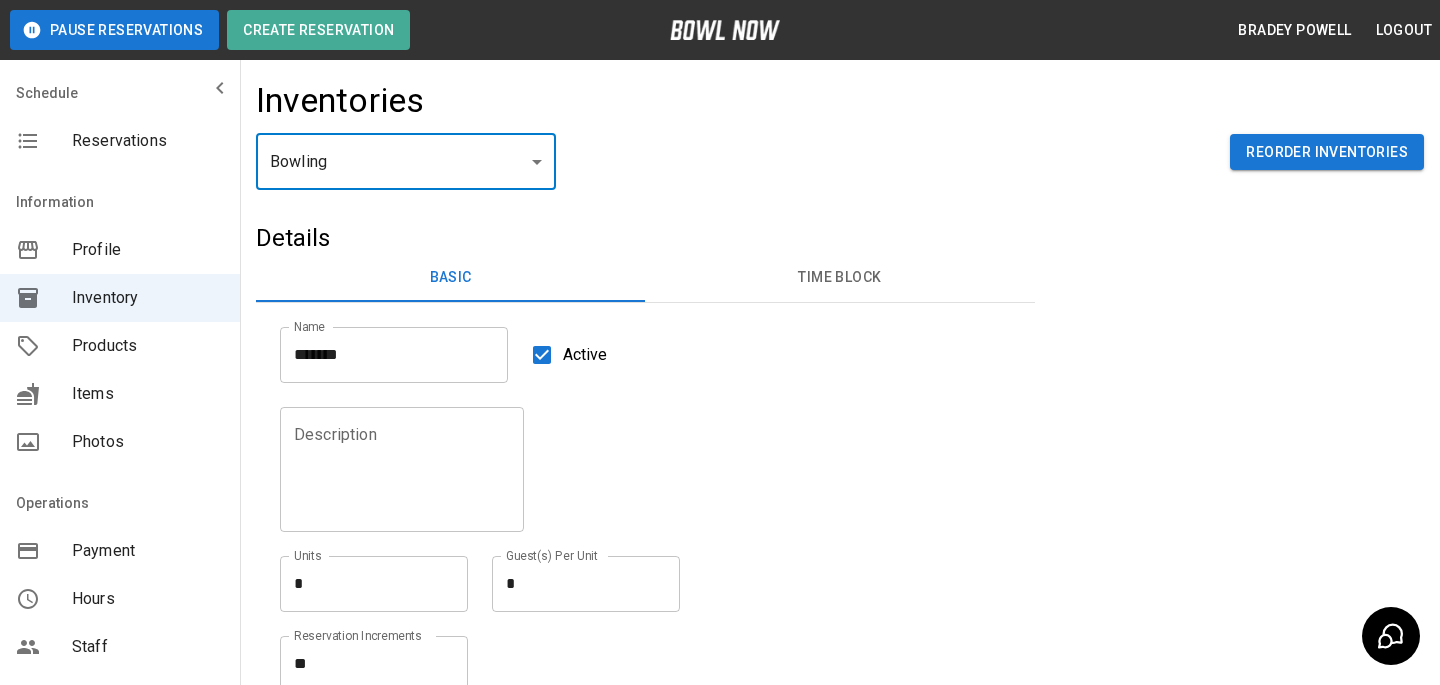 click on "Time Block" at bounding box center [839, 278] 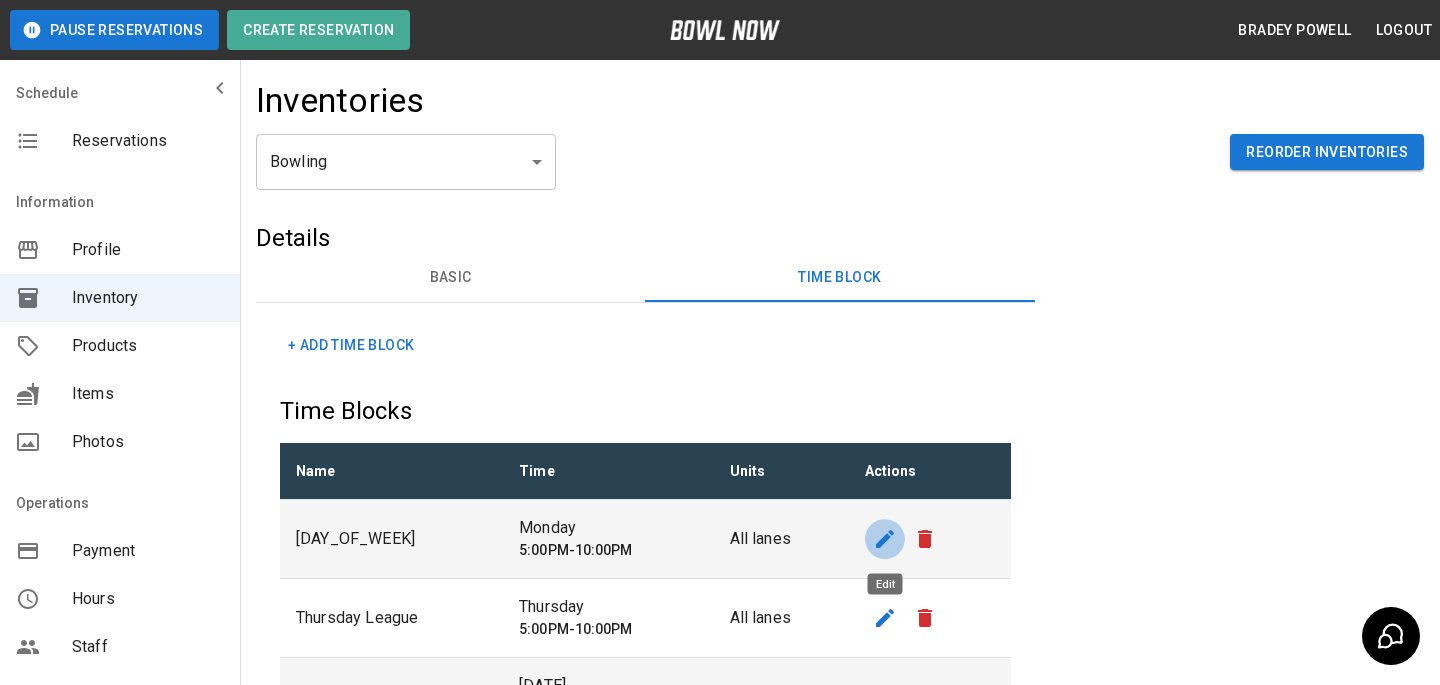 click 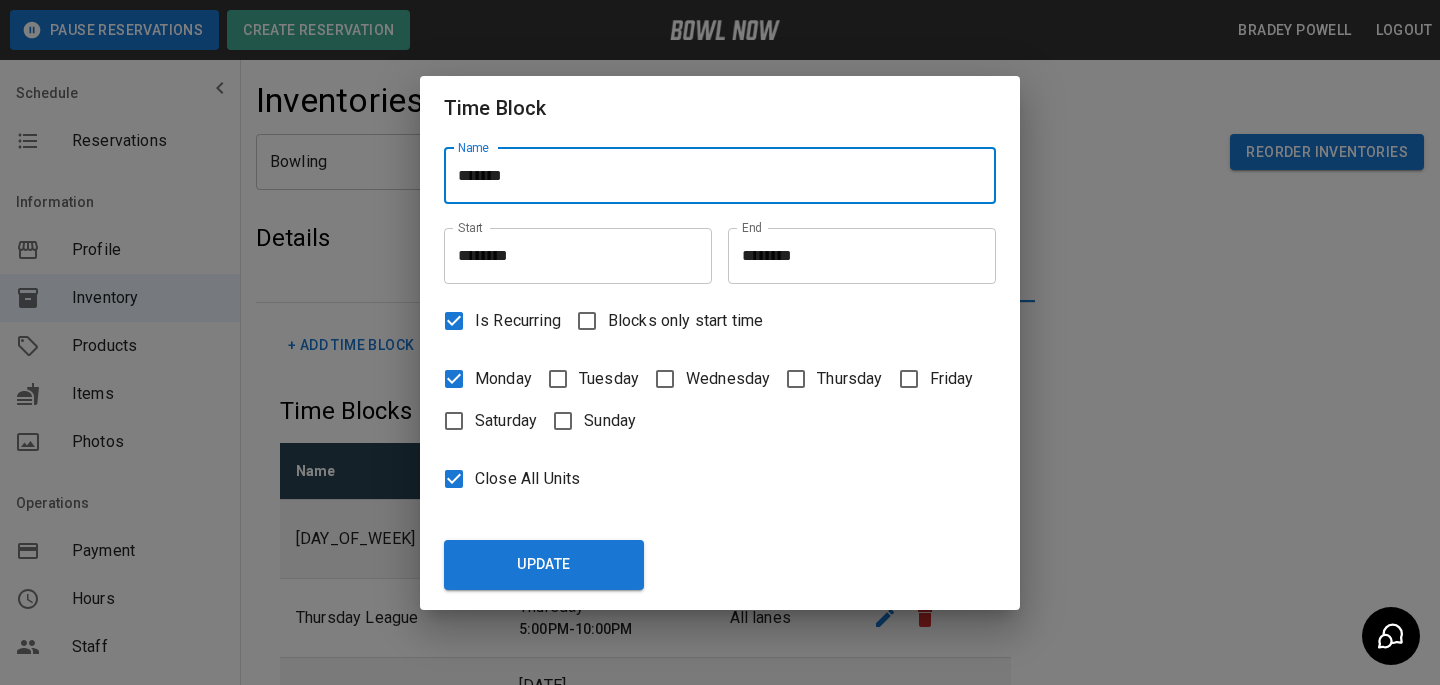 click on "*******" at bounding box center (720, 176) 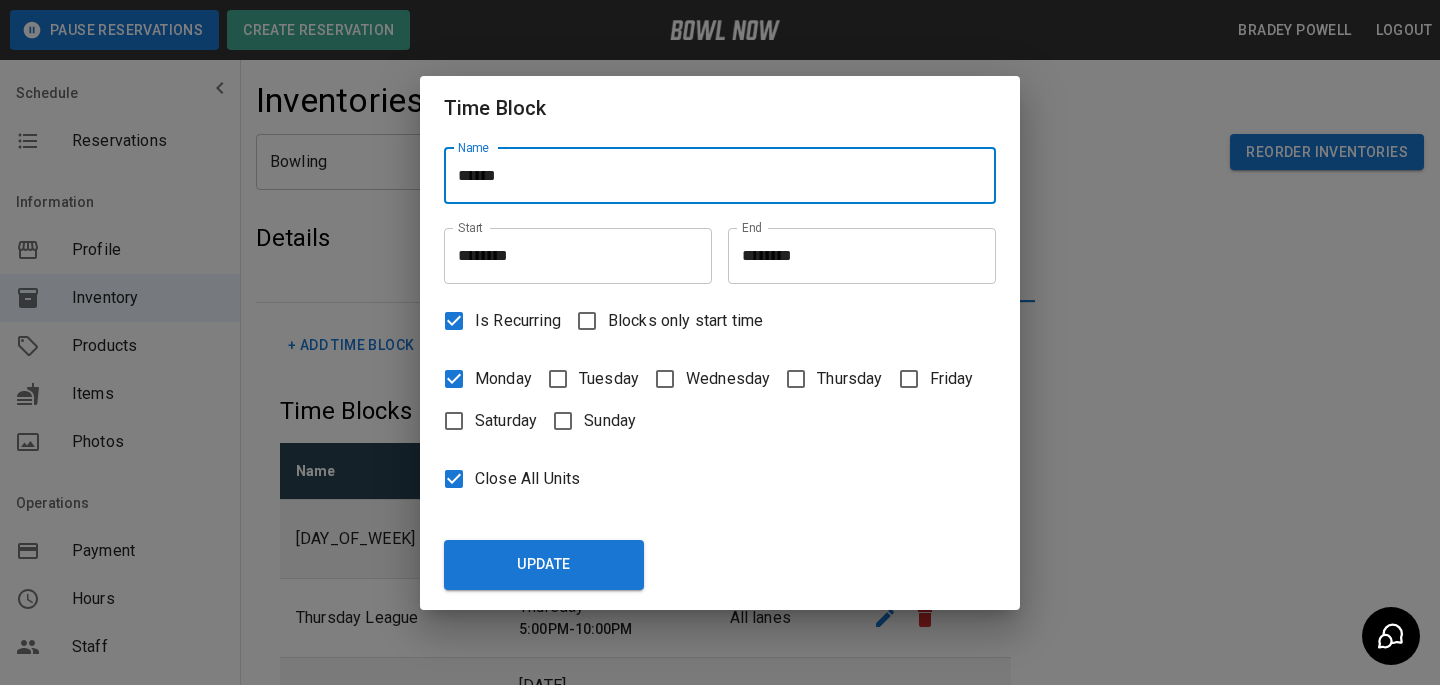 click on "Tuesday" at bounding box center [609, 379] 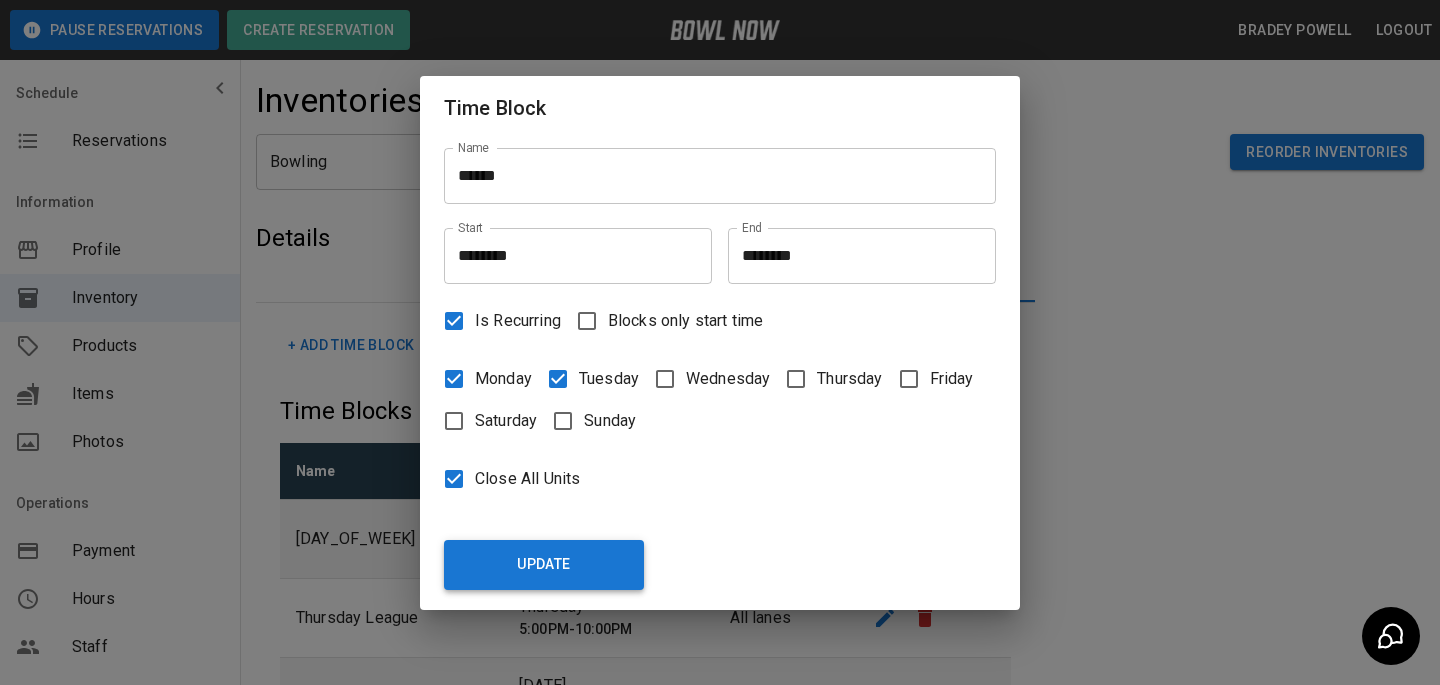 click on "Update" at bounding box center [544, 565] 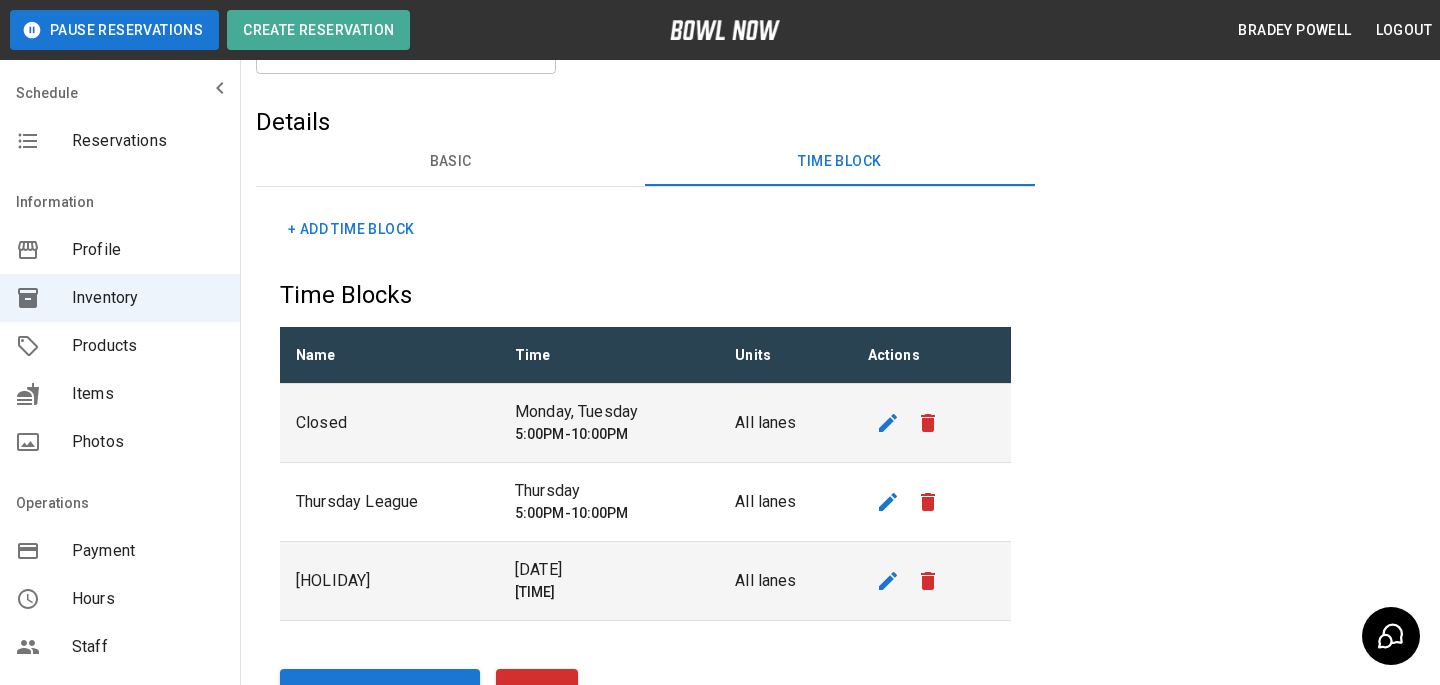 scroll, scrollTop: 203, scrollLeft: 0, axis: vertical 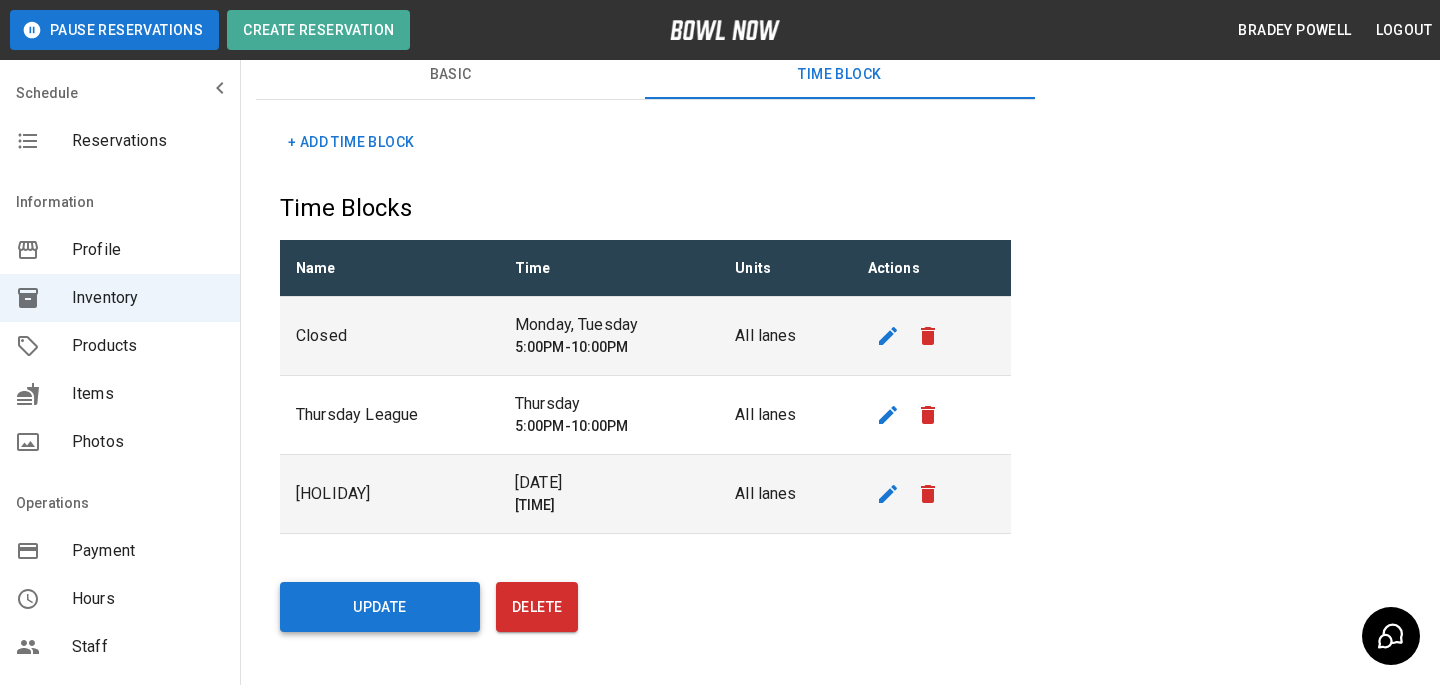 click on "Update" at bounding box center [380, 607] 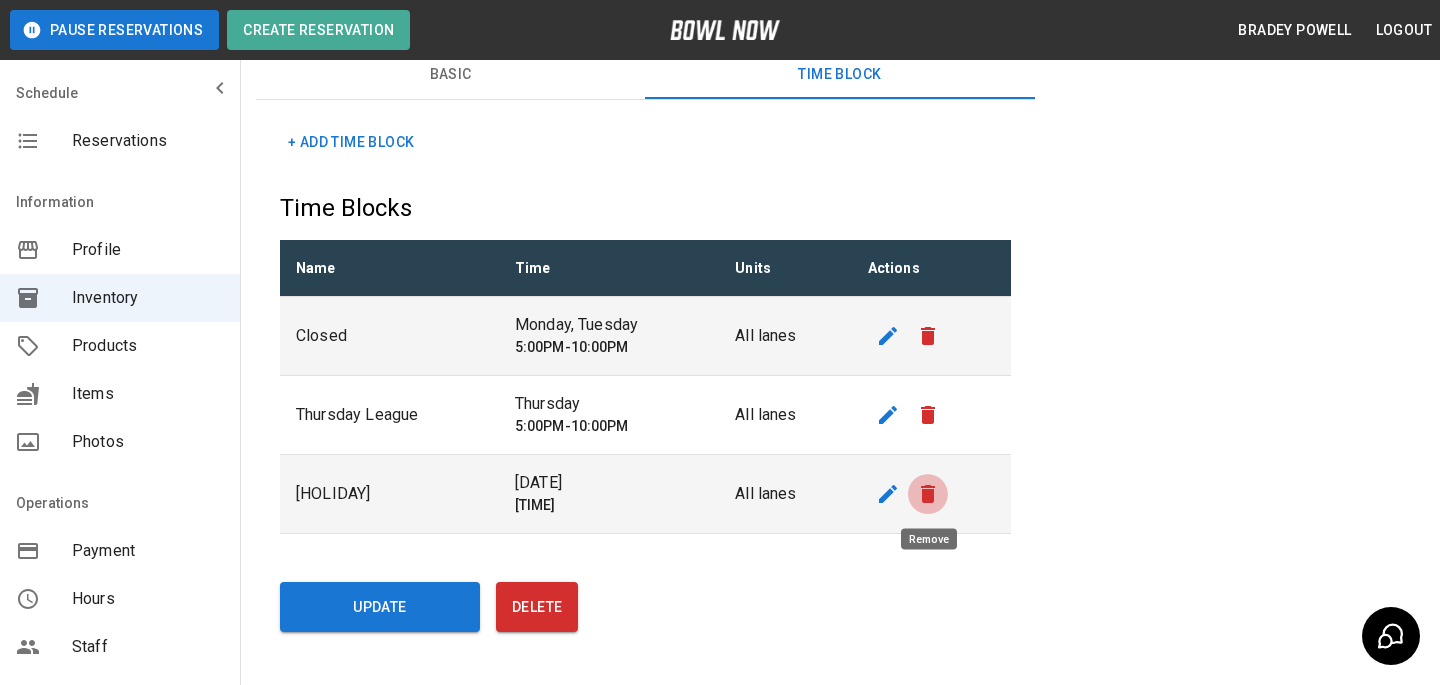 click 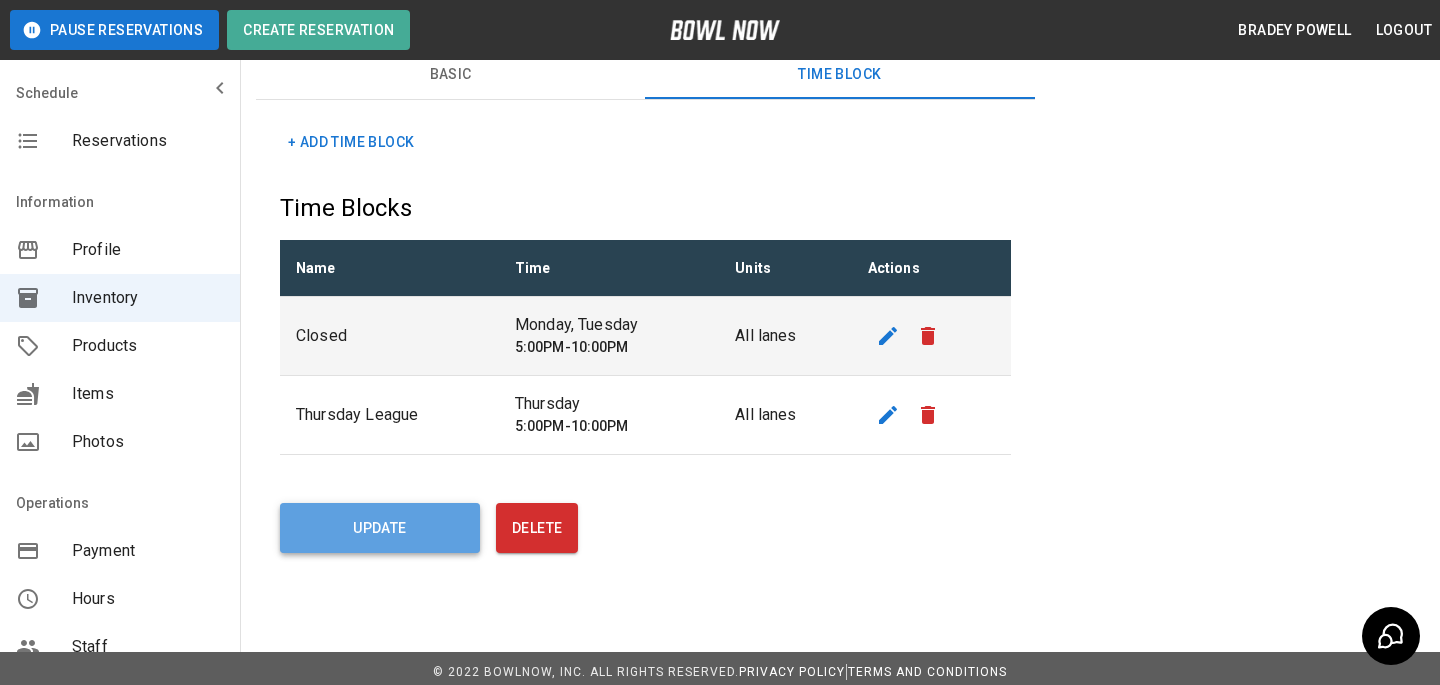 click on "Update" at bounding box center [380, 528] 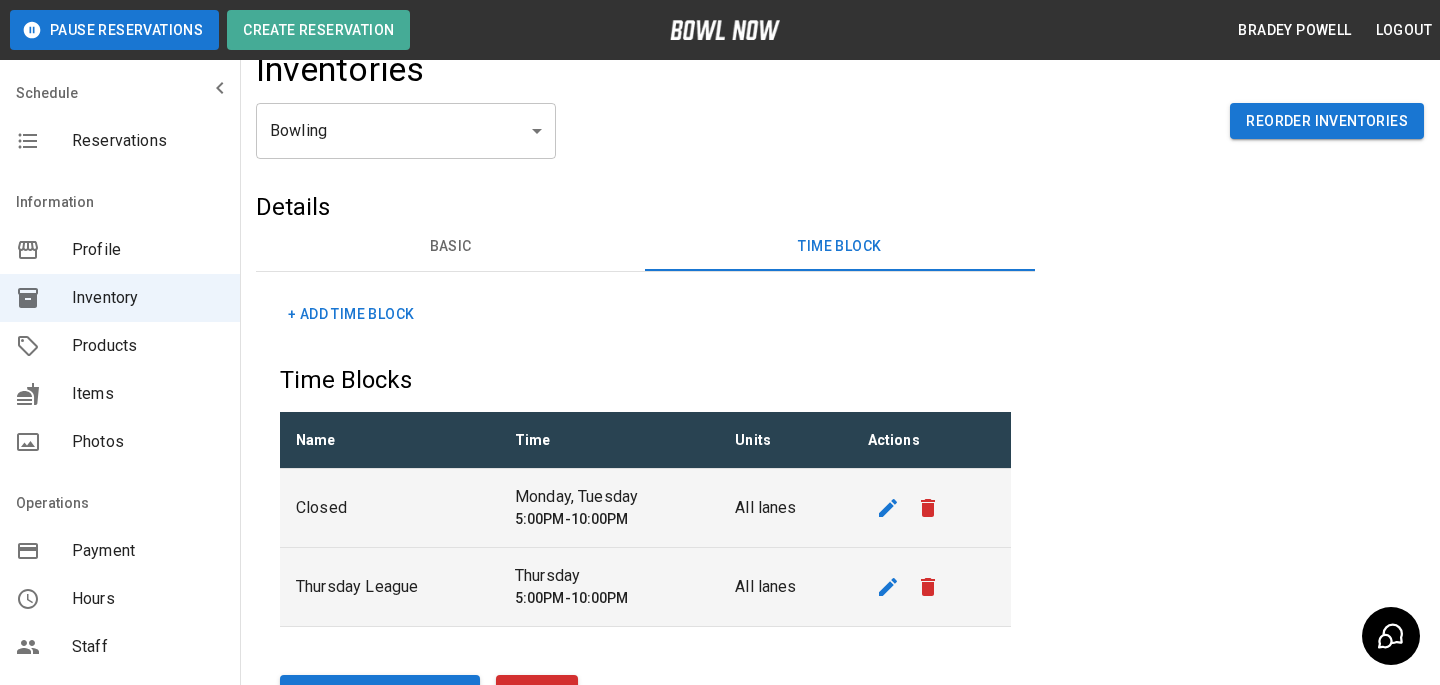 scroll, scrollTop: 0, scrollLeft: 0, axis: both 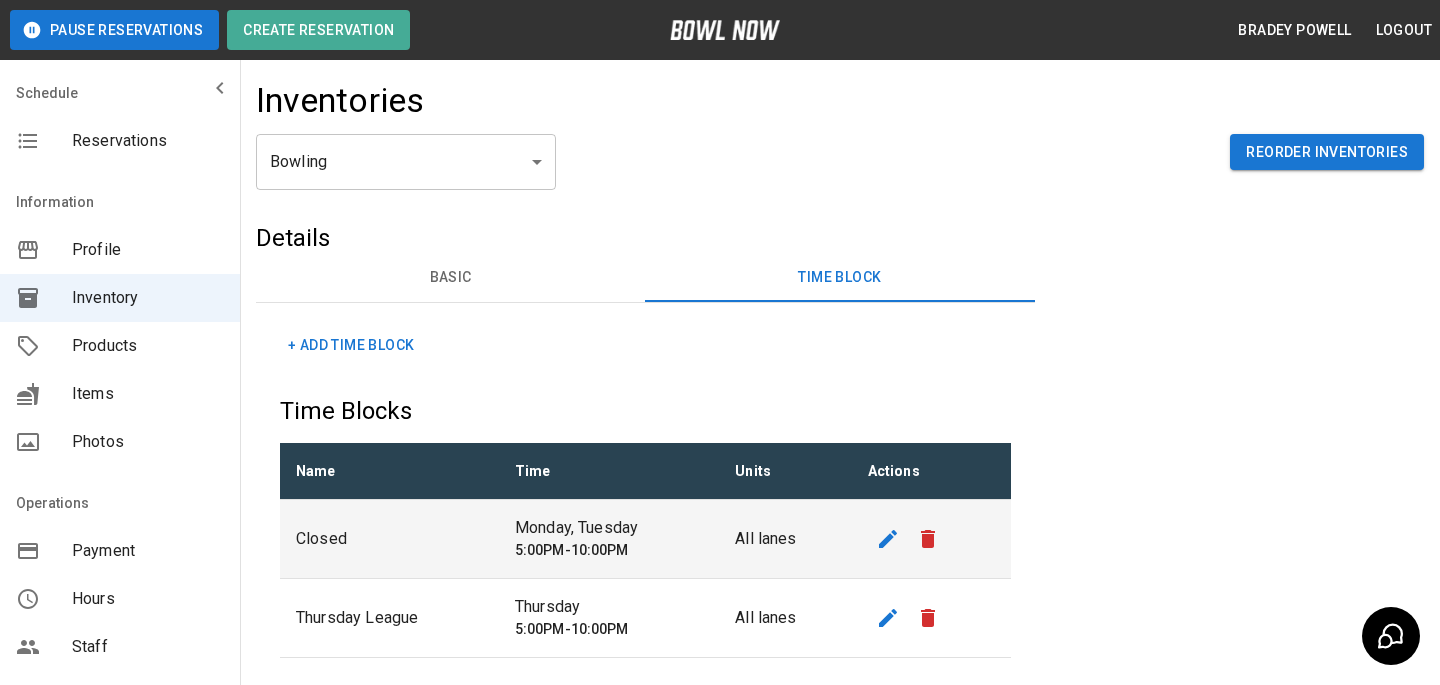 click on "[CITY], [STATE] [POSTAL_CODE]" at bounding box center (720, 448) 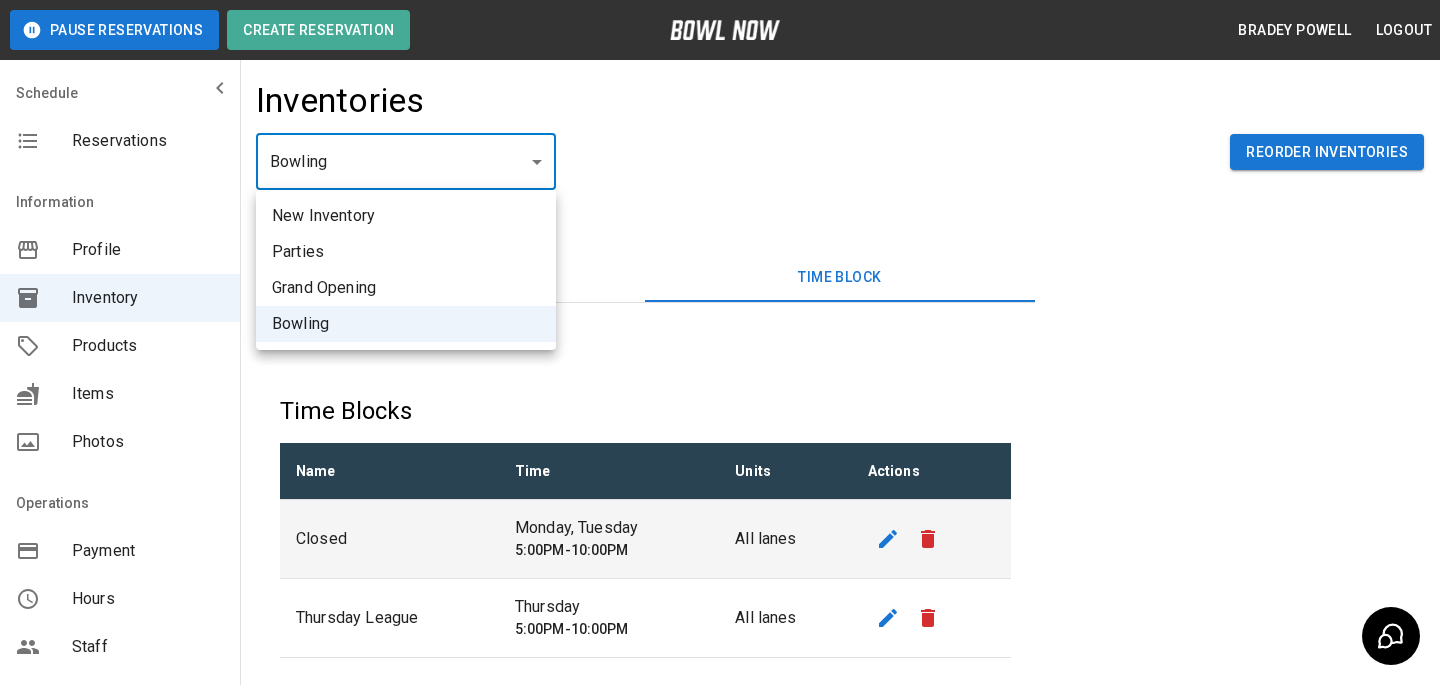 click on "Parties" at bounding box center [406, 252] 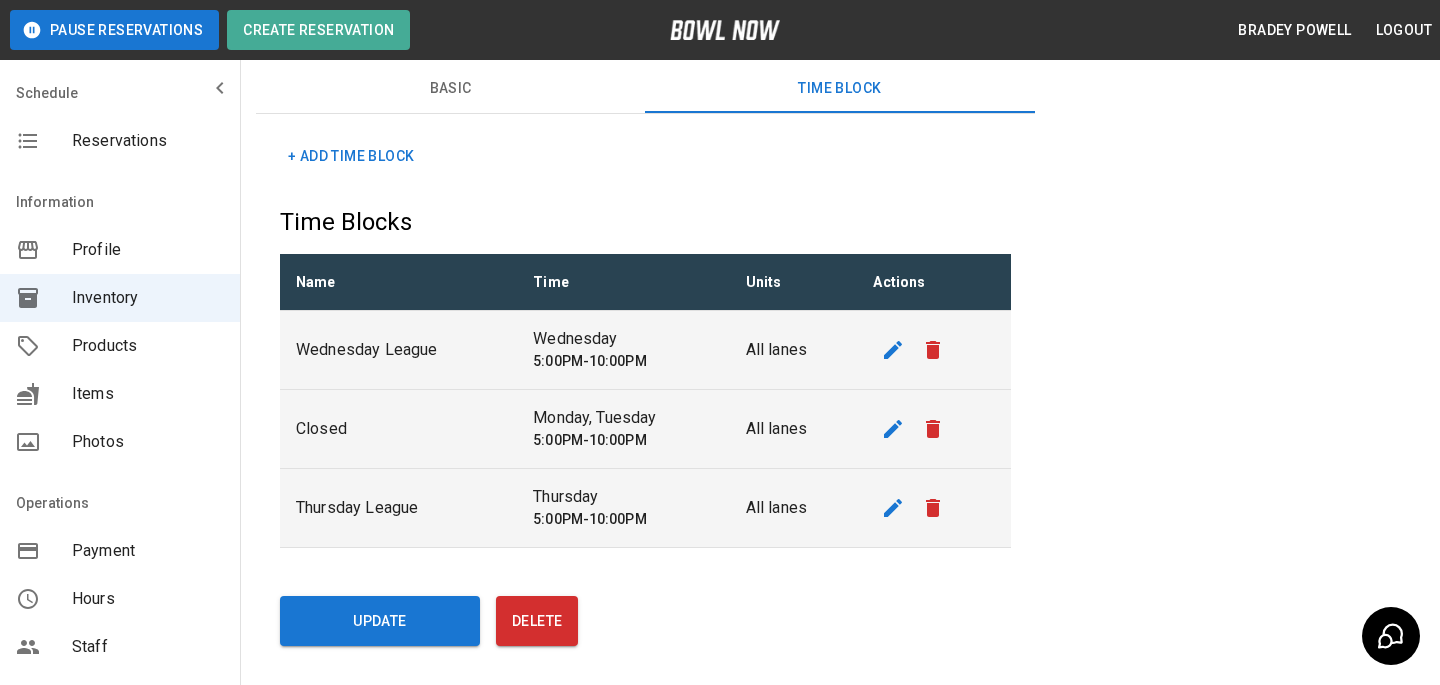 scroll, scrollTop: 0, scrollLeft: 0, axis: both 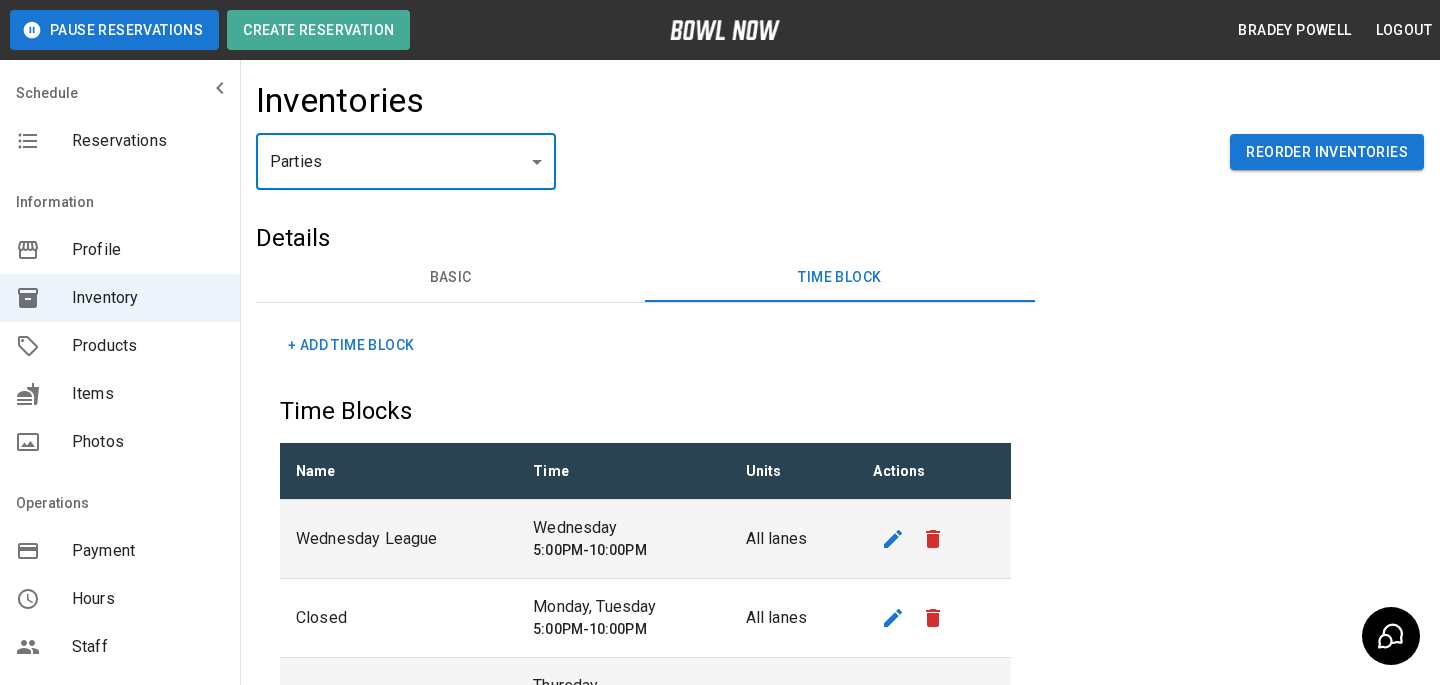 click on "[CITY], [STATE] [POSTAL_CODE]" at bounding box center (720, 487) 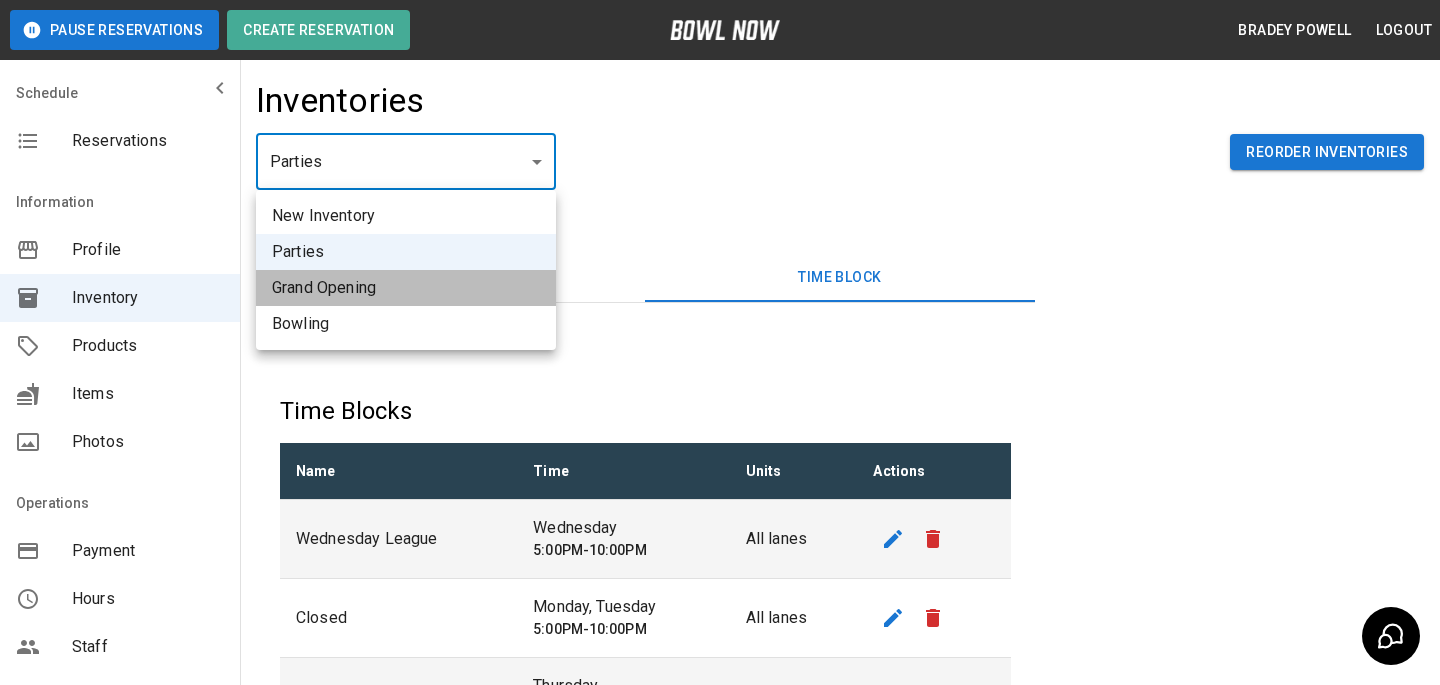 click on "Grand Opening" at bounding box center (406, 288) 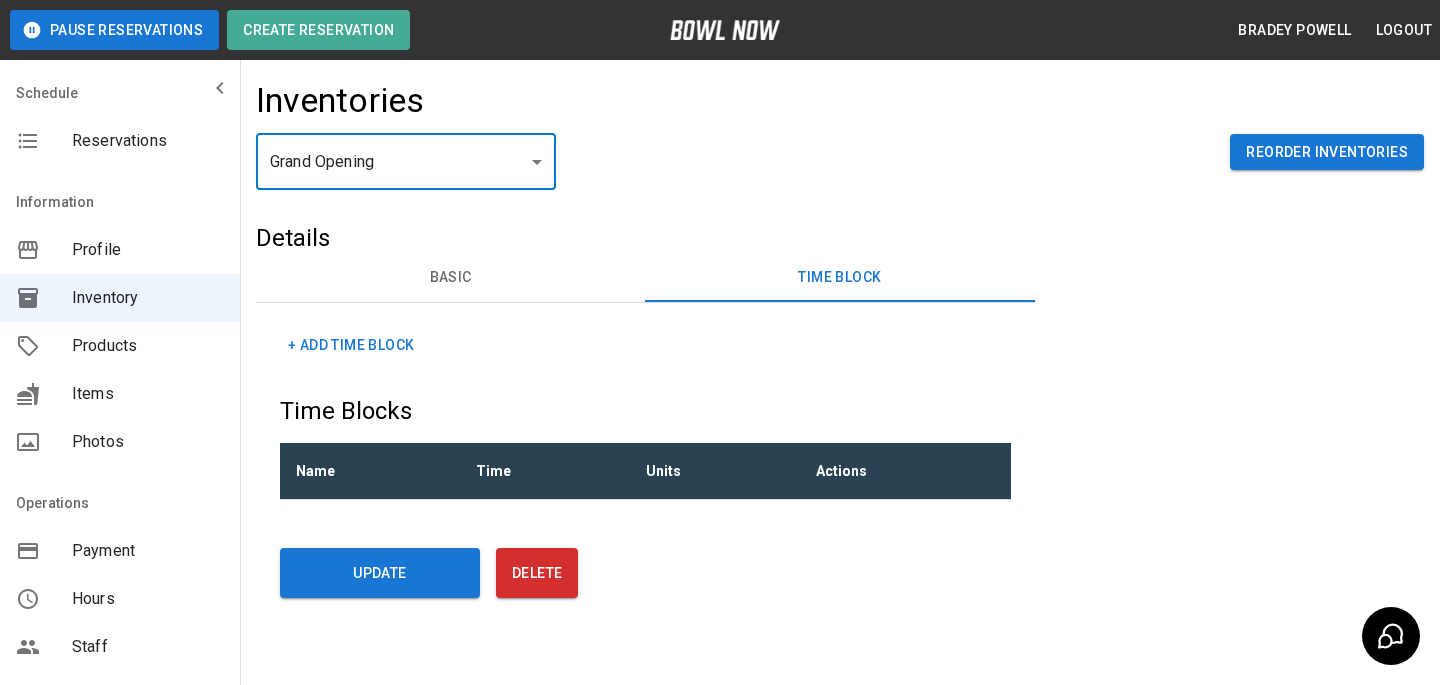 scroll, scrollTop: 53, scrollLeft: 0, axis: vertical 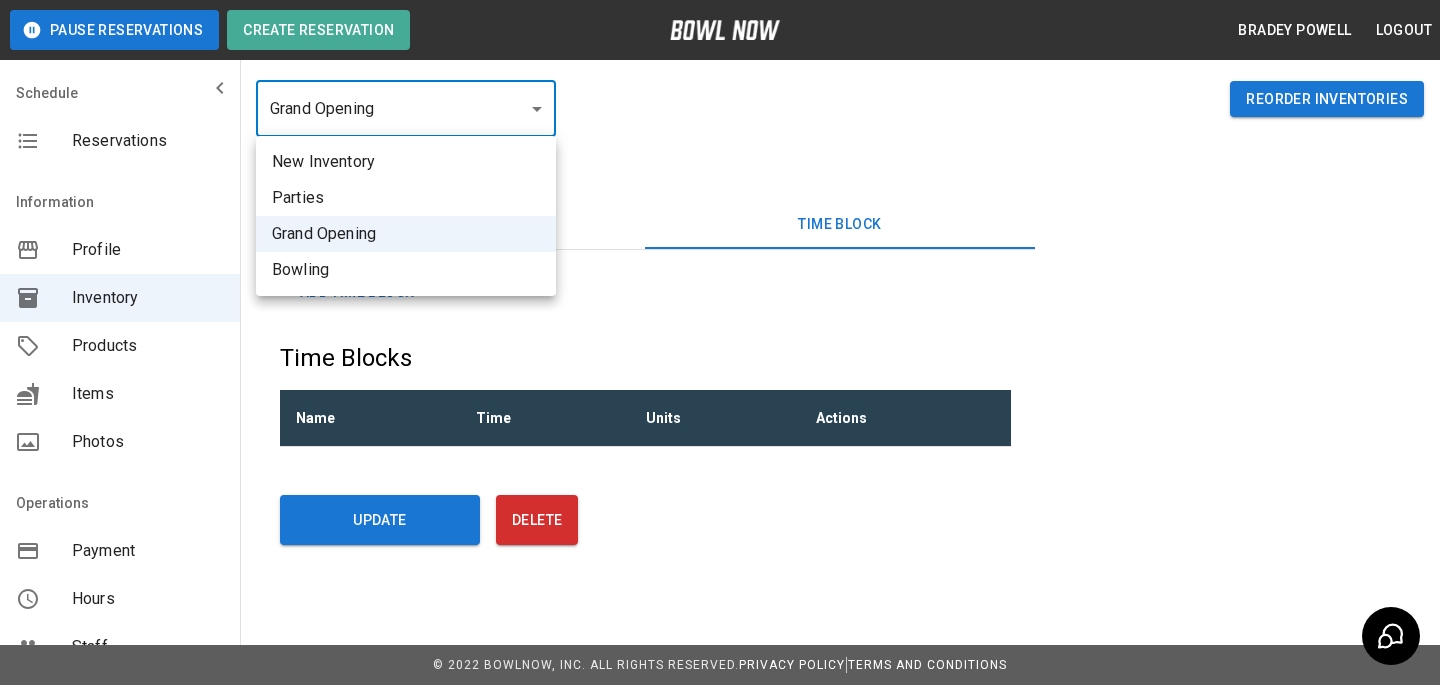 click on "[CITY], [STATE] [POSTAL_CODE]" at bounding box center (720, 316) 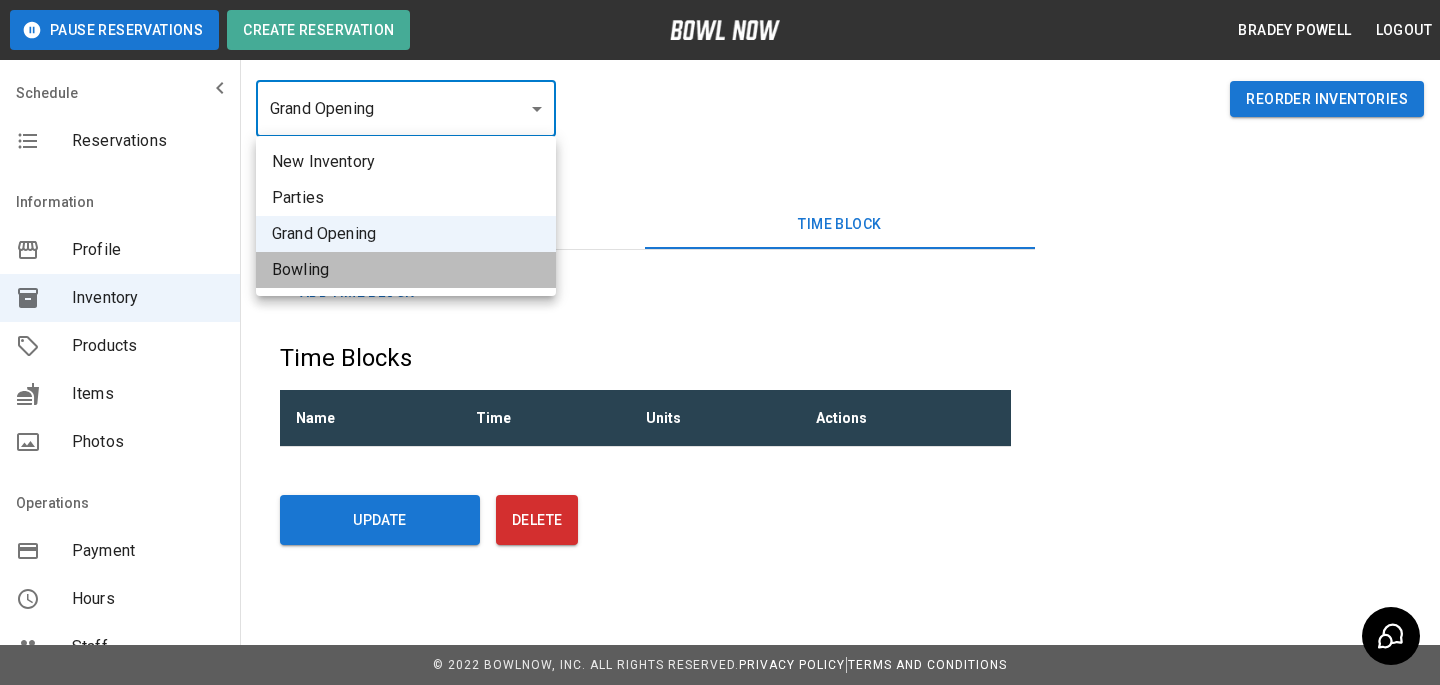 type 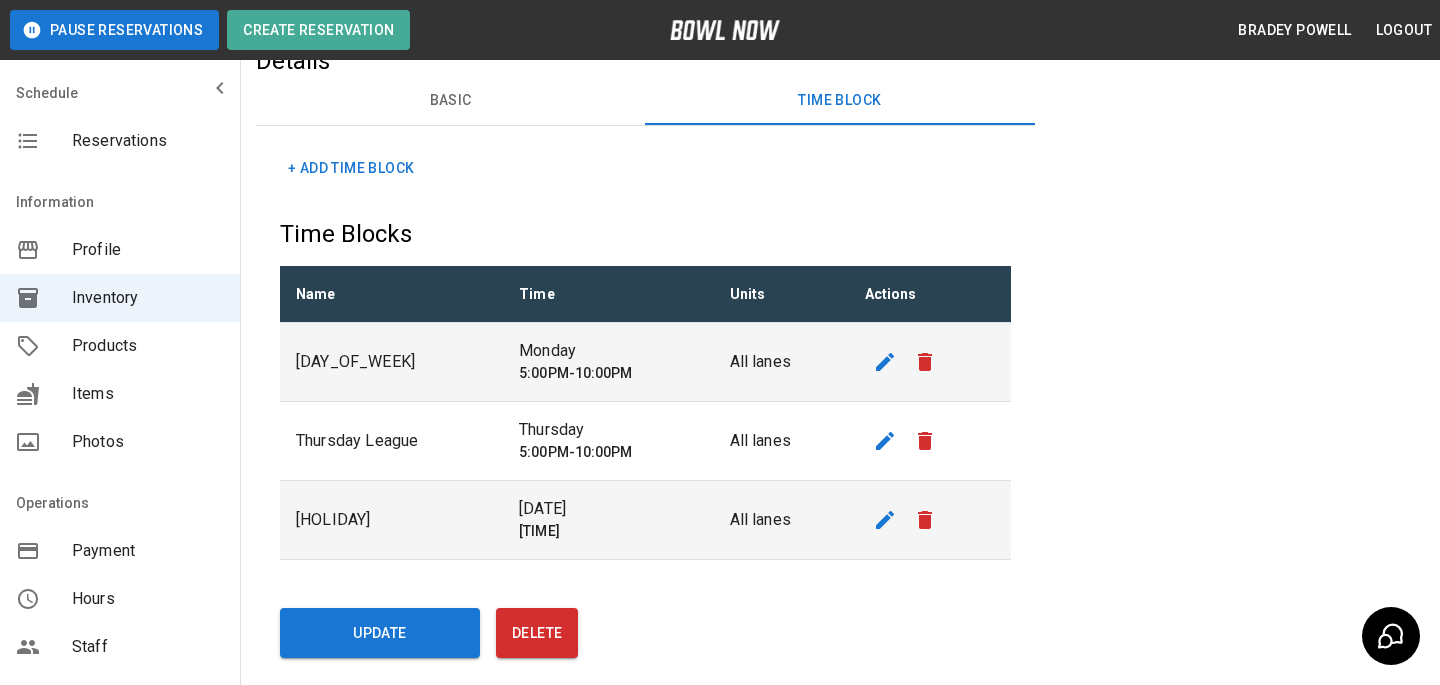 scroll, scrollTop: 178, scrollLeft: 0, axis: vertical 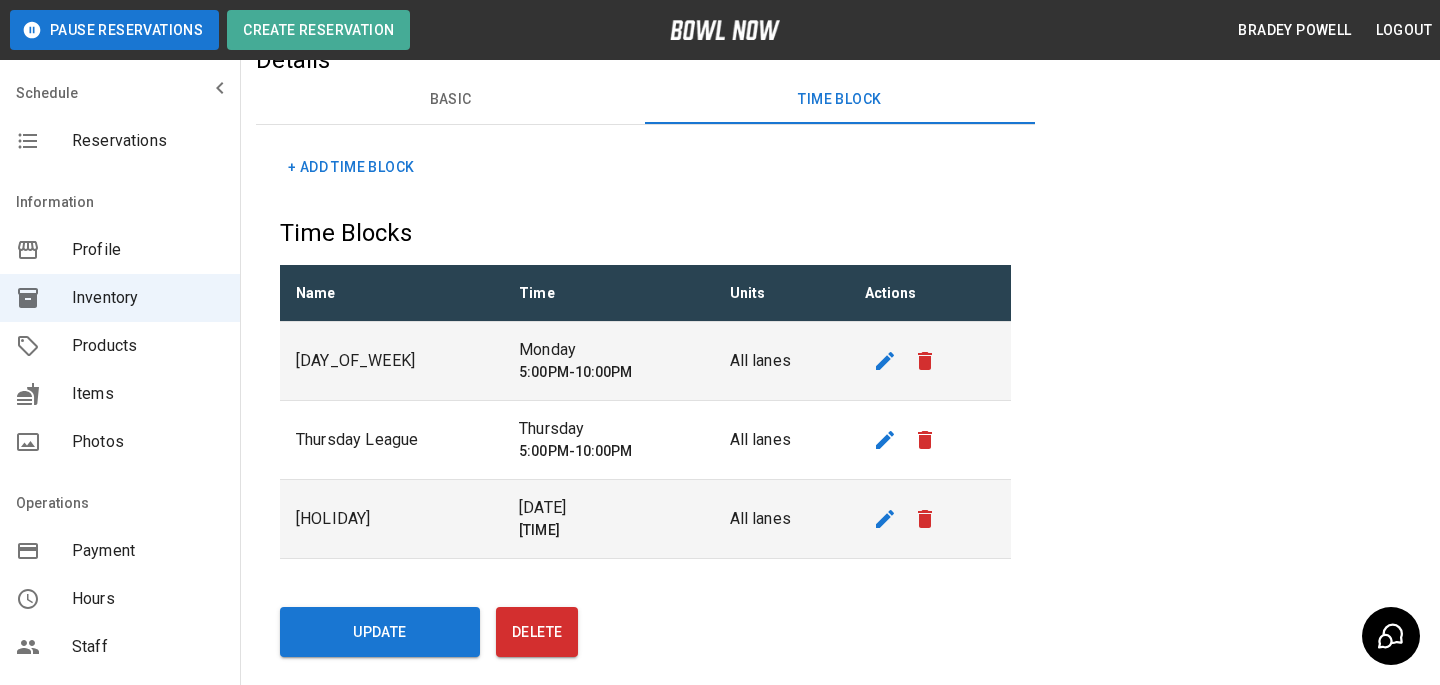 click on "Products" at bounding box center (148, 346) 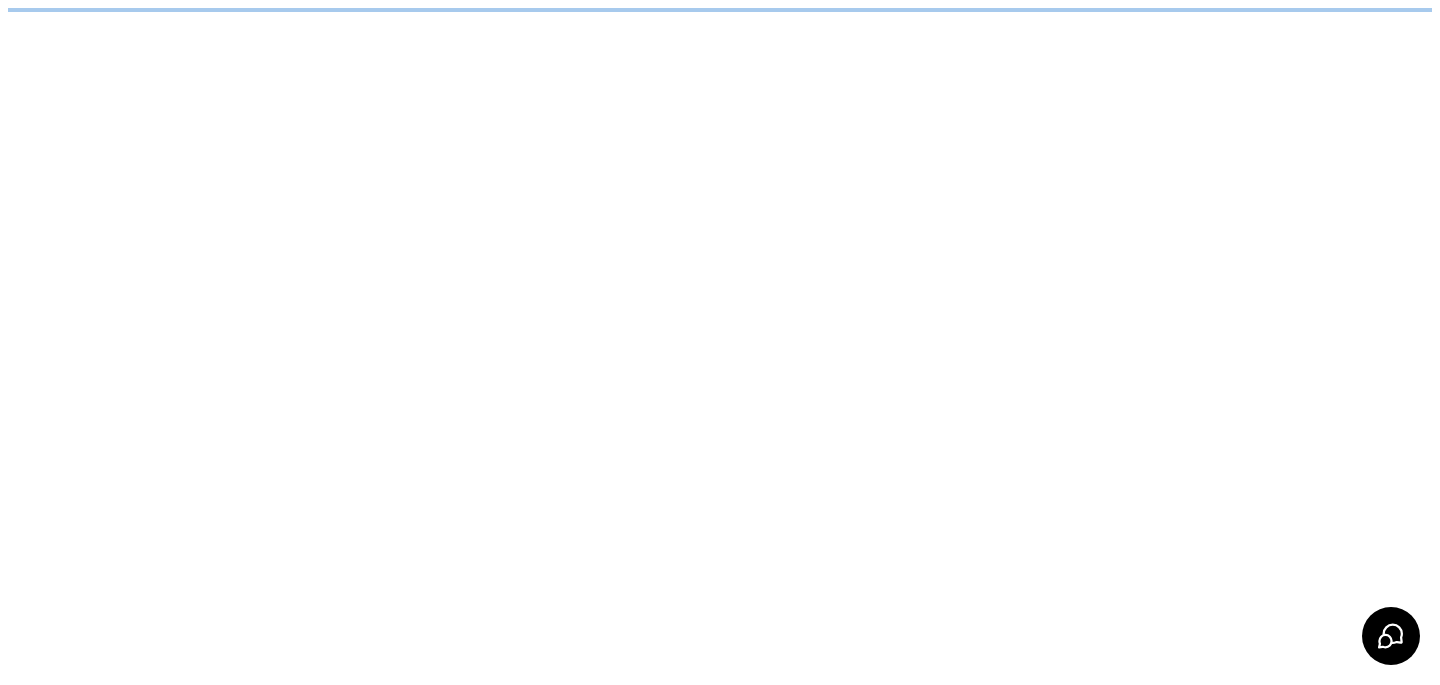 scroll, scrollTop: 0, scrollLeft: 0, axis: both 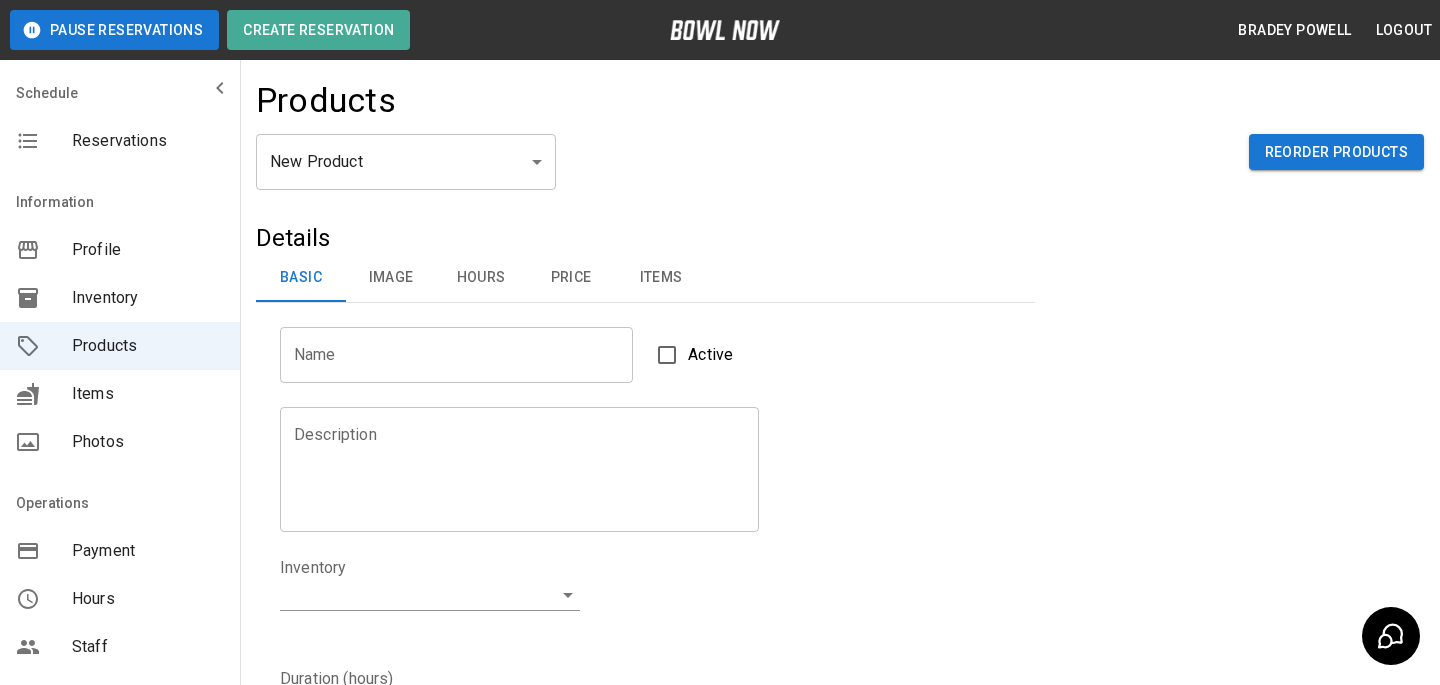 click on "Inventory" at bounding box center [148, 298] 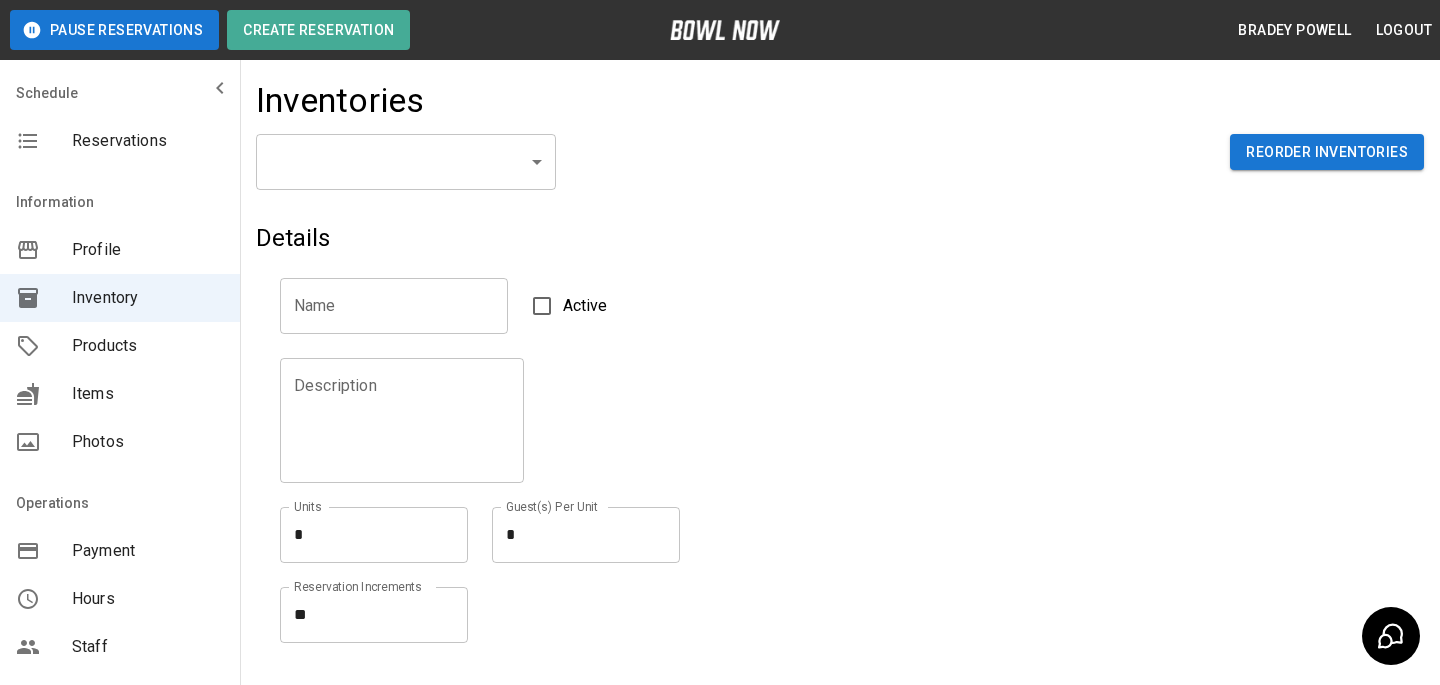 click on "[CITY], [STATE] [POSTAL_CODE]" at bounding box center (720, 440) 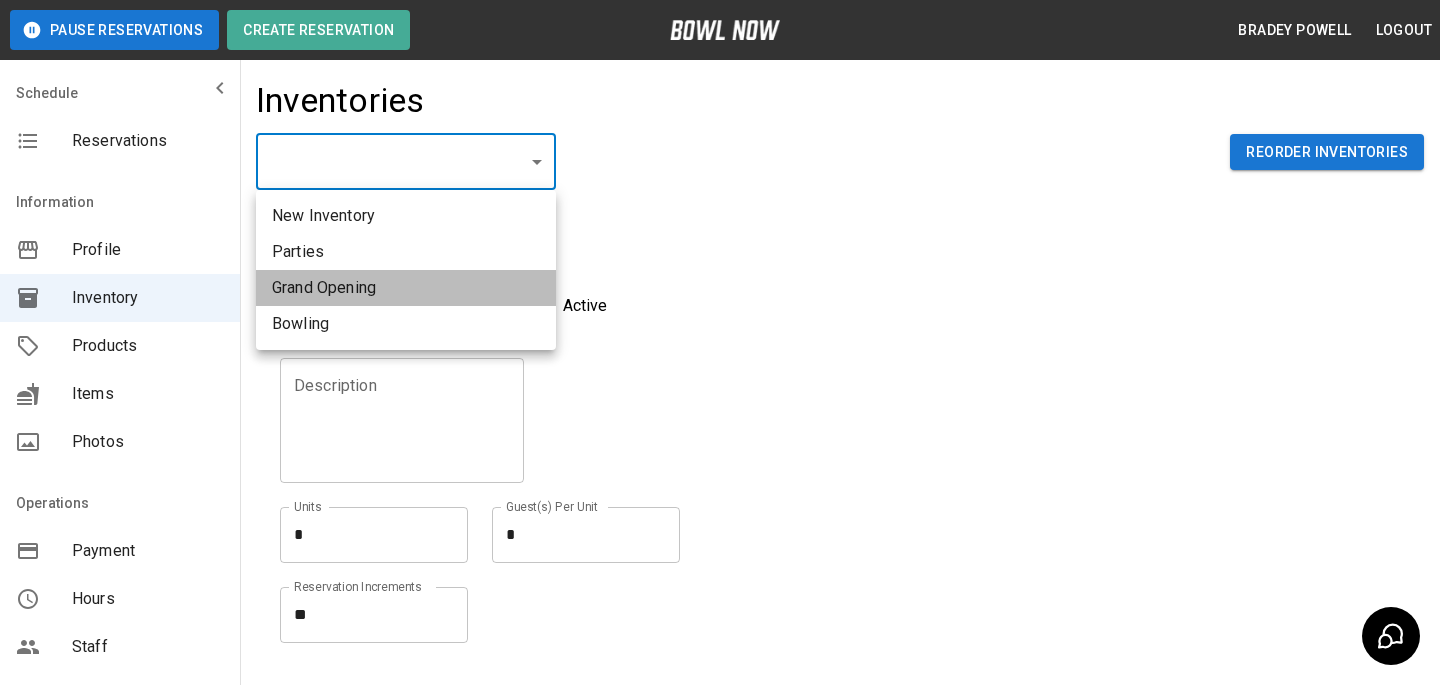 click on "Grand Opening" at bounding box center [406, 288] 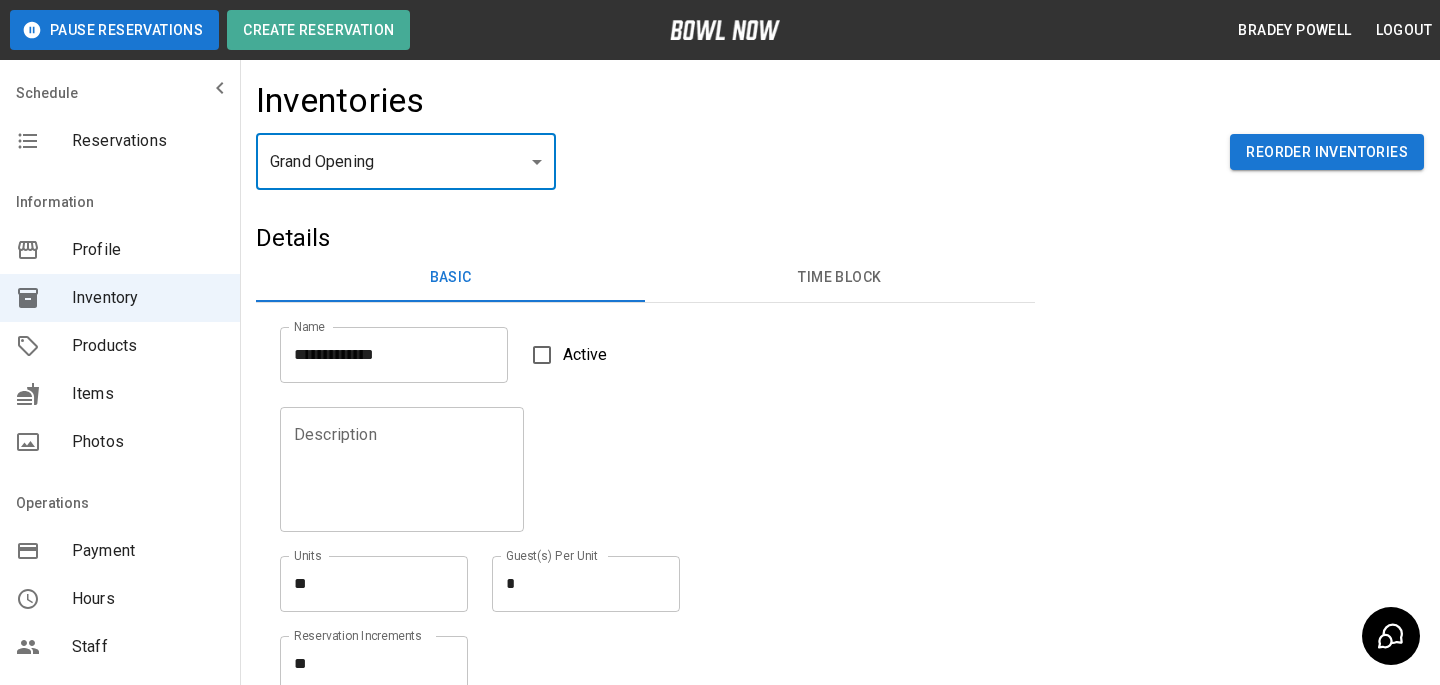 click on "Time Block" at bounding box center (839, 278) 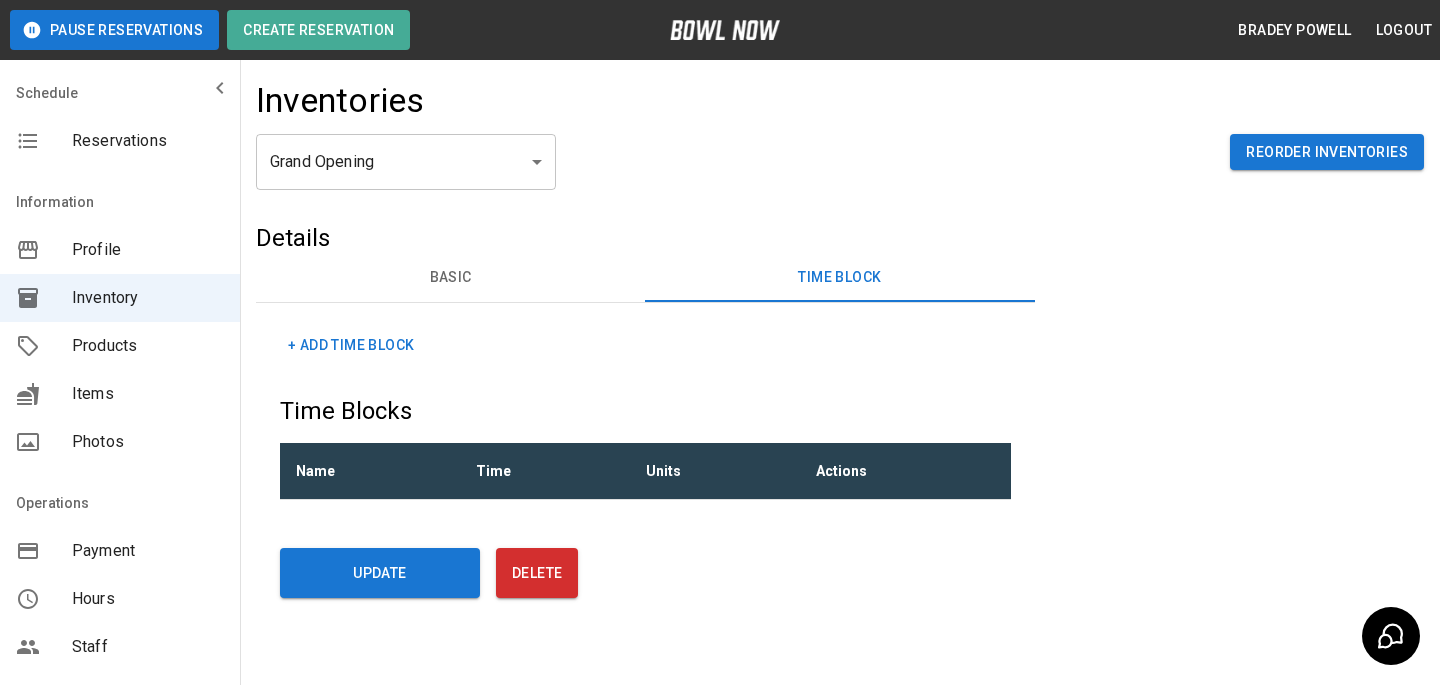 click on "**********" at bounding box center (645, 373) 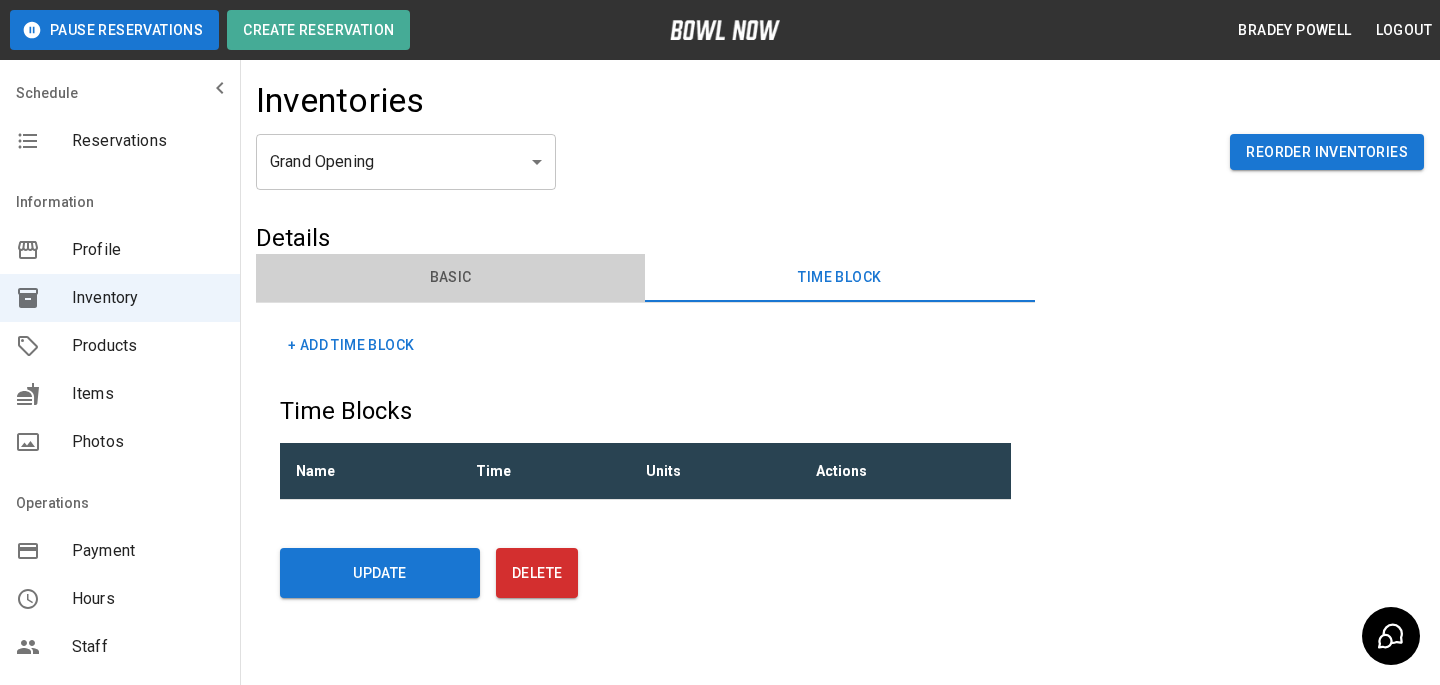 click on "Basic" at bounding box center [450, 278] 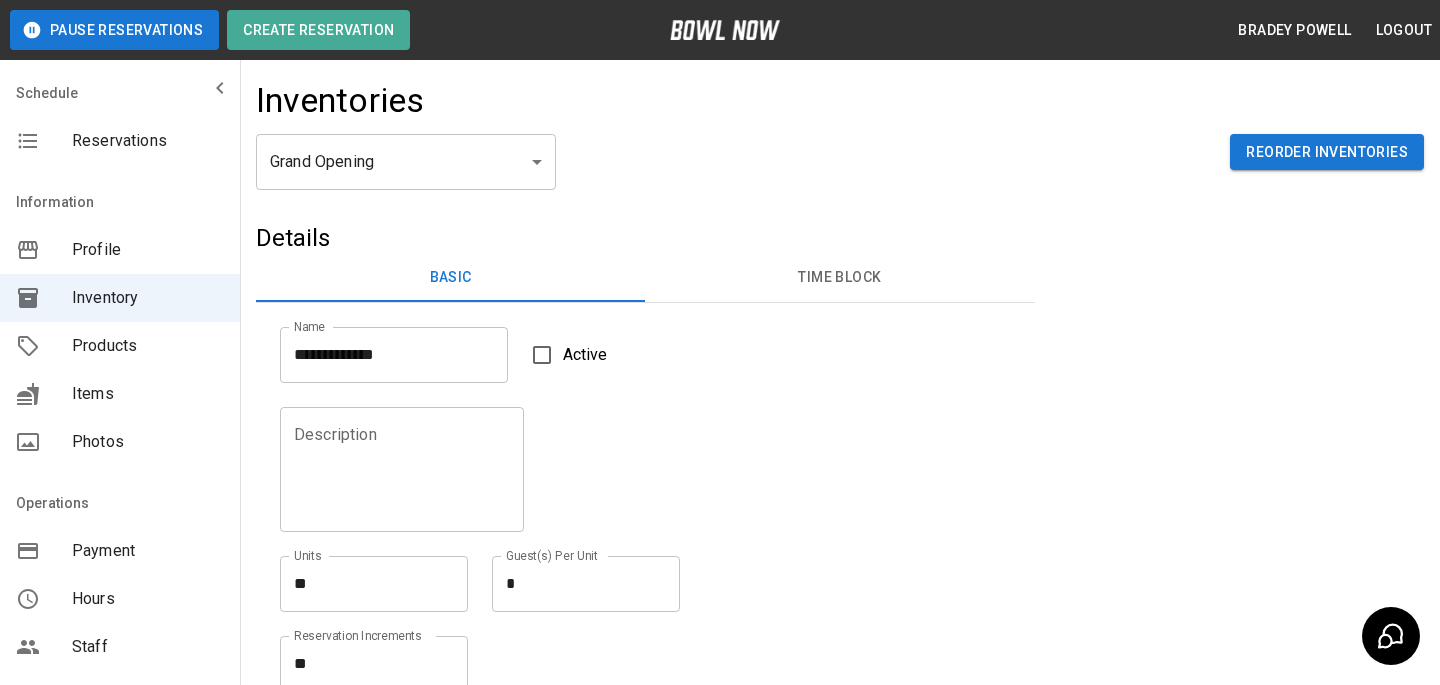 click on "[CITY], [STATE] [POSTAL_CODE]" at bounding box center [720, 465] 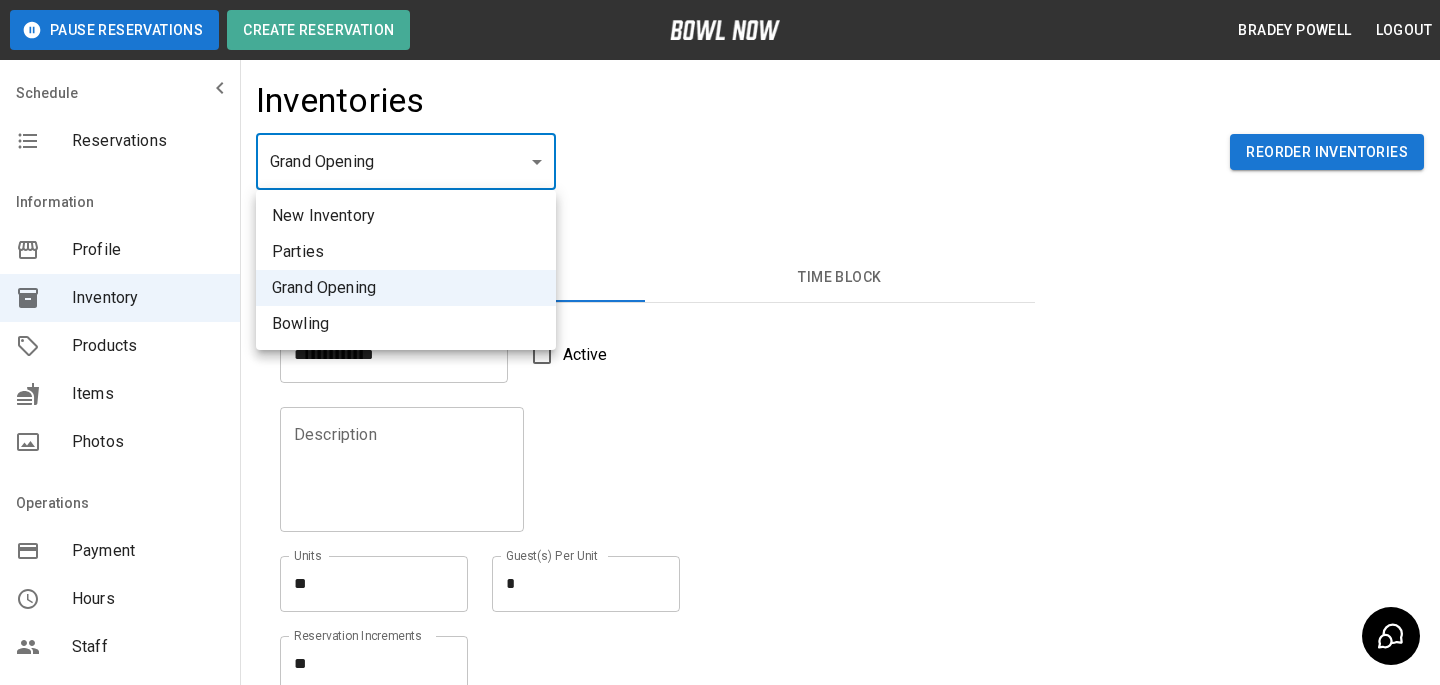 click on "Parties" at bounding box center (406, 252) 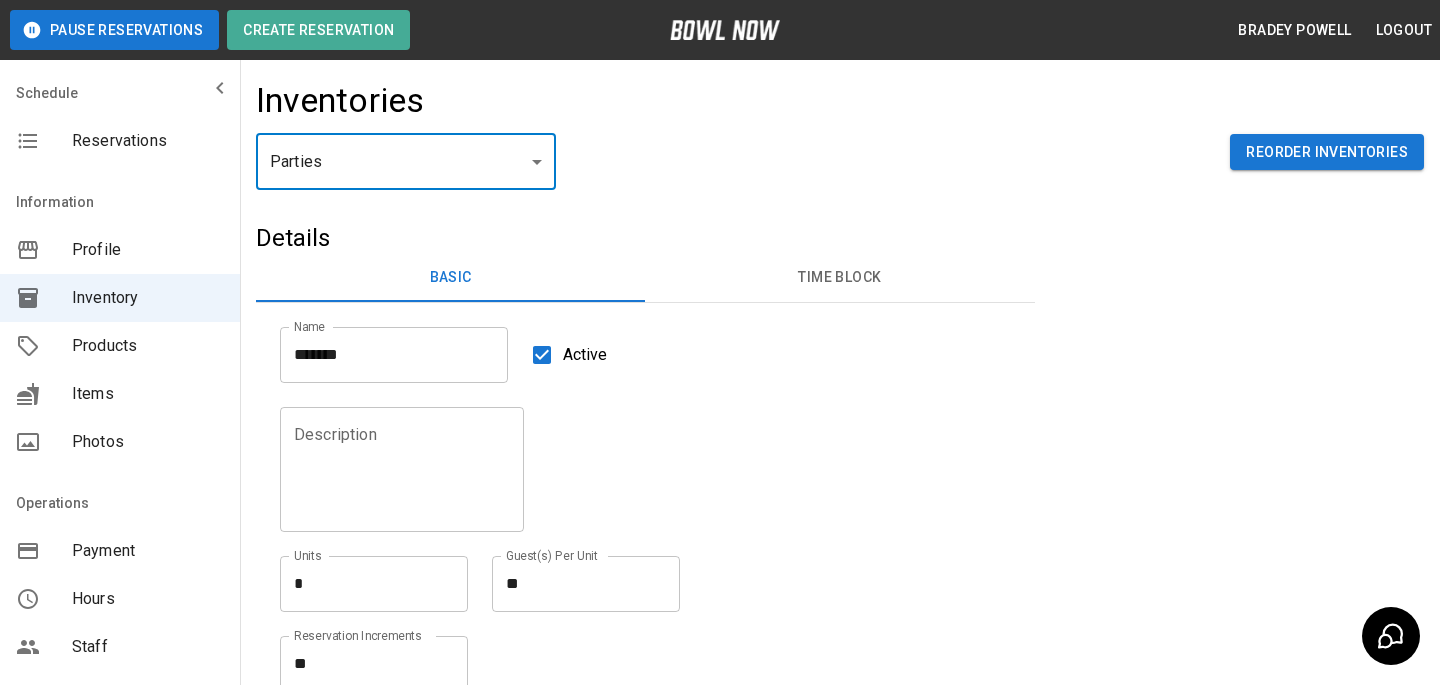 click on "Name ******* Name Active" at bounding box center (633, 343) 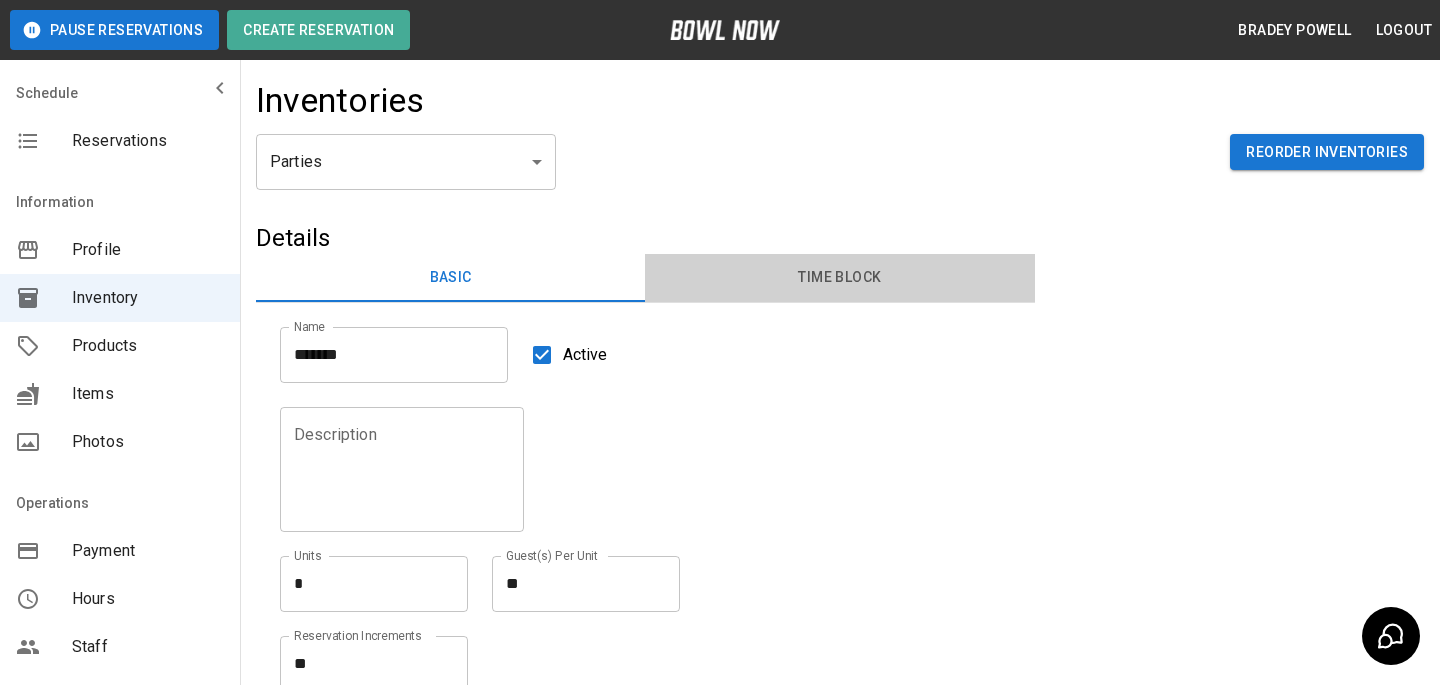 click on "Time Block" at bounding box center (839, 278) 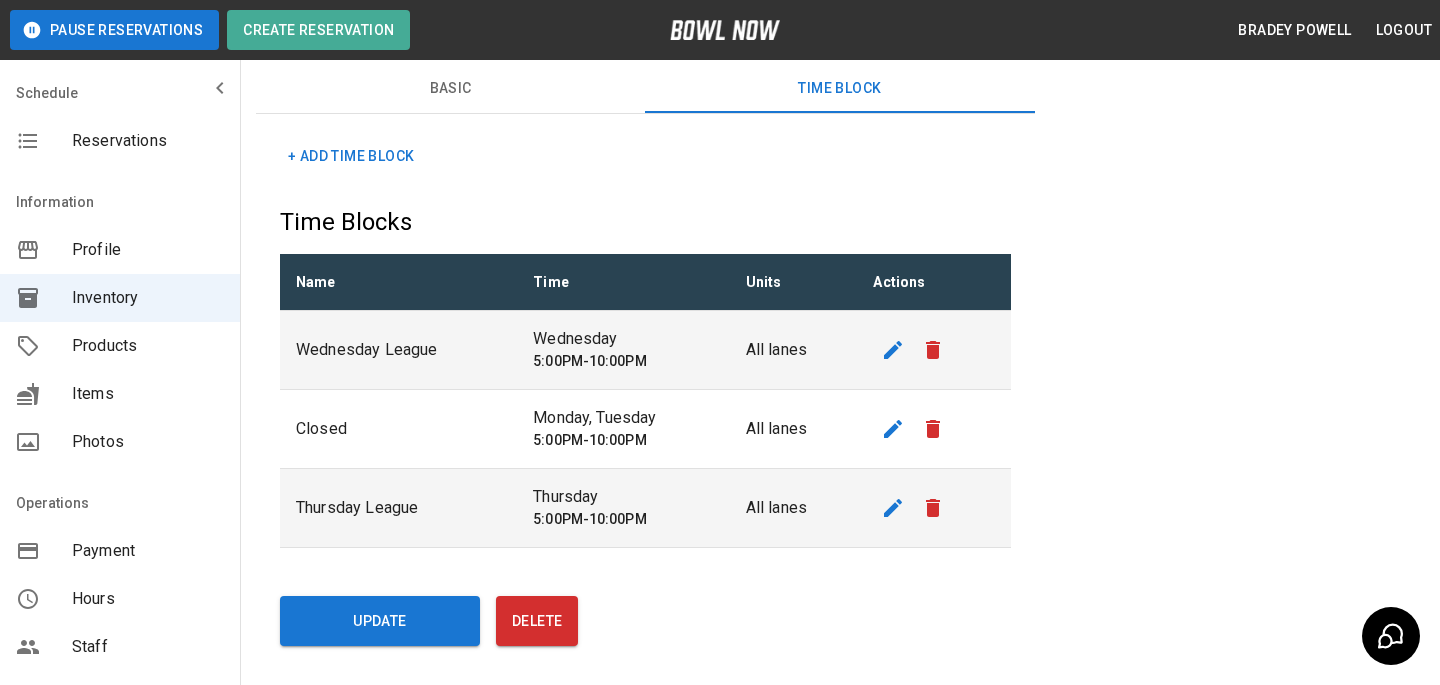 scroll, scrollTop: 0, scrollLeft: 0, axis: both 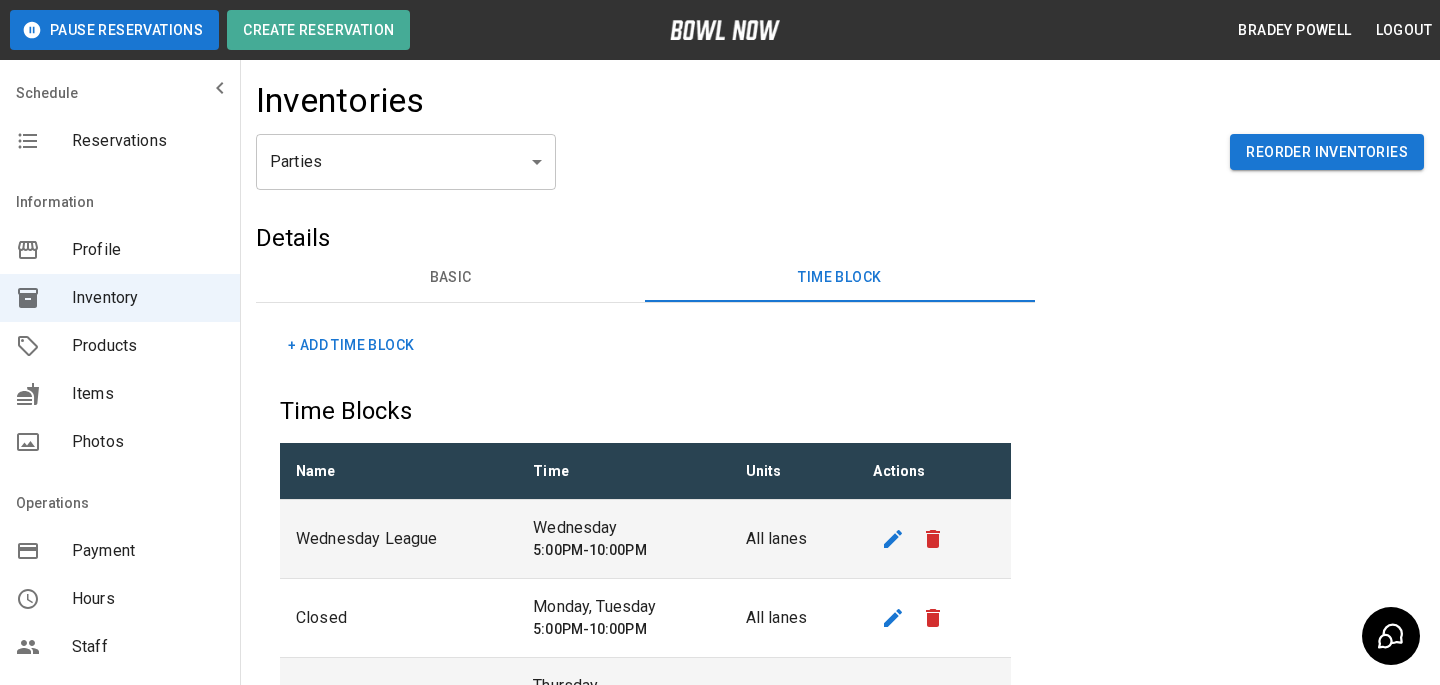 click on "Basic" at bounding box center (450, 278) 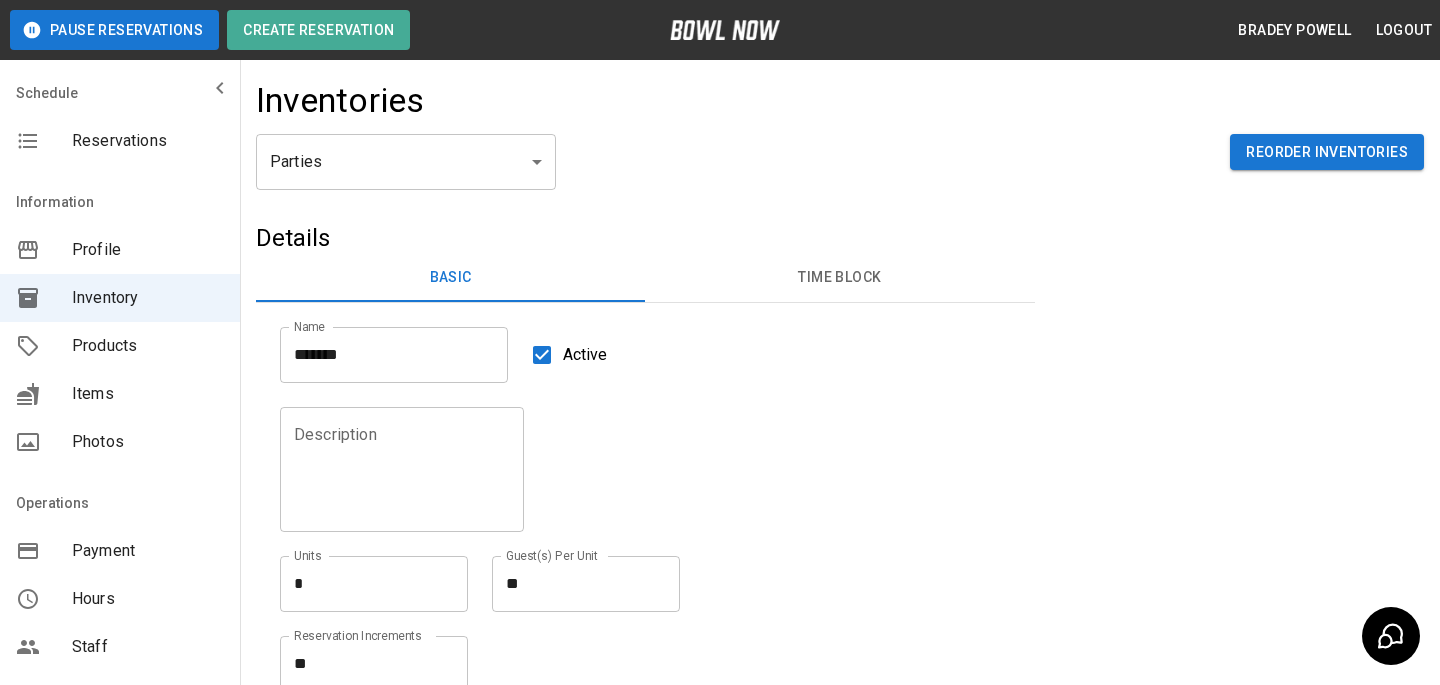 click on "[CITY], [STATE] [POSTAL_CODE]" at bounding box center (720, 465) 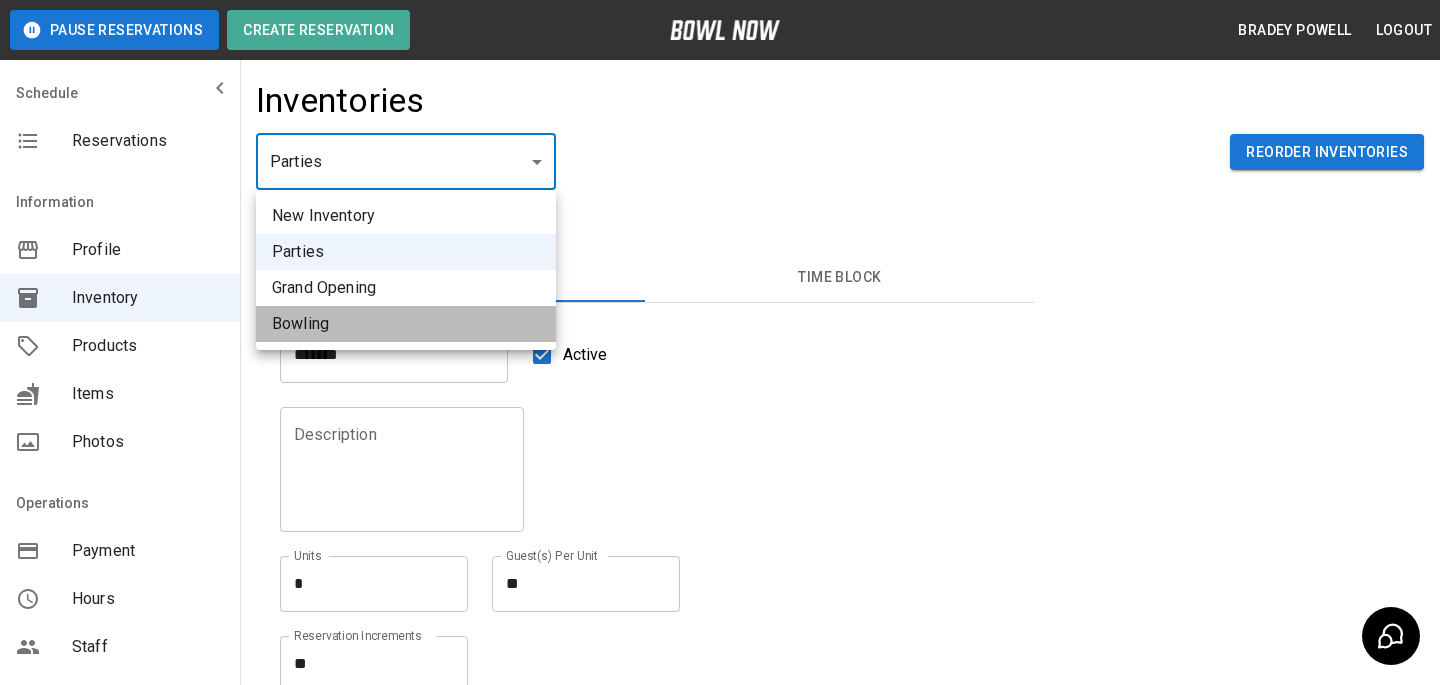 click on "Bowling" at bounding box center (406, 324) 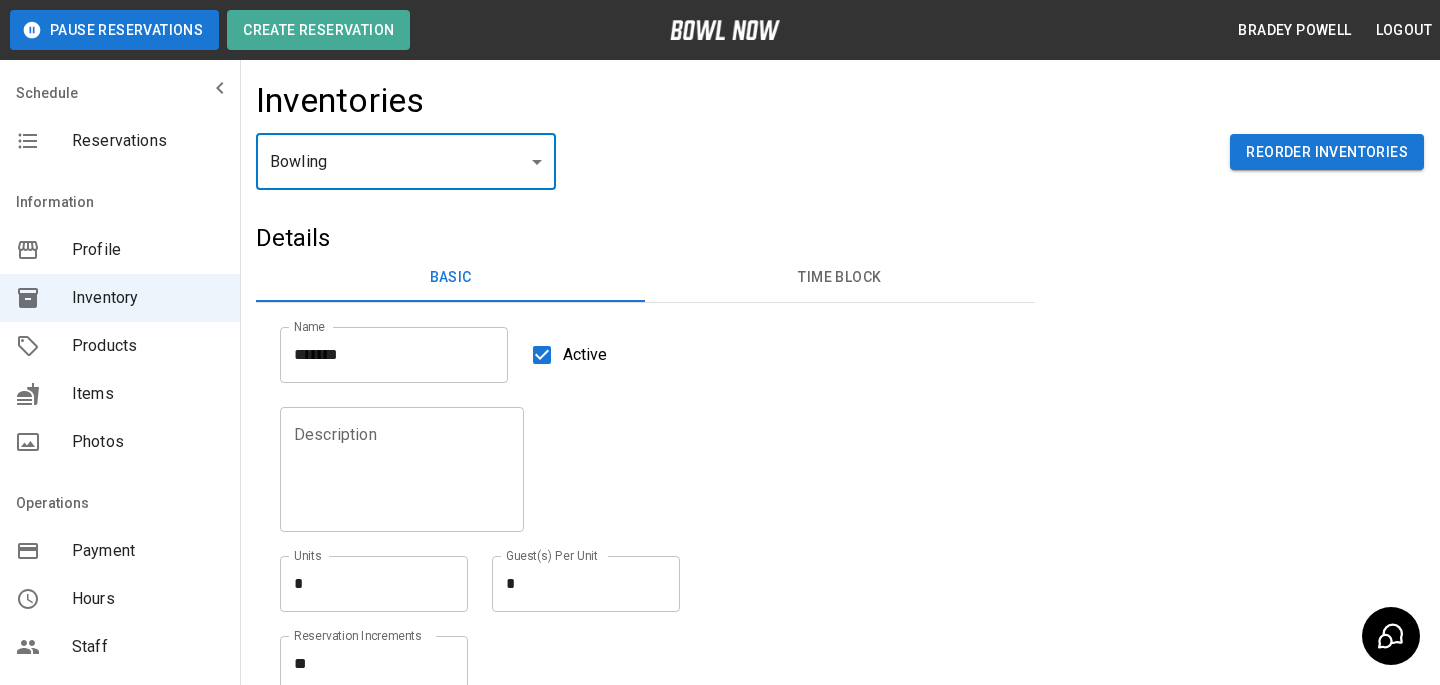 click on "Time Block" at bounding box center (839, 278) 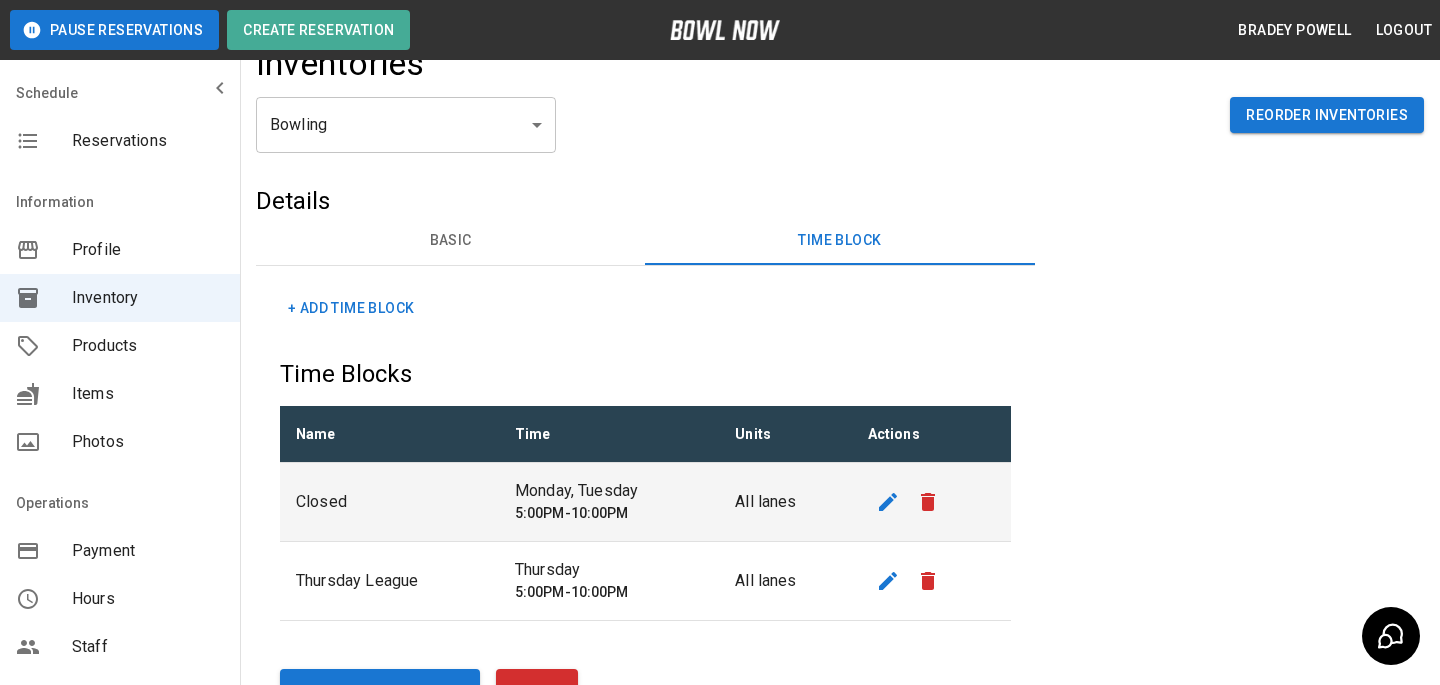 scroll, scrollTop: 0, scrollLeft: 0, axis: both 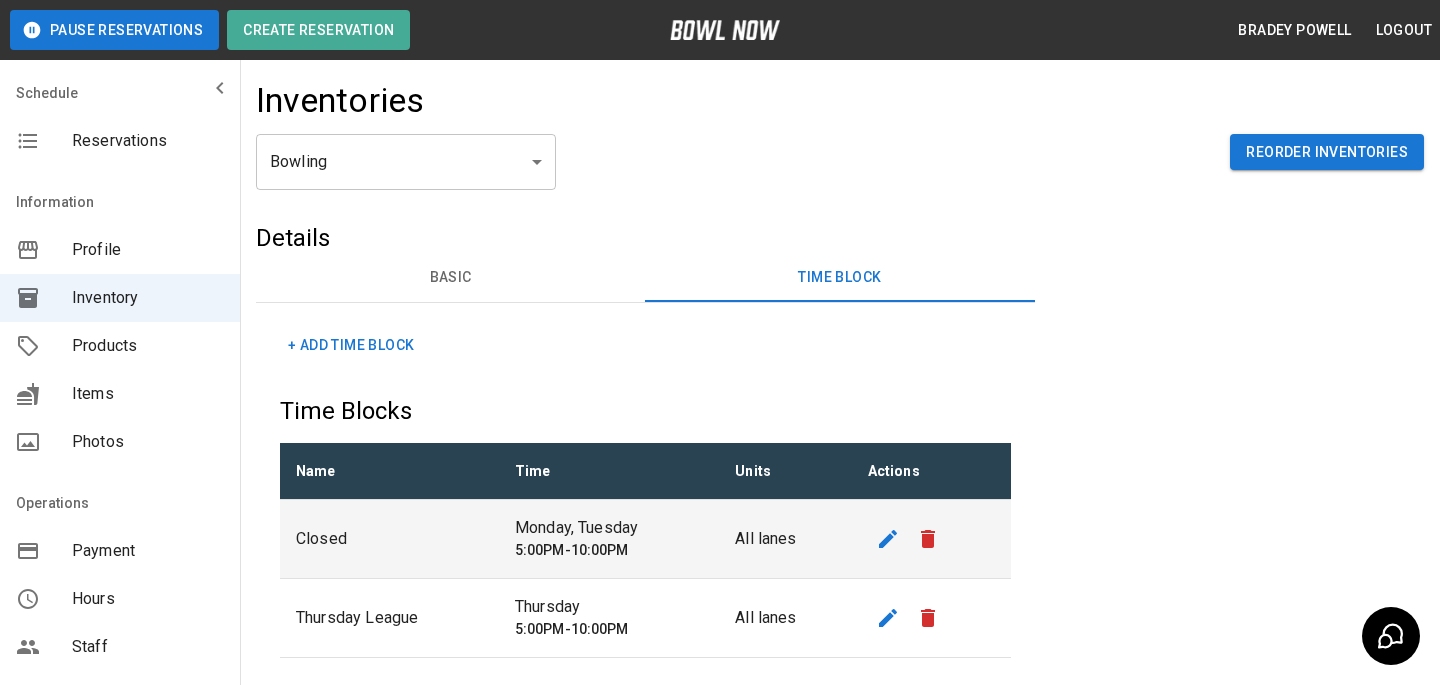 click on "Reservations" at bounding box center [148, 141] 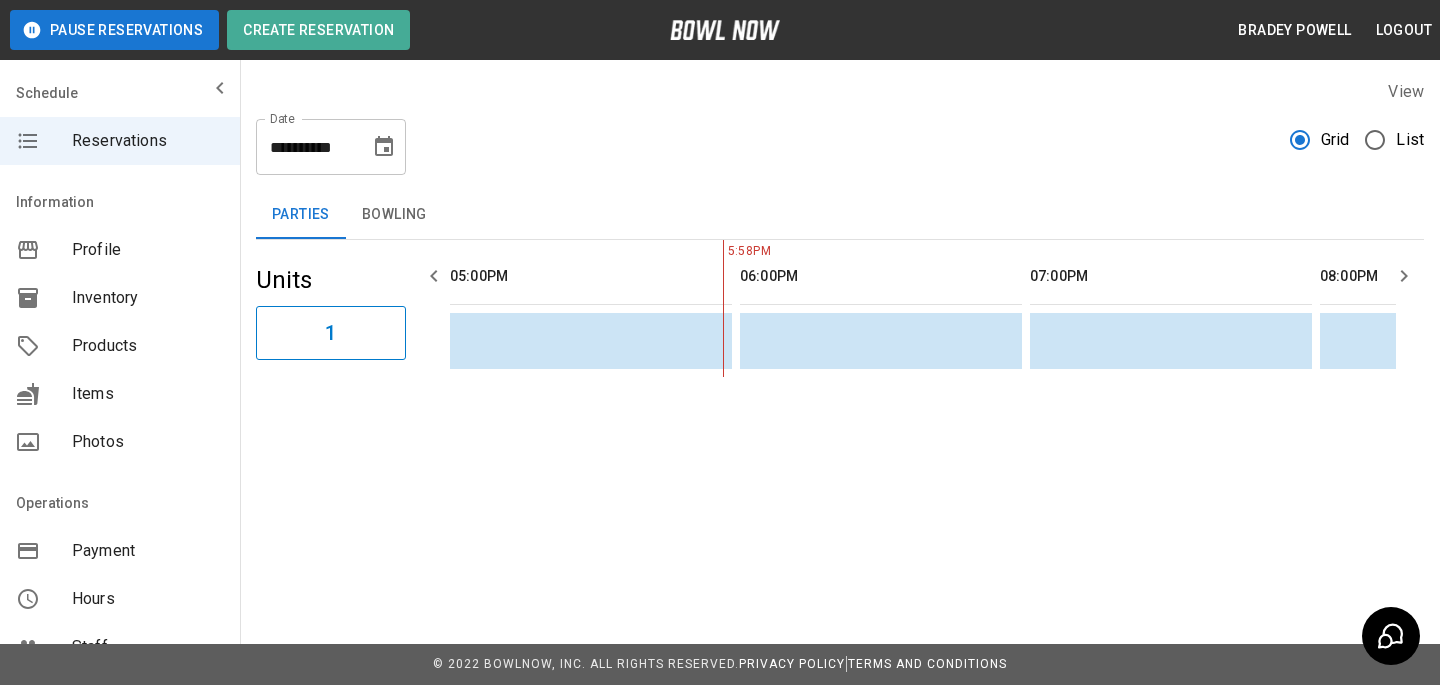 click on "**********" at bounding box center [331, 147] 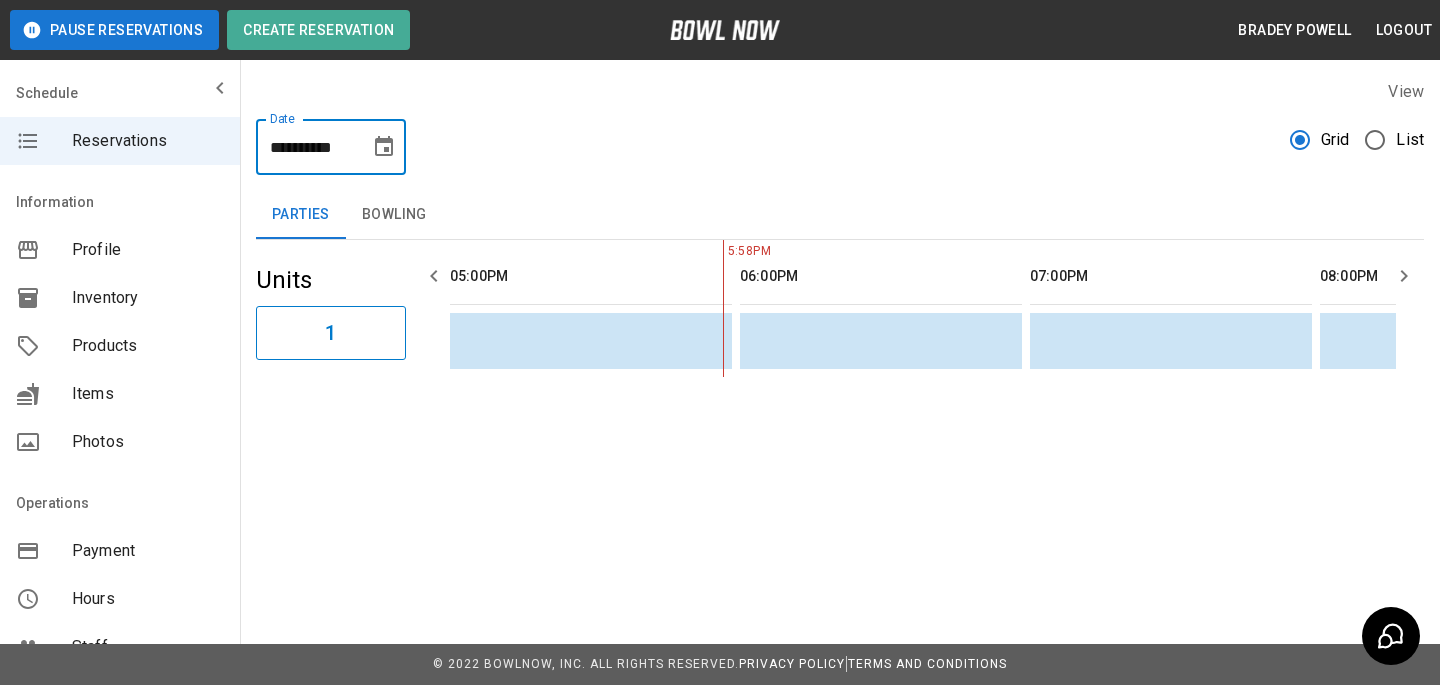 click at bounding box center [384, 147] 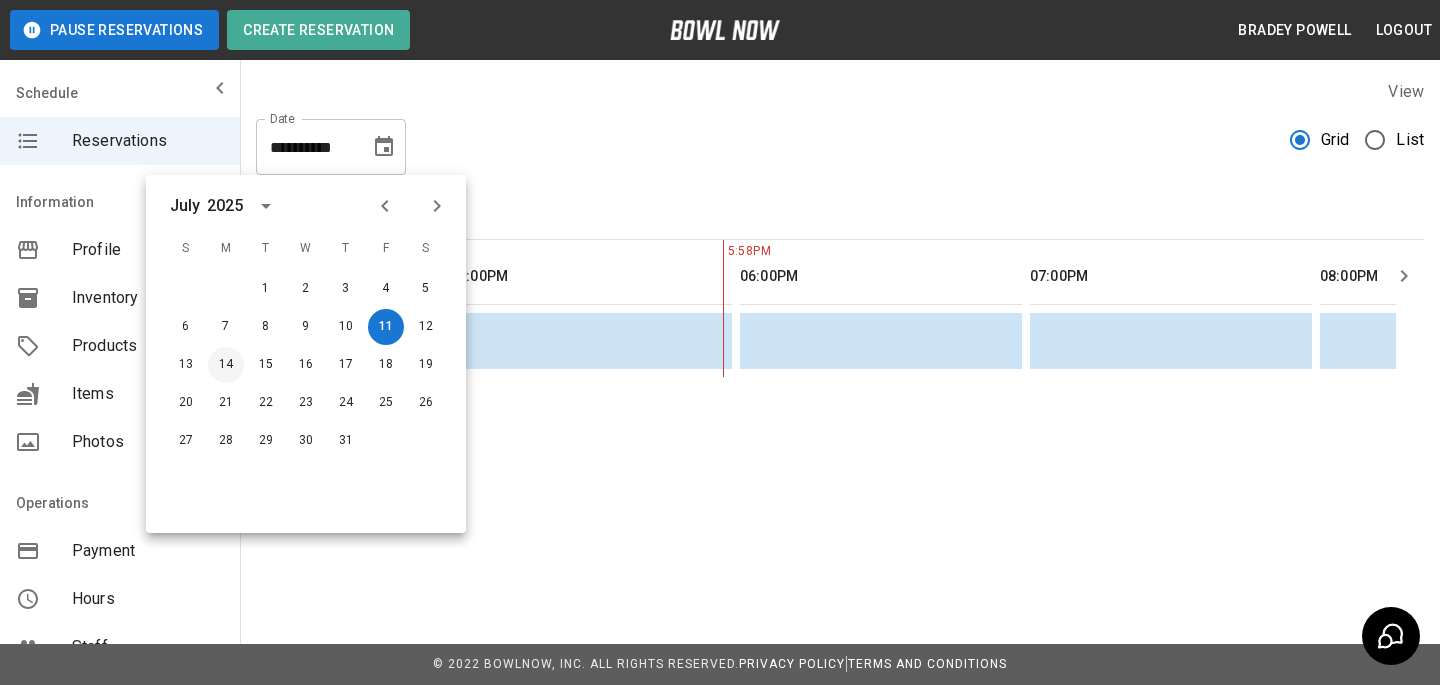 click on "14" at bounding box center (226, 365) 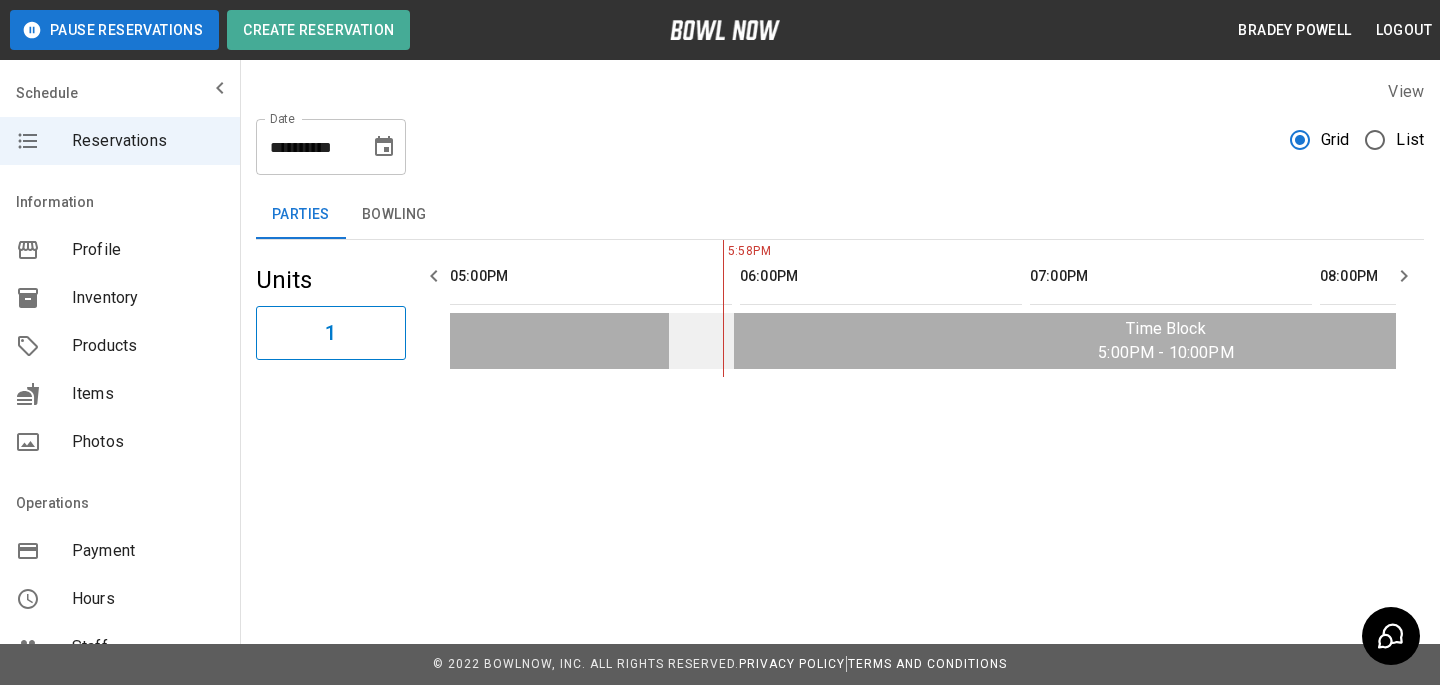scroll, scrollTop: 0, scrollLeft: 283, axis: horizontal 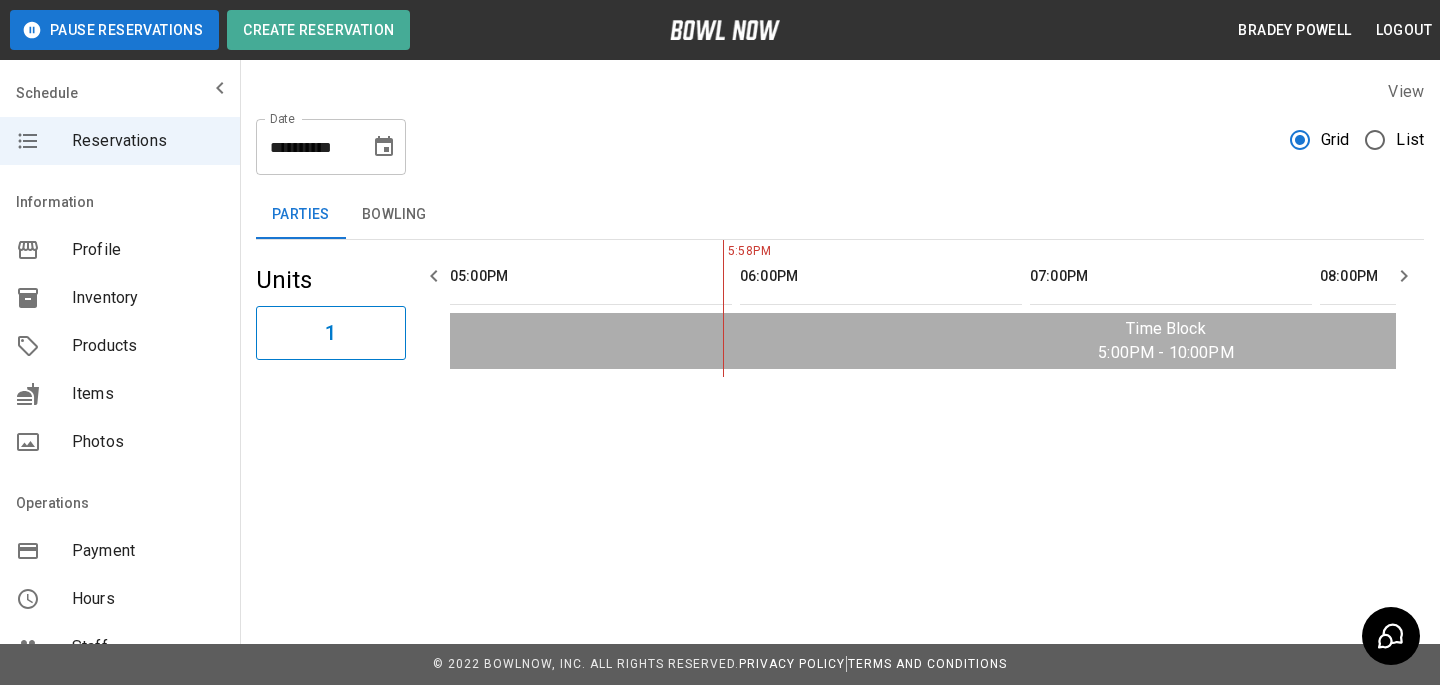 click on "Bowling" at bounding box center (394, 215) 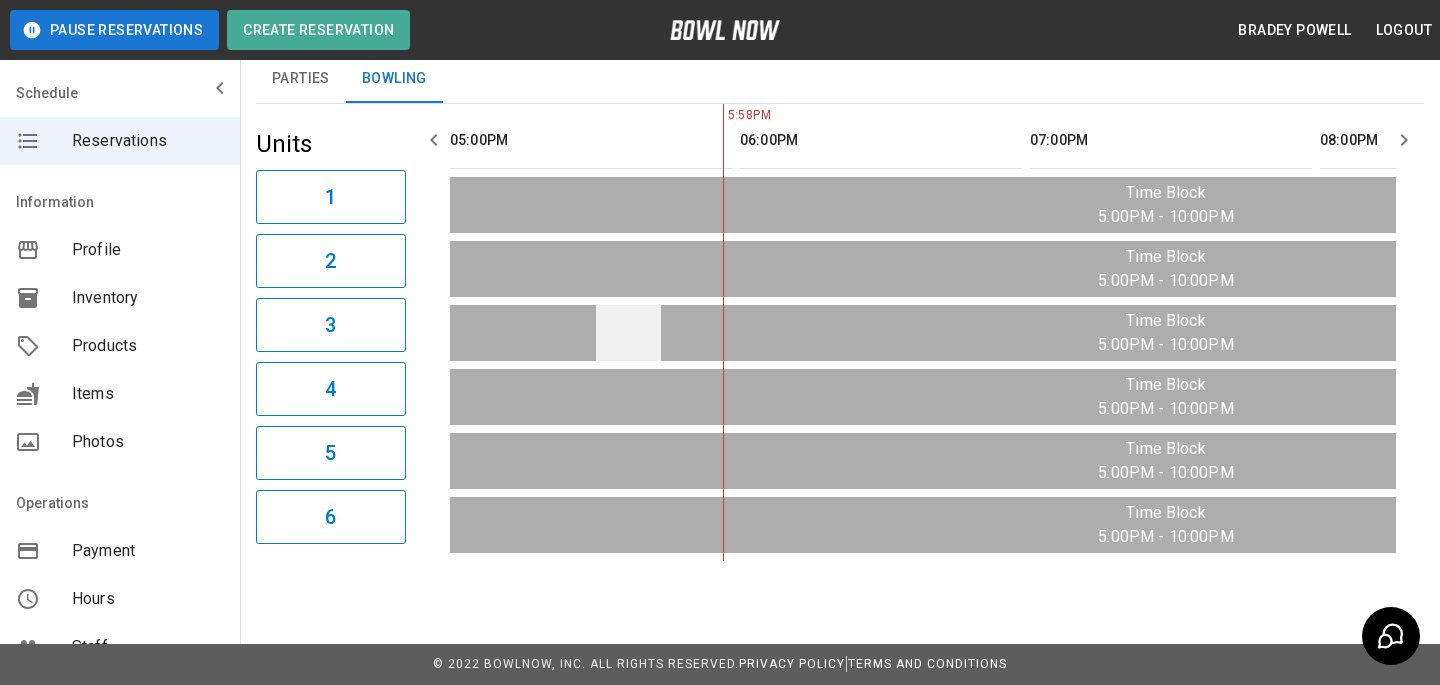 scroll, scrollTop: 0, scrollLeft: 0, axis: both 